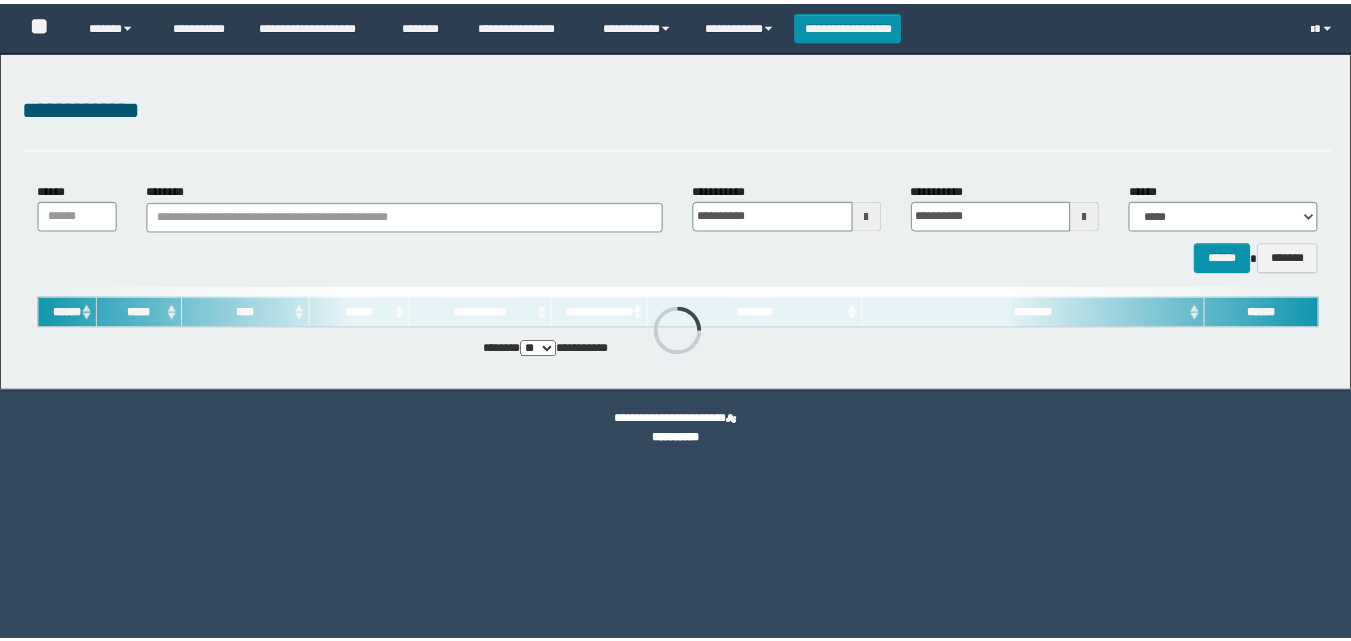 scroll, scrollTop: 0, scrollLeft: 0, axis: both 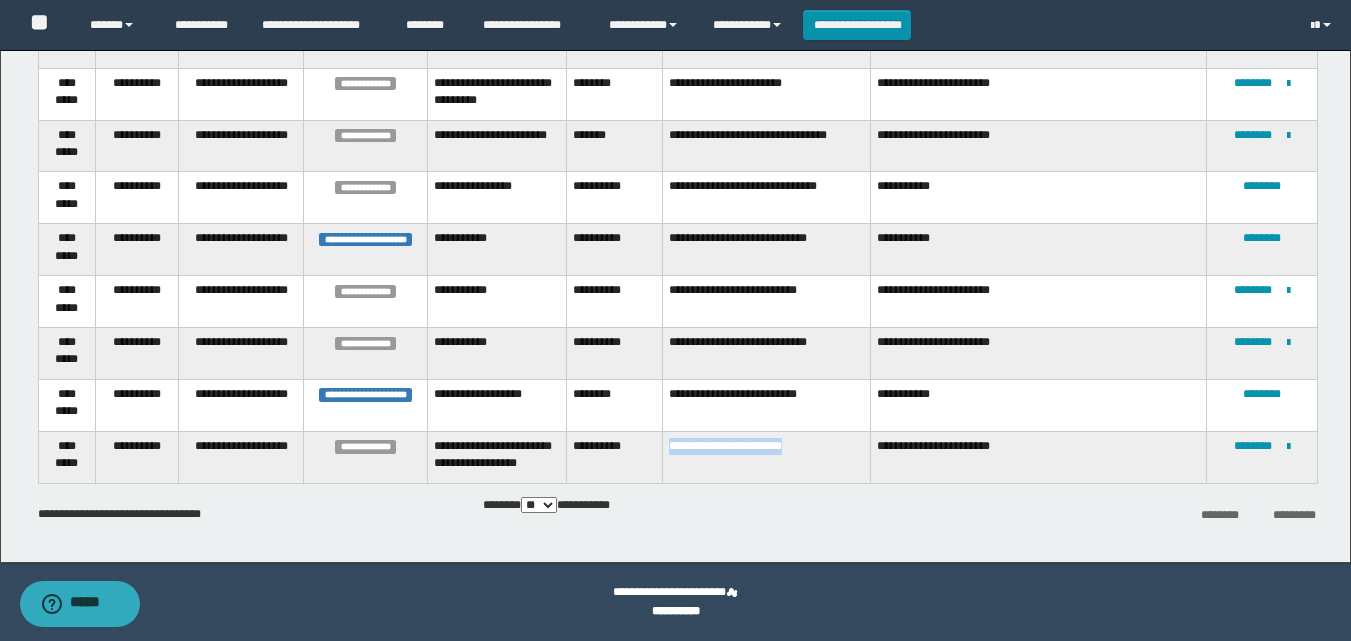 drag, startPoint x: 669, startPoint y: 431, endPoint x: 817, endPoint y: 441, distance: 148.33745 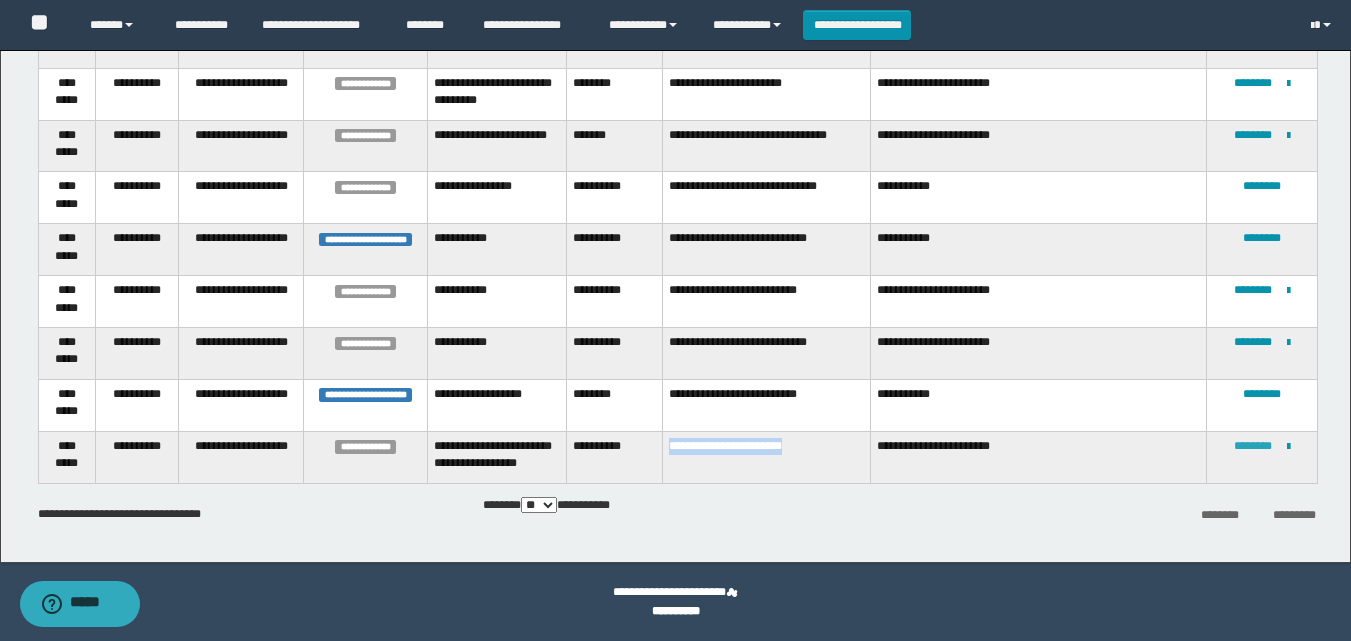 click on "********" at bounding box center [1253, 446] 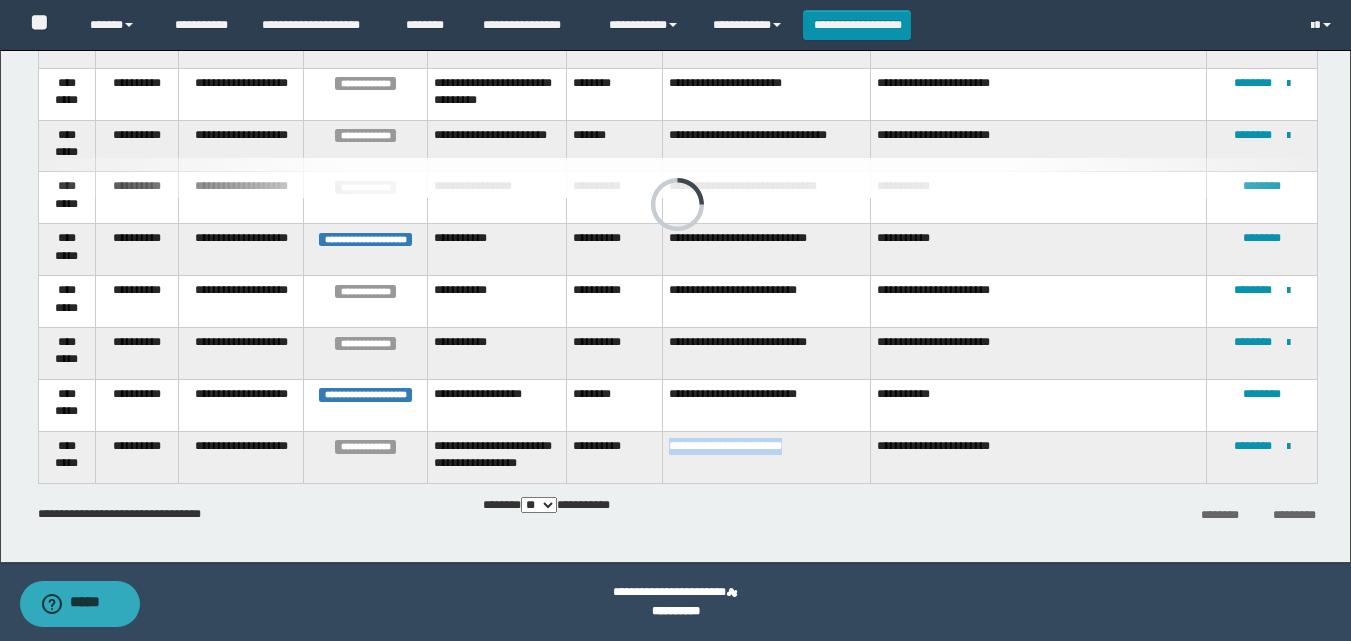 scroll, scrollTop: 0, scrollLeft: 0, axis: both 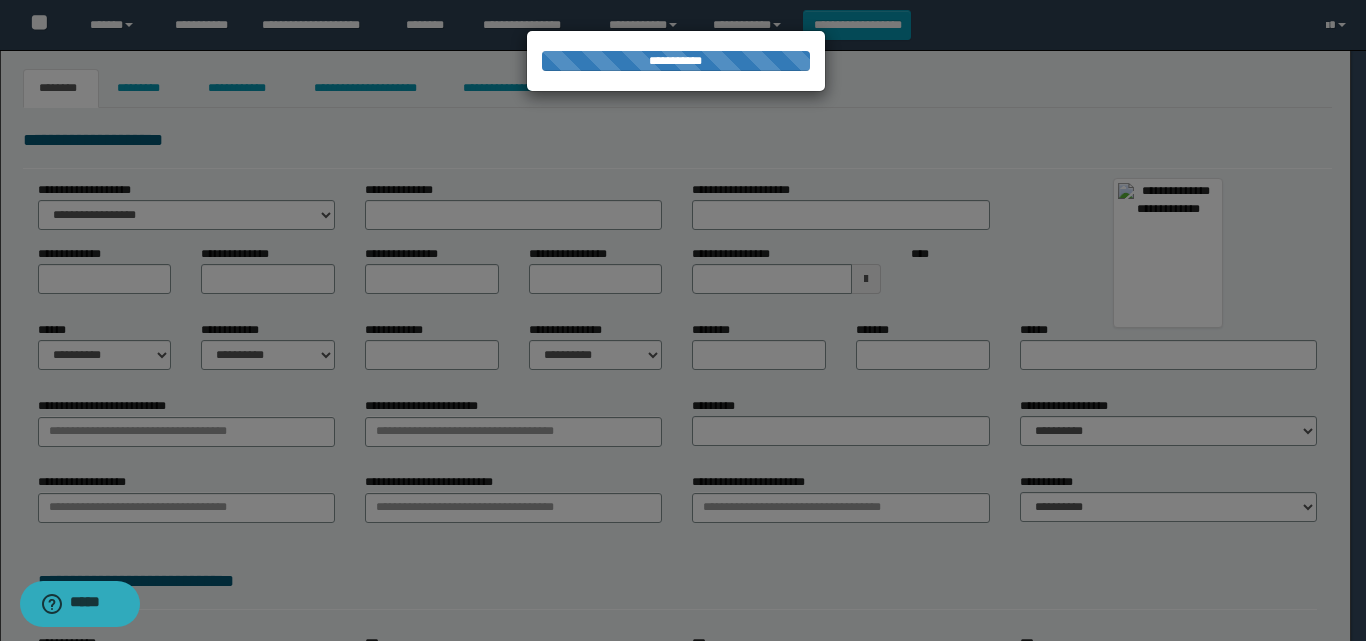 type on "******" 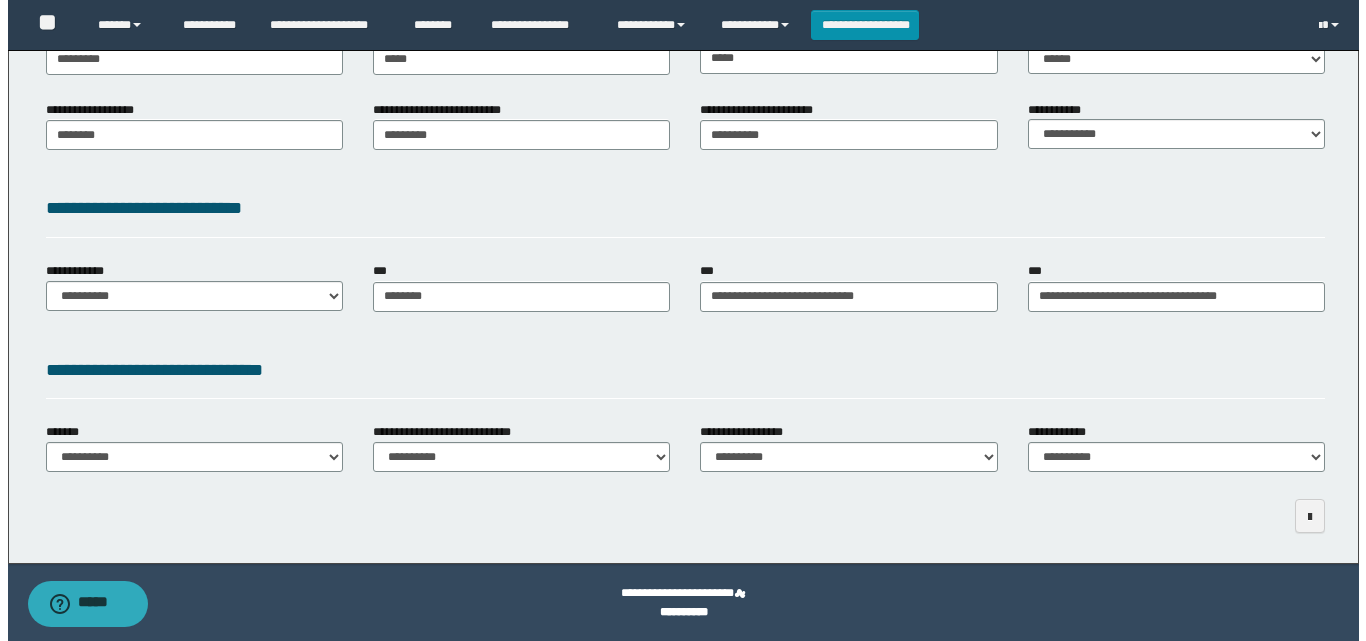 scroll, scrollTop: 0, scrollLeft: 0, axis: both 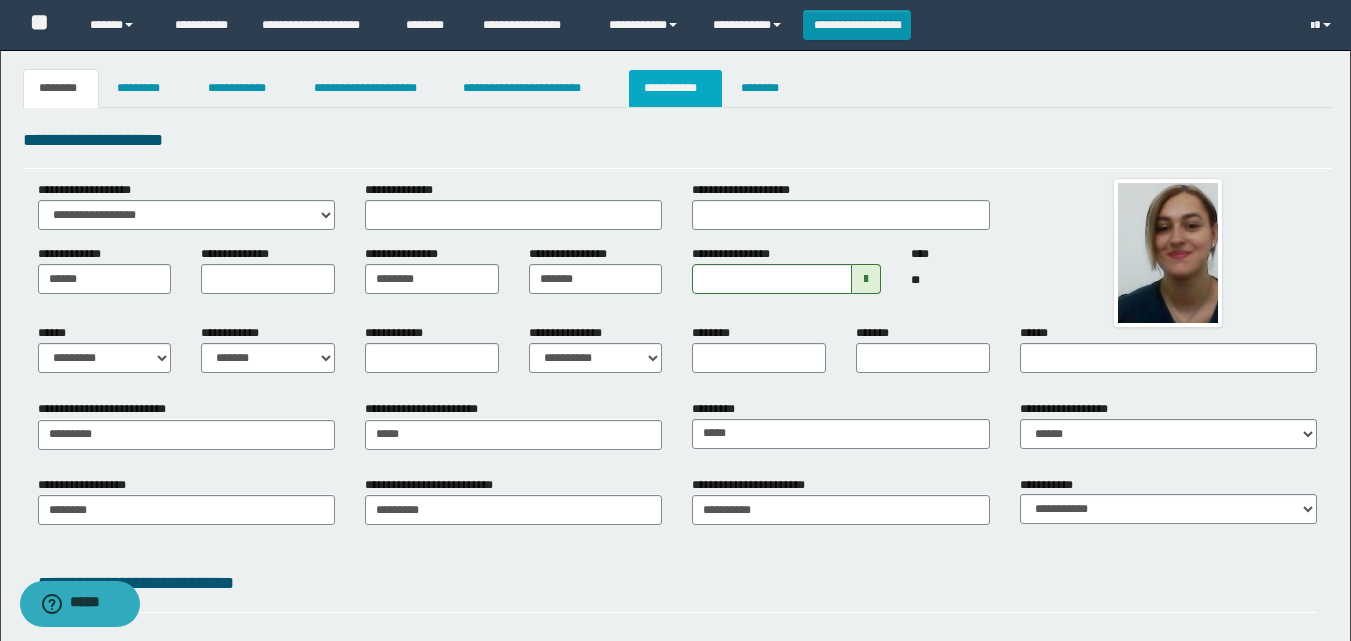 click on "**********" at bounding box center [675, 88] 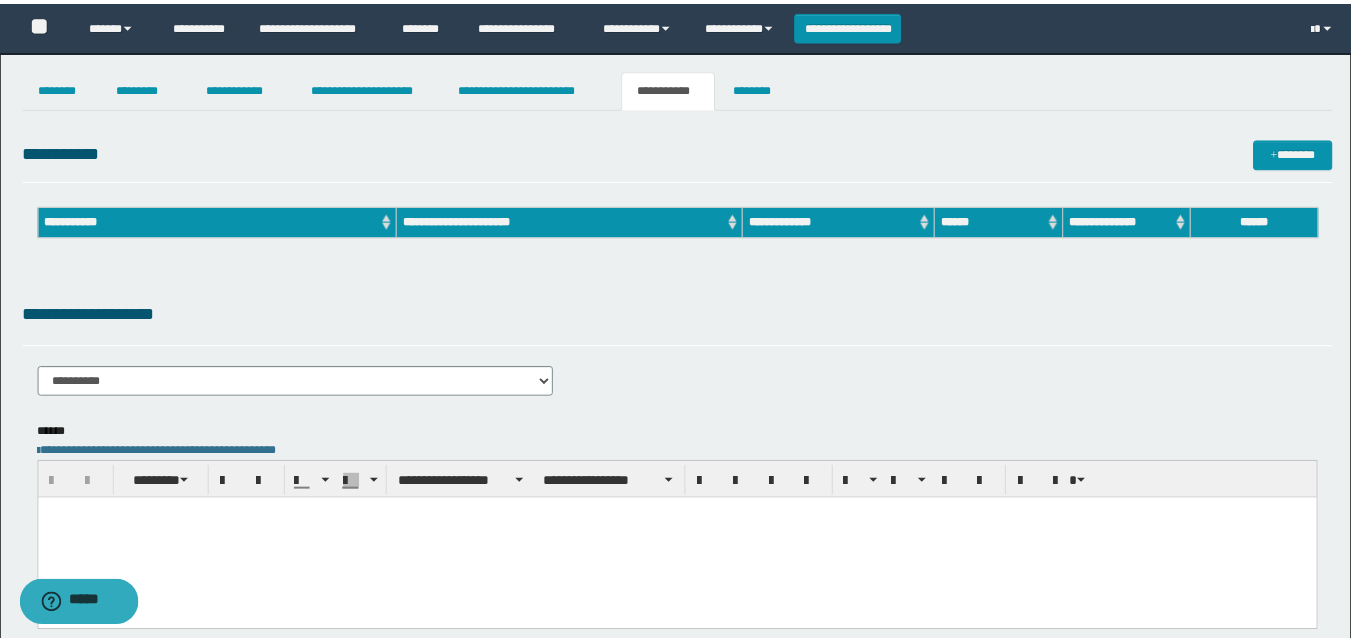 scroll, scrollTop: 0, scrollLeft: 0, axis: both 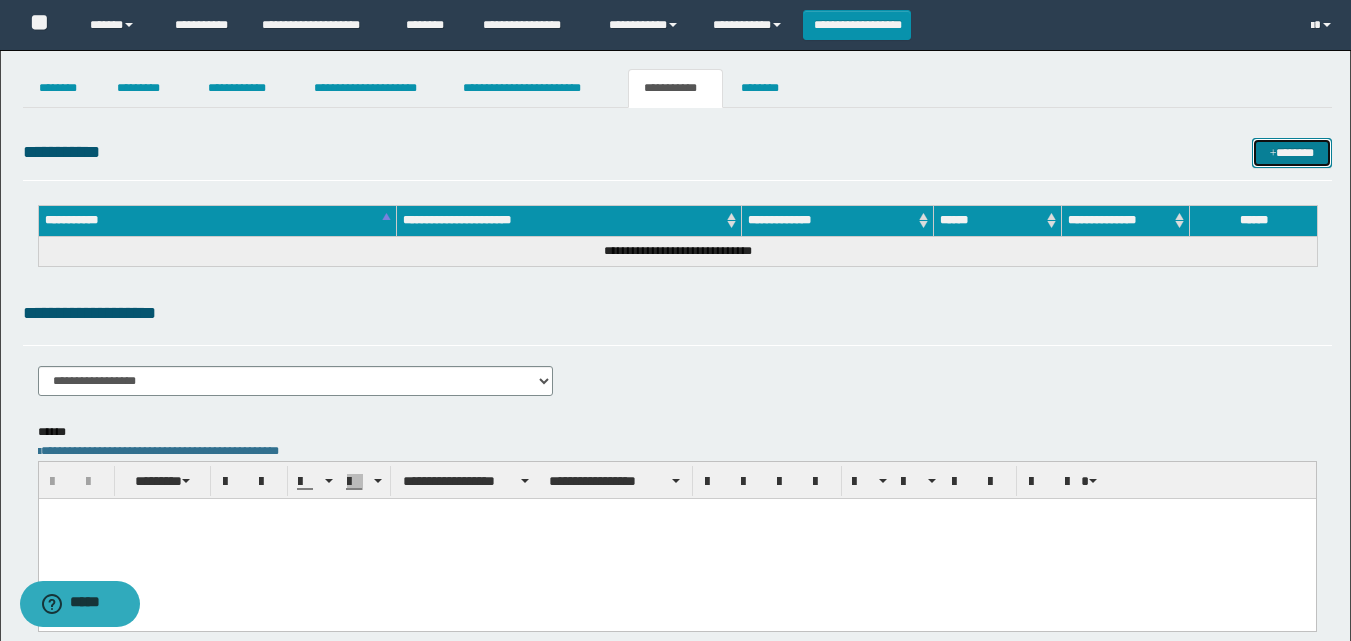 click on "*******" at bounding box center (1292, 153) 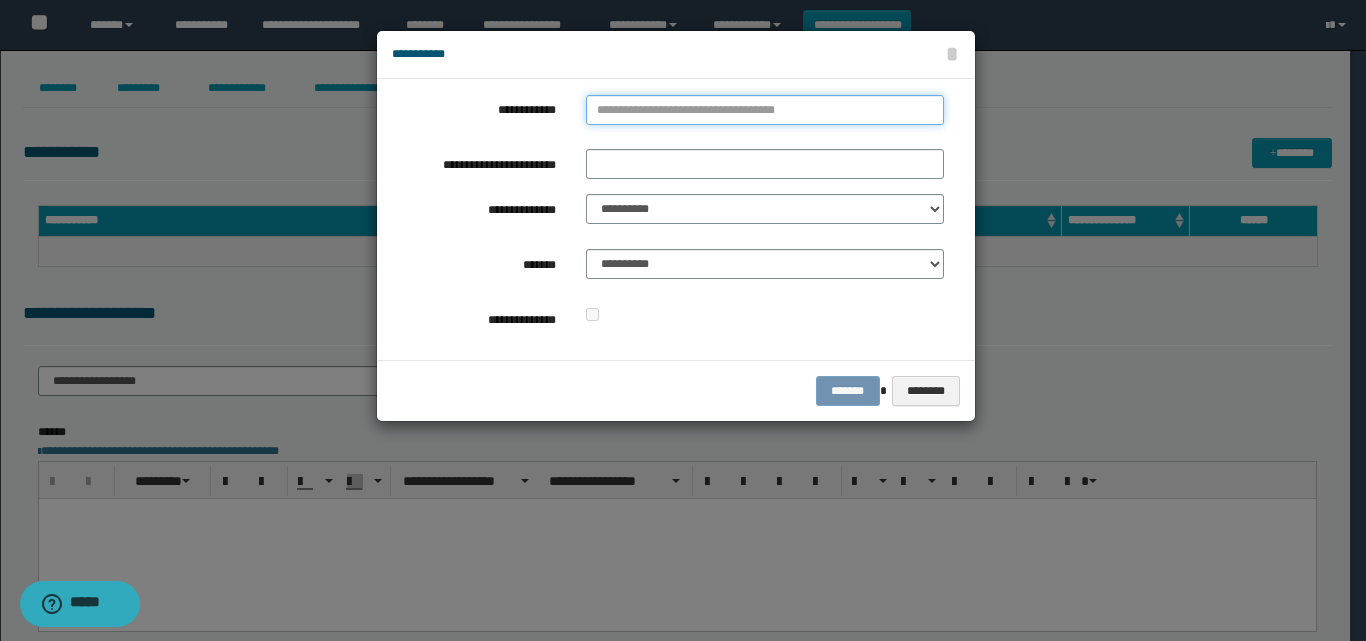 click on "**********" at bounding box center (765, 110) 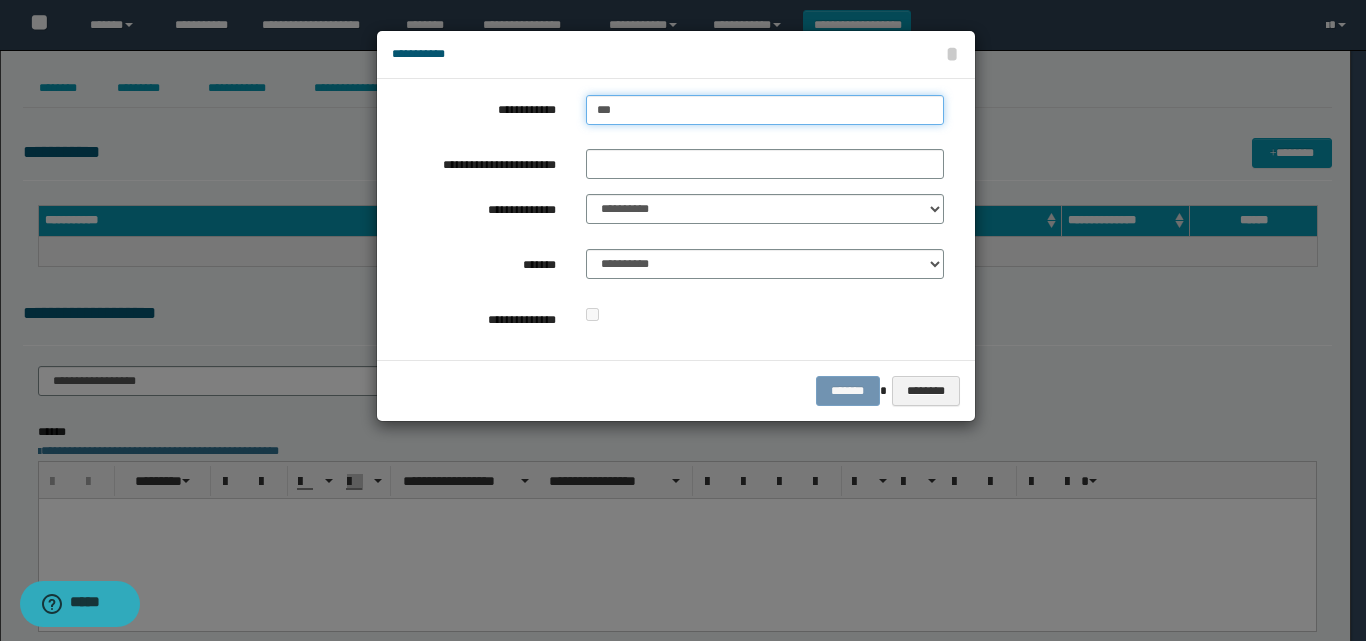 type on "****" 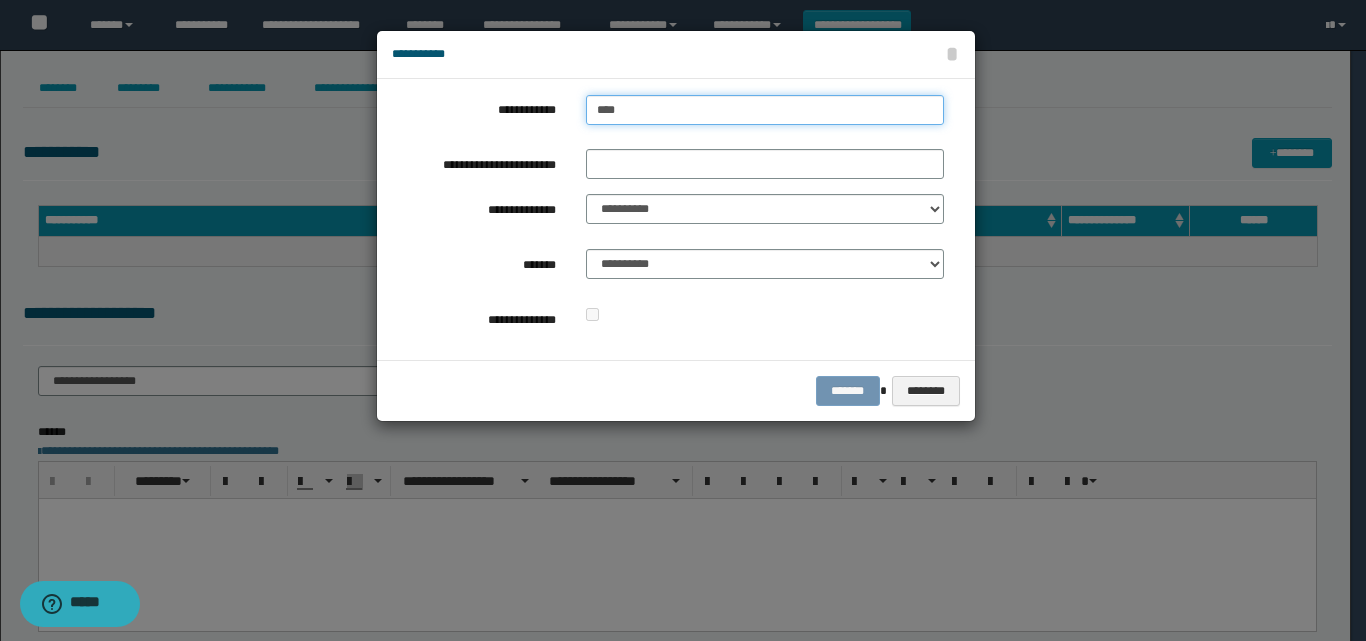 type on "****" 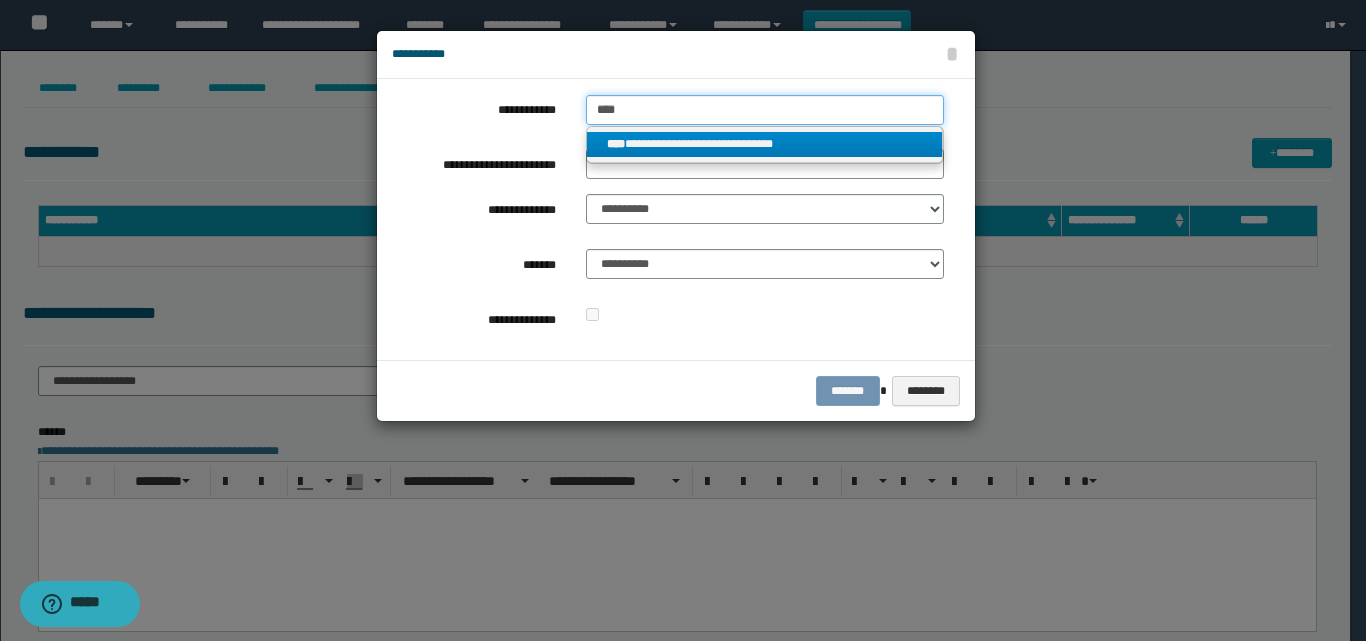 type on "****" 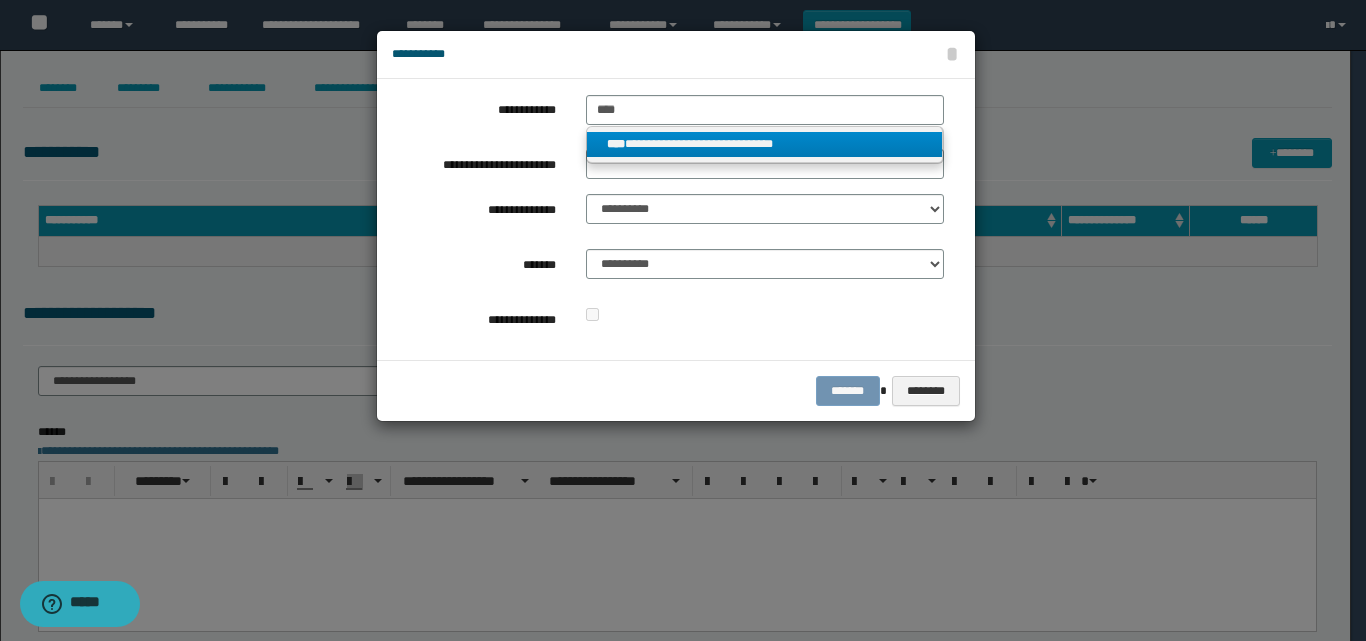 click on "**********" at bounding box center [765, 144] 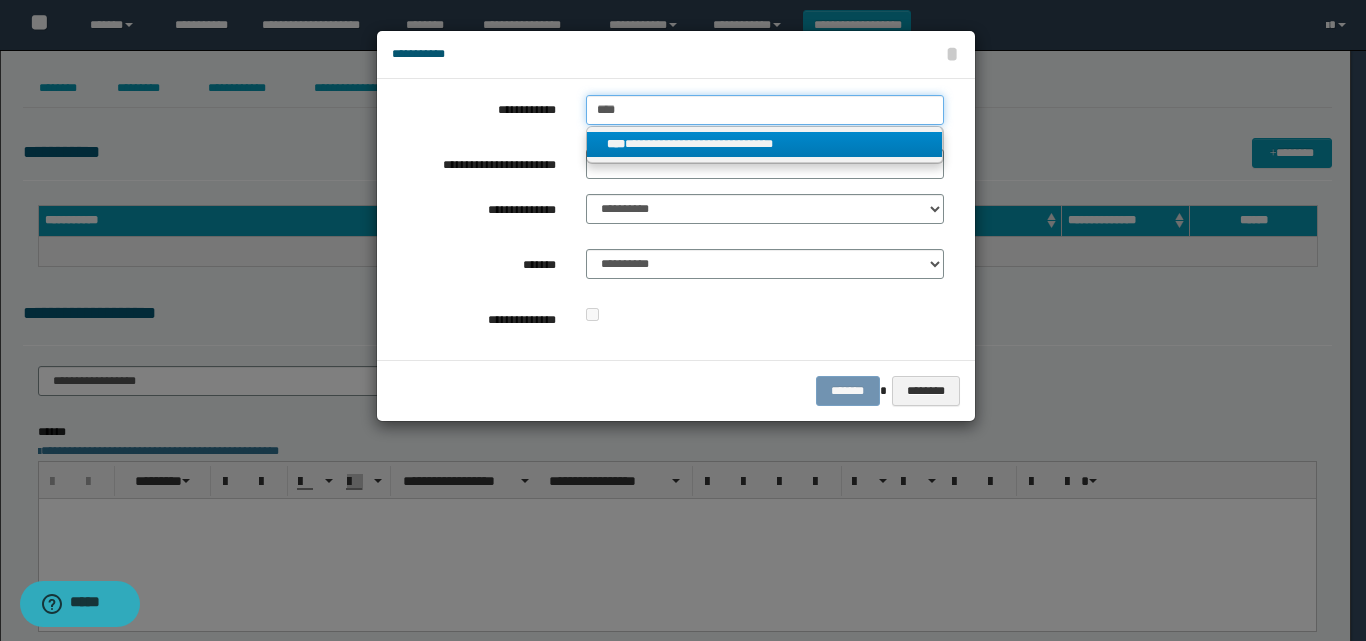 type 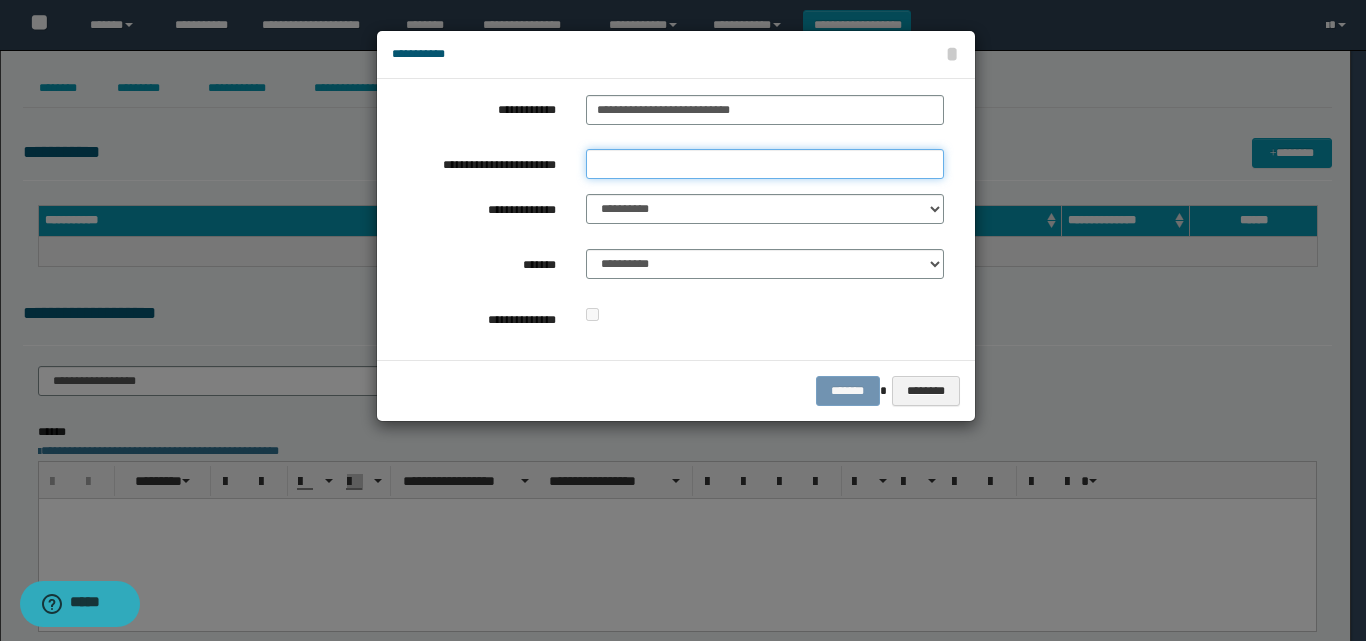 click on "**********" at bounding box center [765, 164] 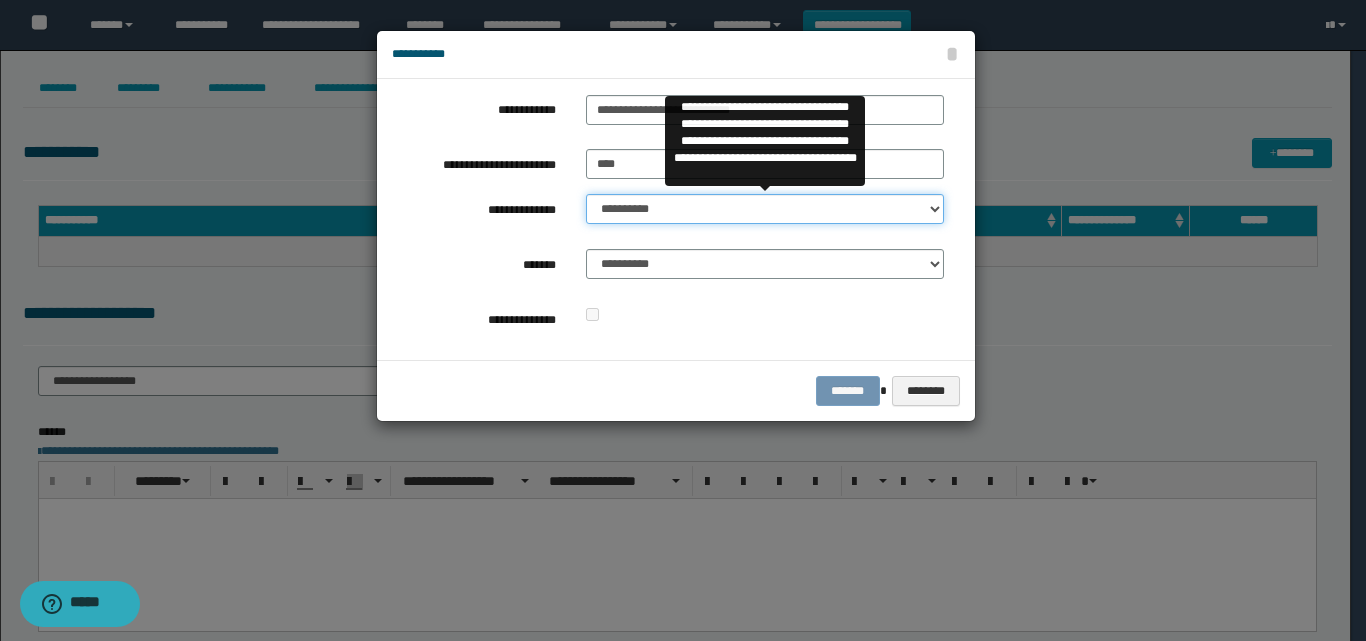 click on "**********" at bounding box center (765, 209) 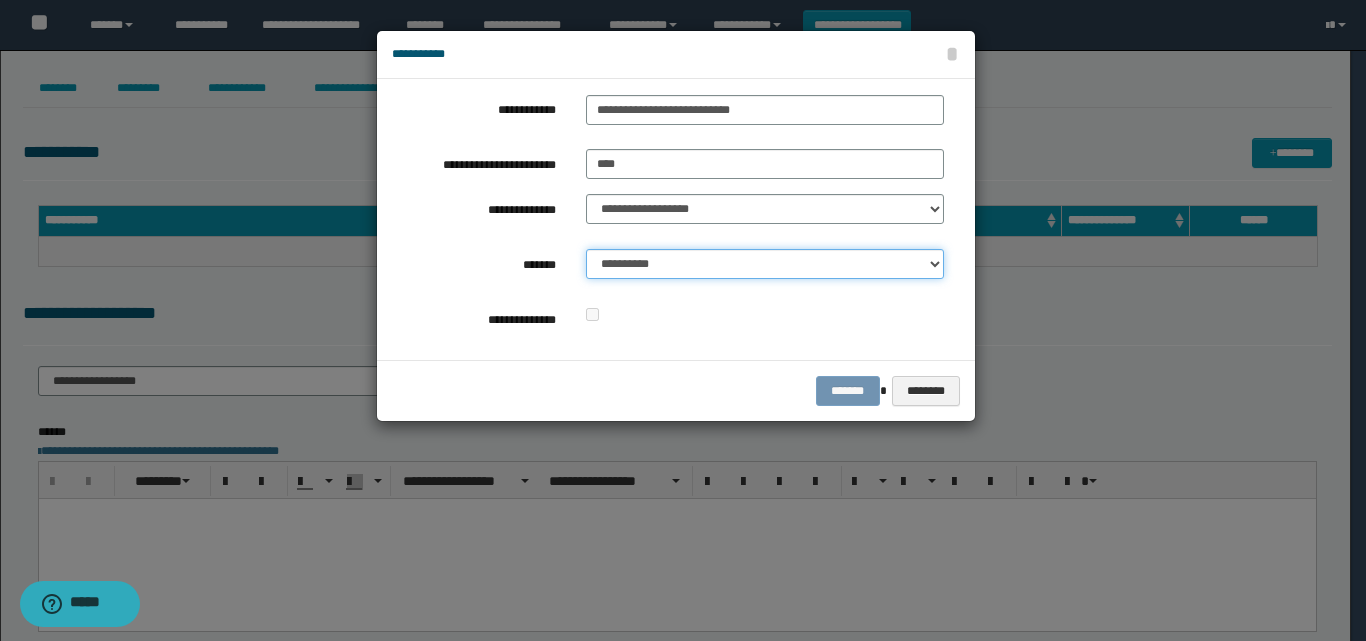 click on "**********" at bounding box center (765, 264) 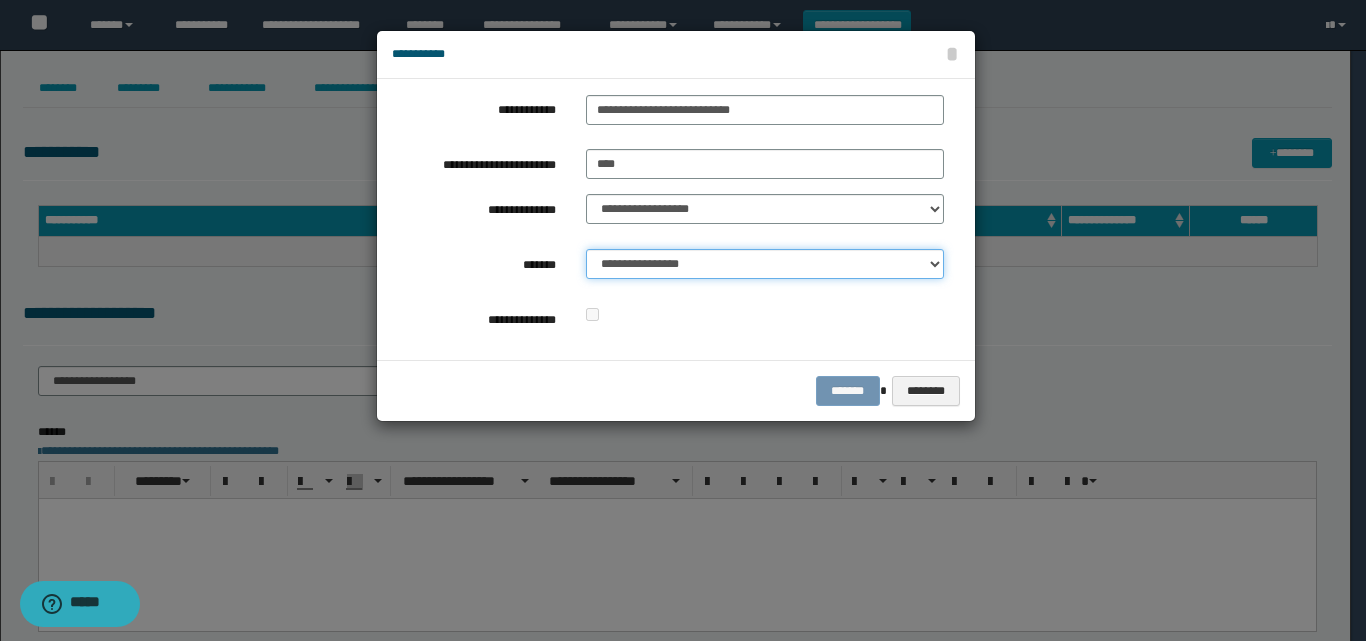 click on "**********" at bounding box center [765, 264] 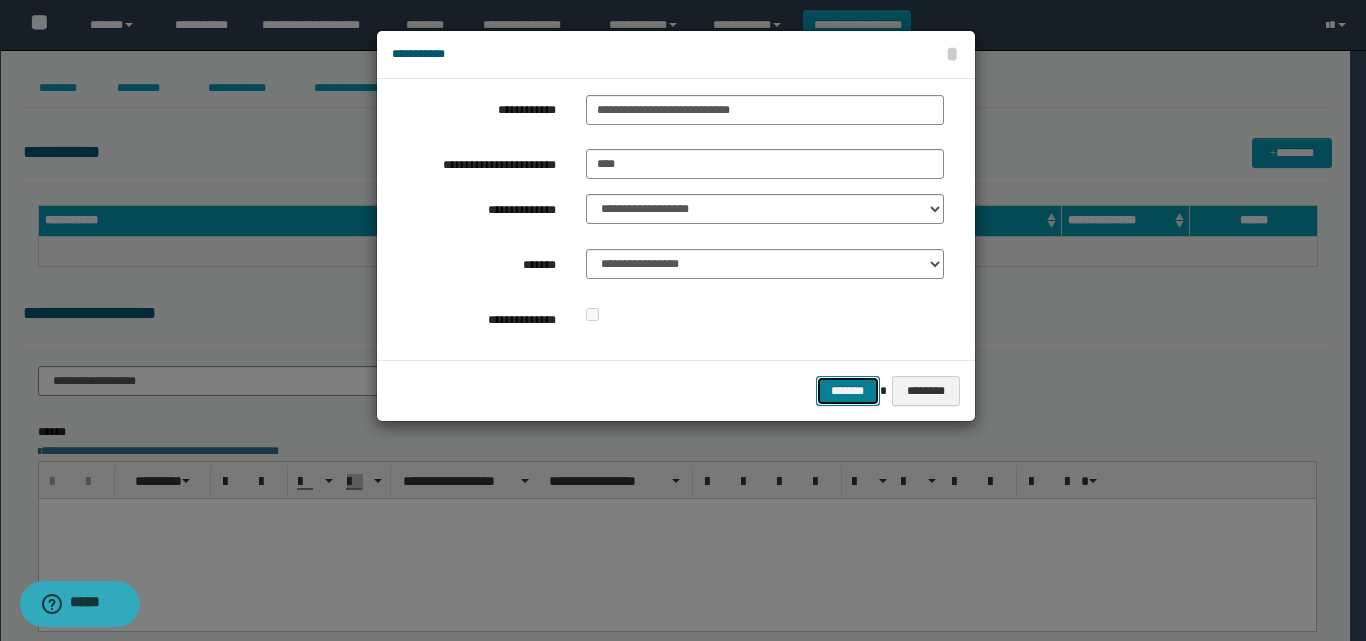 click on "*******" at bounding box center [848, 391] 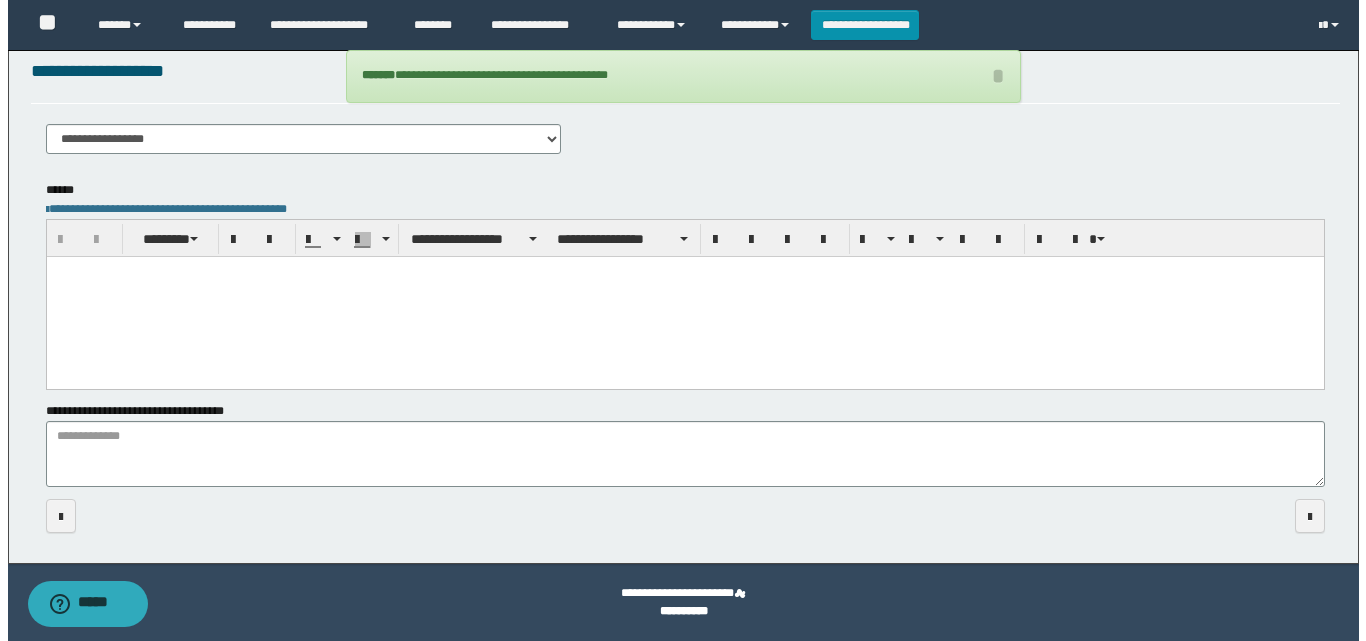 scroll, scrollTop: 0, scrollLeft: 0, axis: both 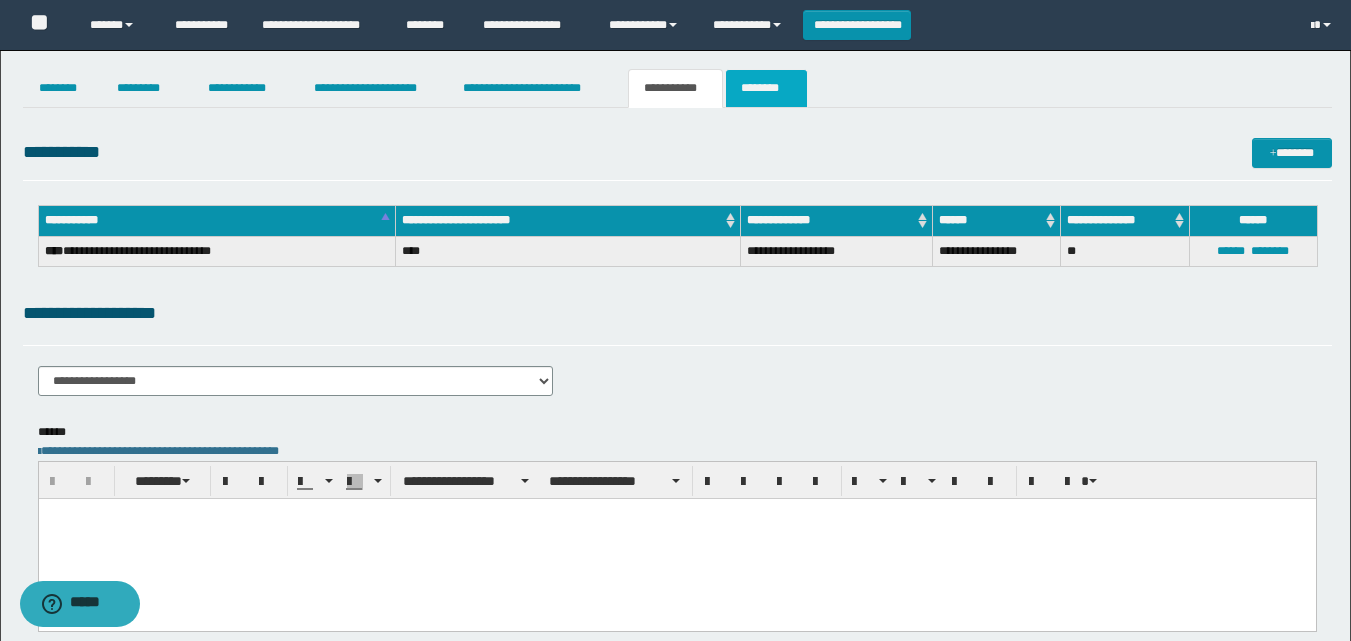 click on "********" at bounding box center (766, 88) 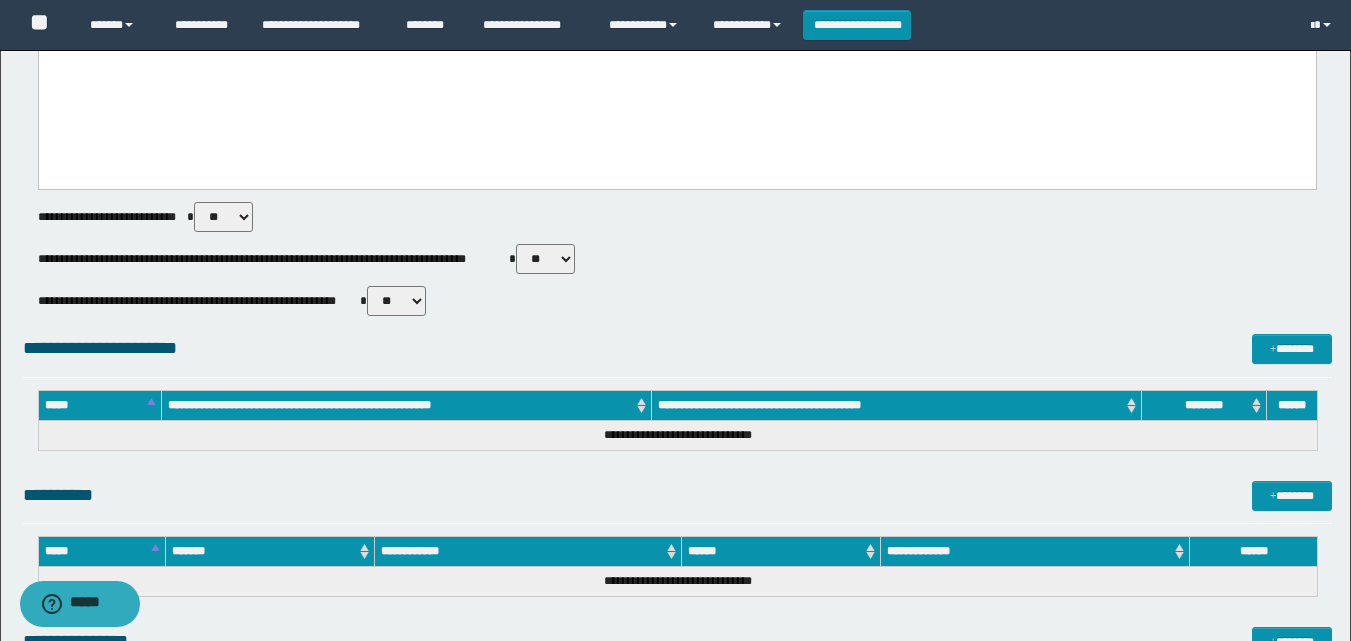scroll, scrollTop: 300, scrollLeft: 0, axis: vertical 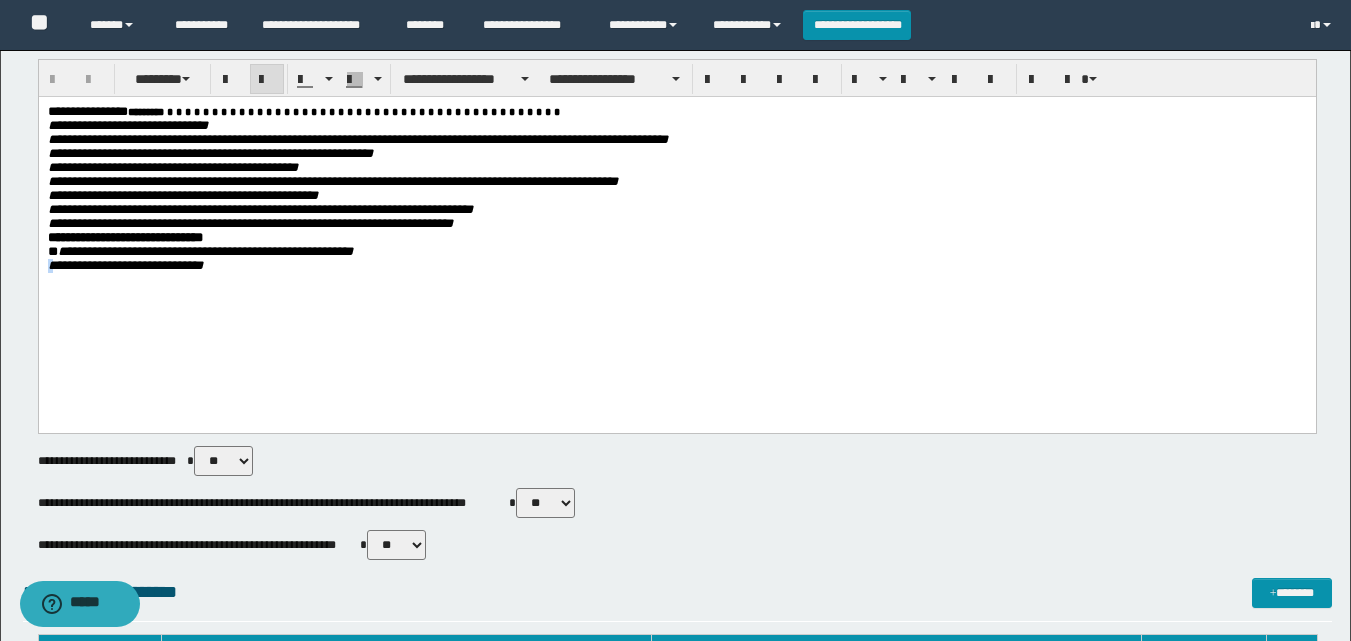 drag, startPoint x: 53, startPoint y: 291, endPoint x: 40, endPoint y: 290, distance: 13.038404 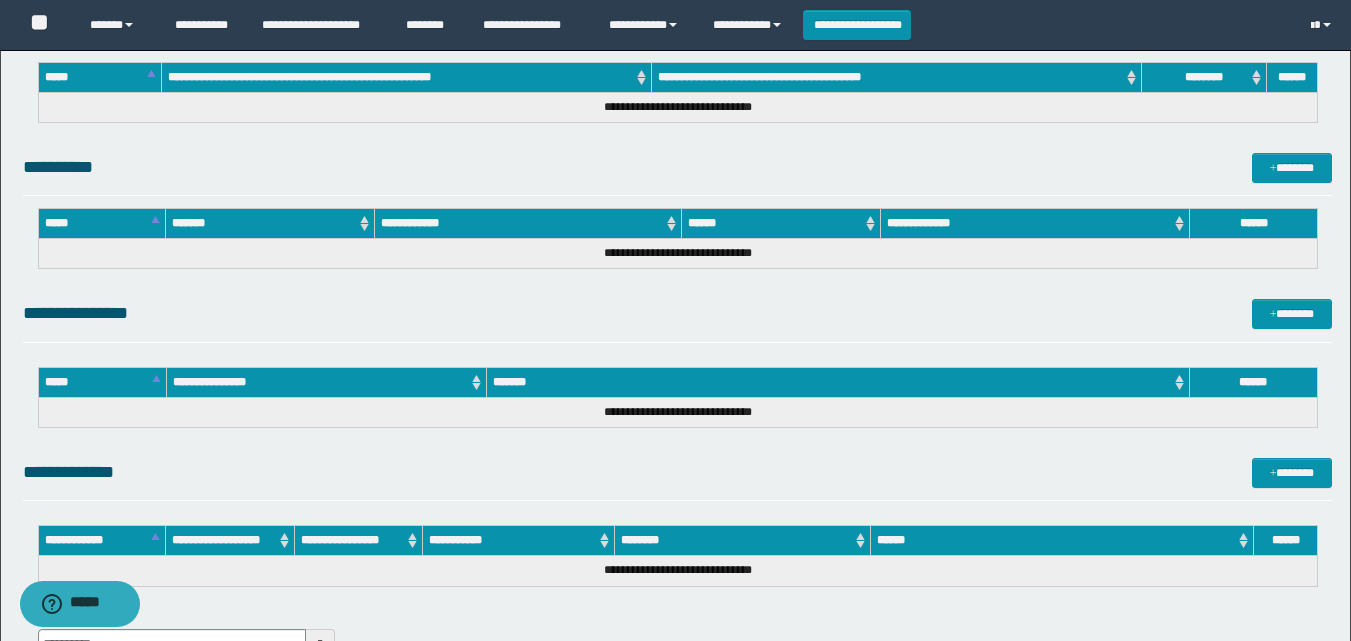 scroll, scrollTop: 1087, scrollLeft: 0, axis: vertical 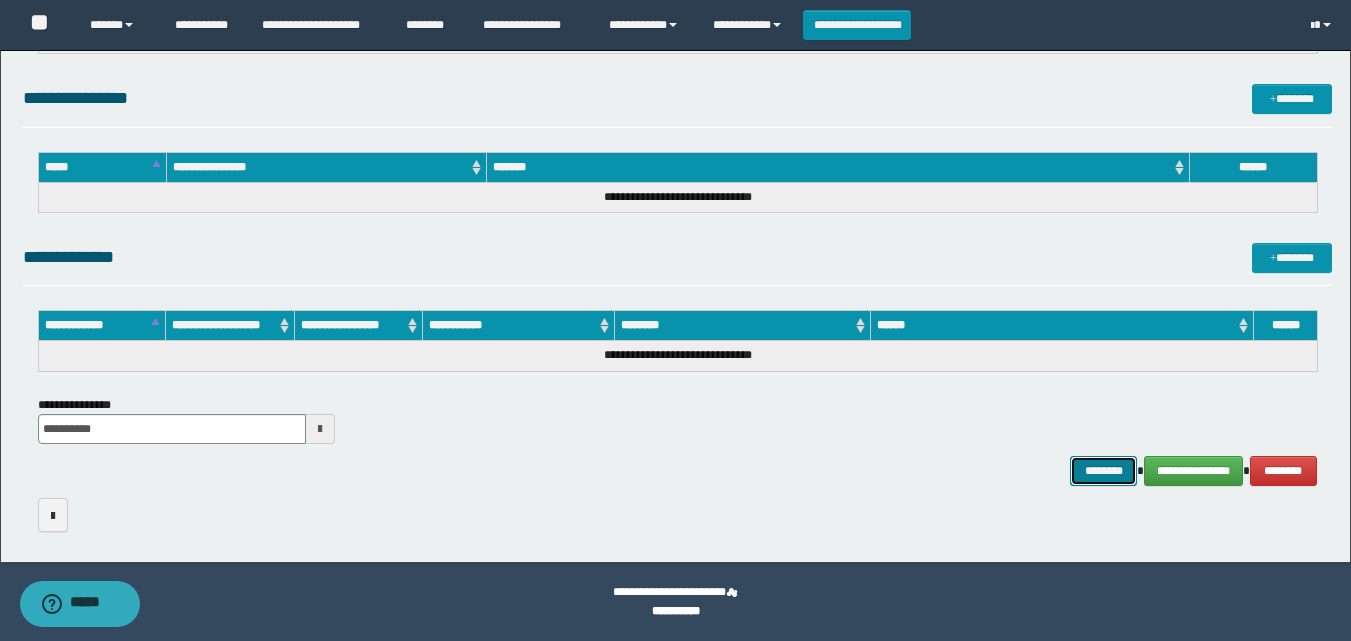 click on "********" at bounding box center [1104, 471] 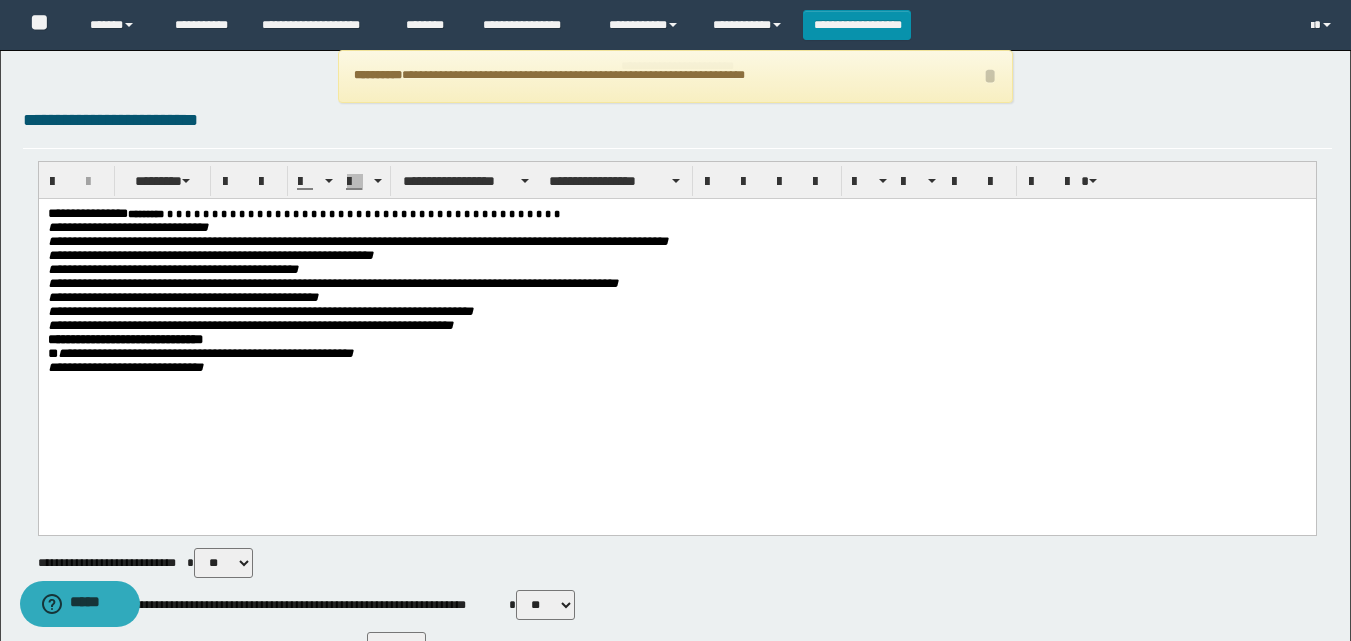 scroll, scrollTop: 0, scrollLeft: 0, axis: both 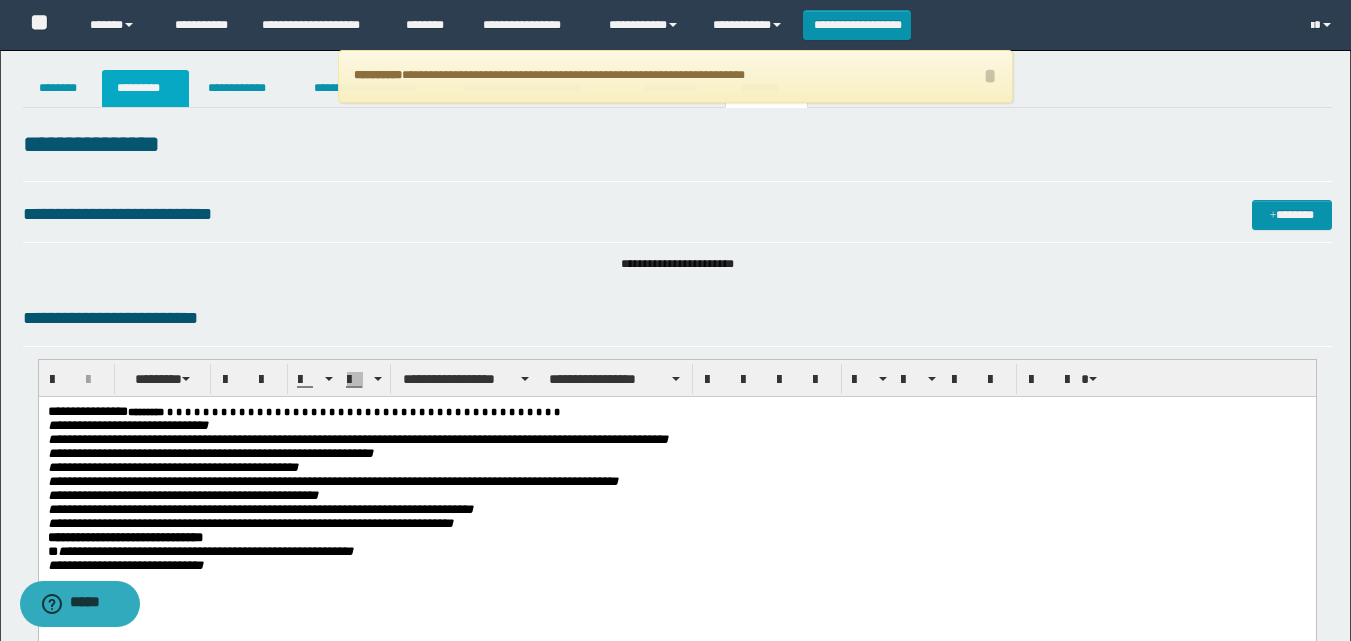click on "*********" at bounding box center [145, 88] 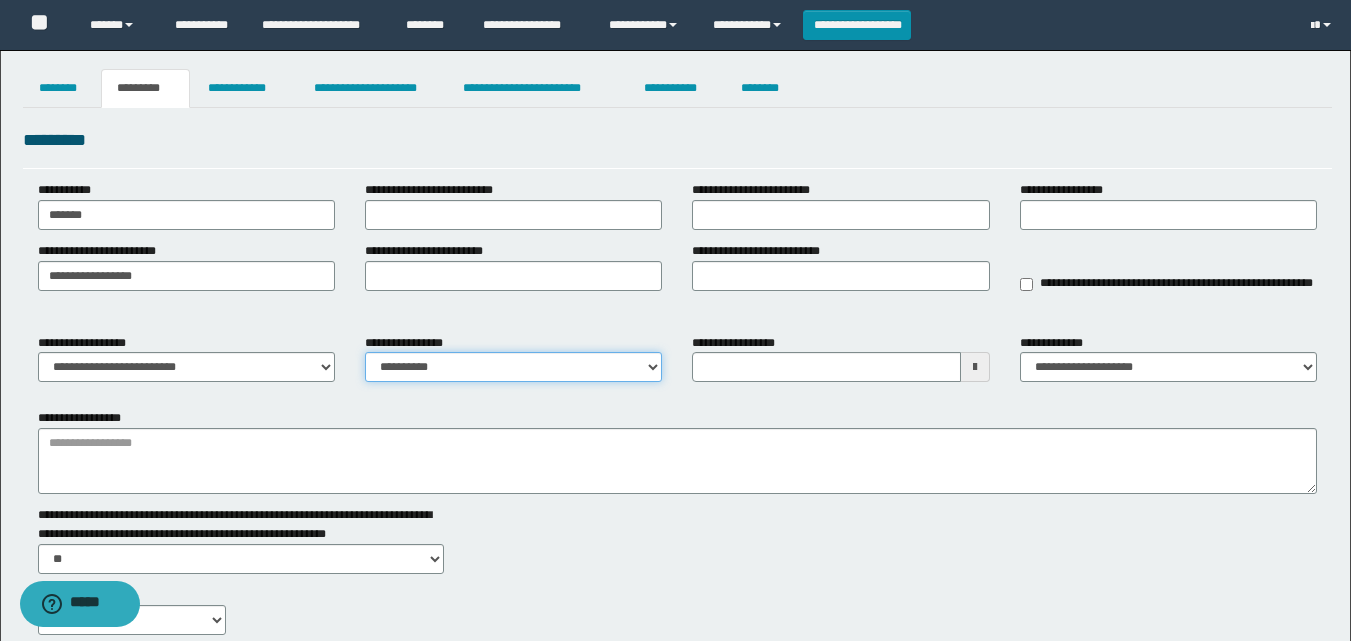 click on "**********" at bounding box center (513, 367) 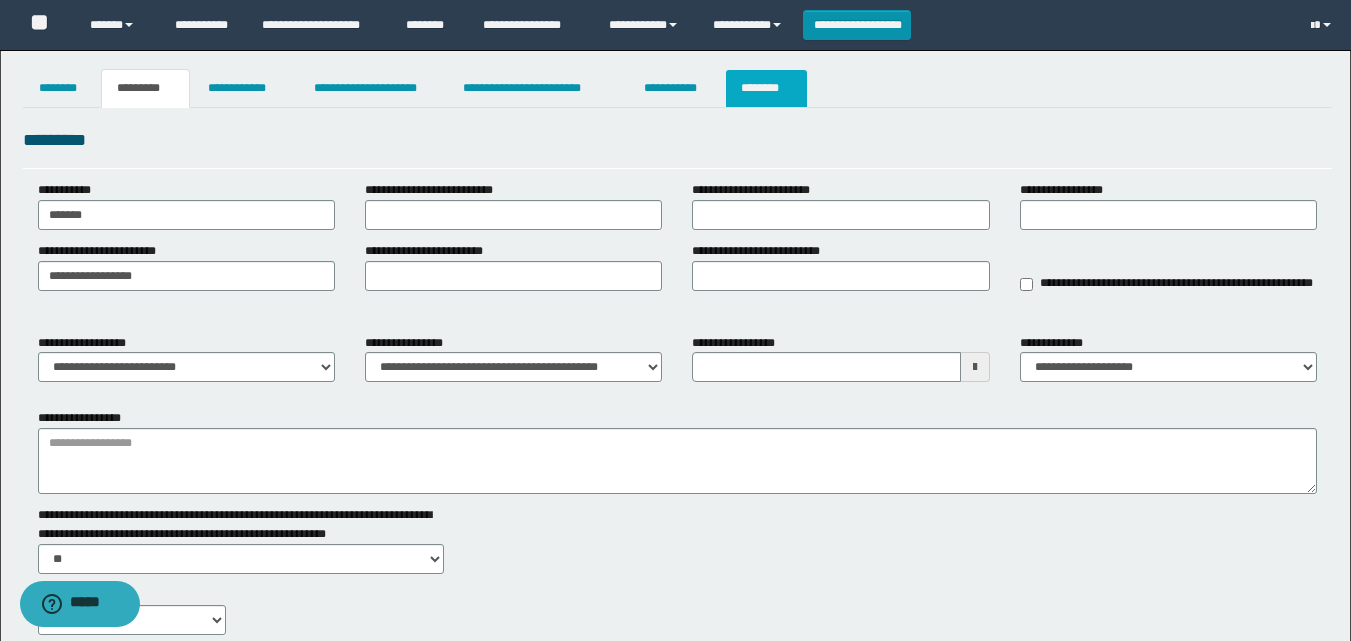 click on "********" at bounding box center (766, 88) 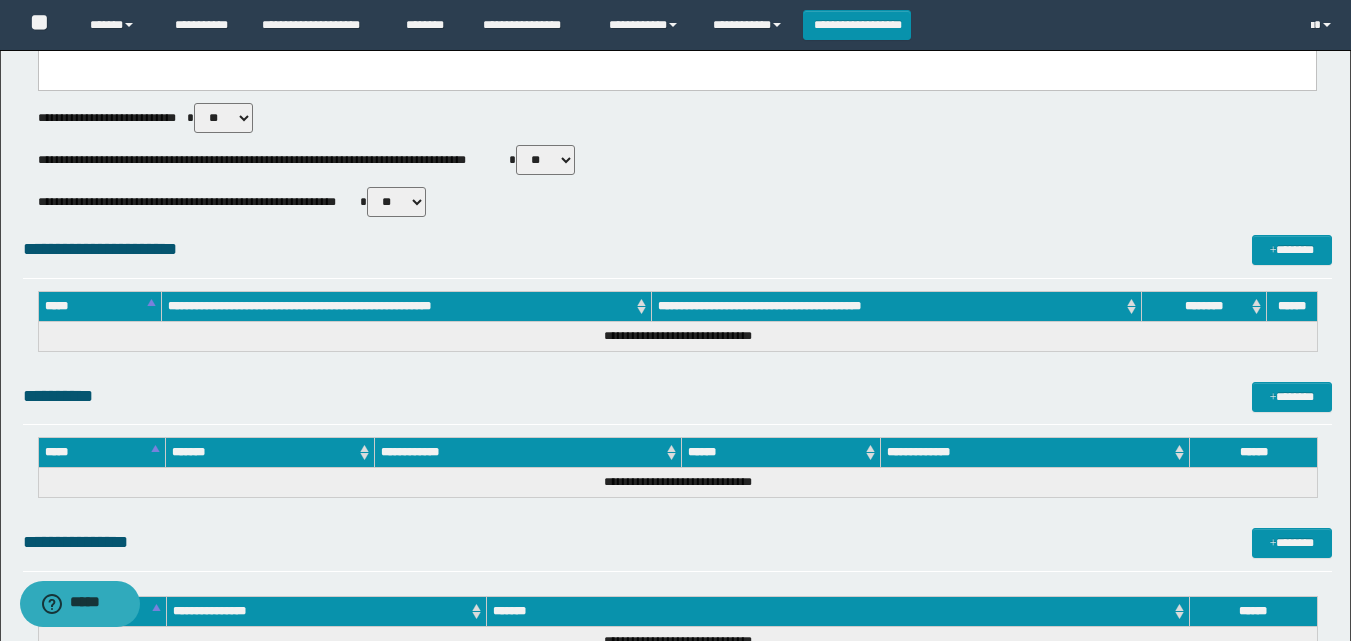 scroll, scrollTop: 1000, scrollLeft: 0, axis: vertical 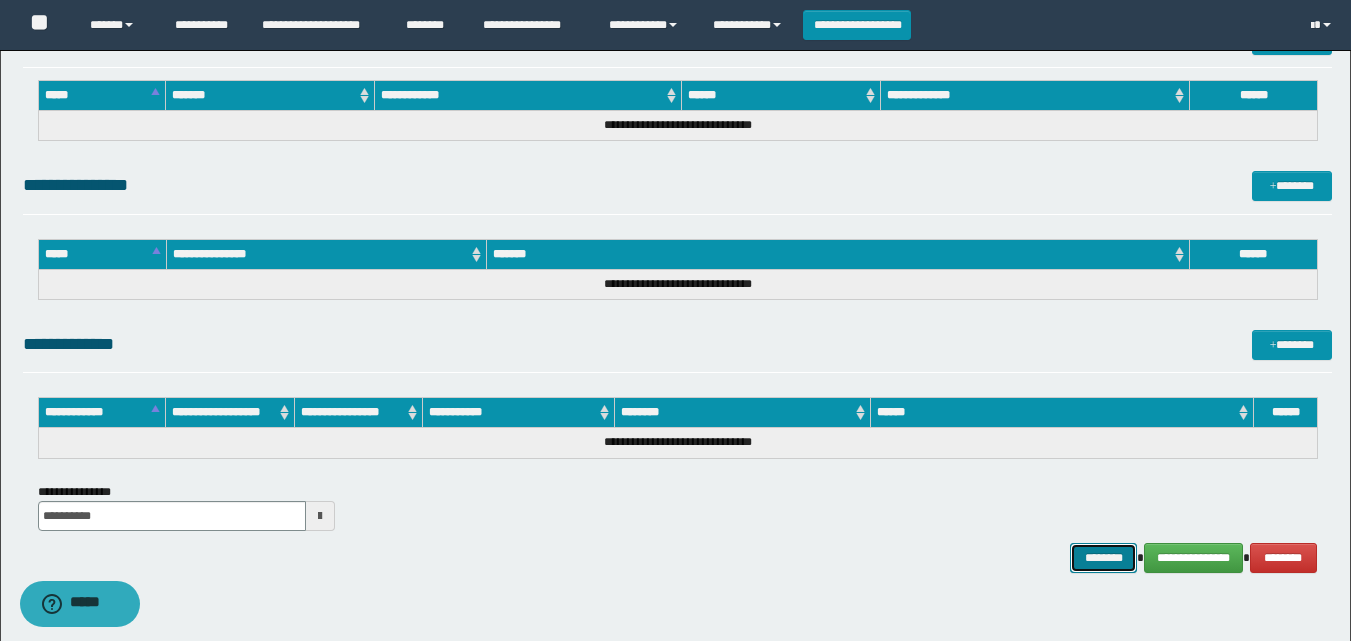 click on "********" at bounding box center (1104, 558) 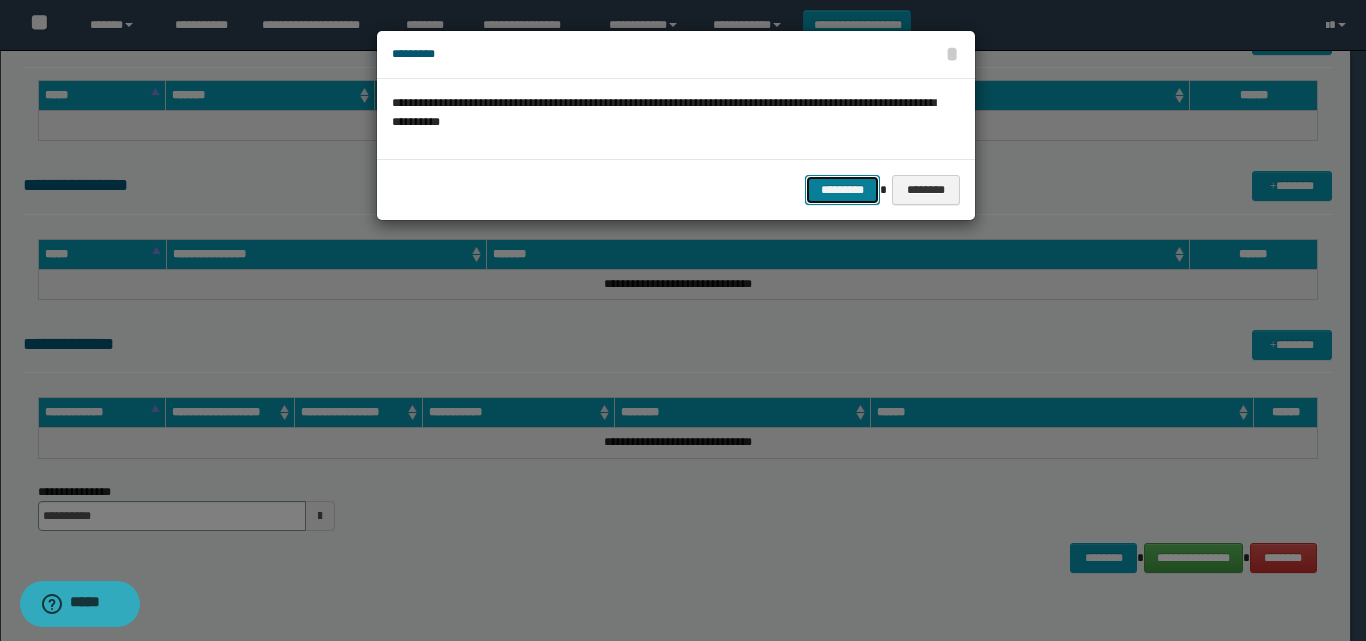 click on "*********" at bounding box center [842, 190] 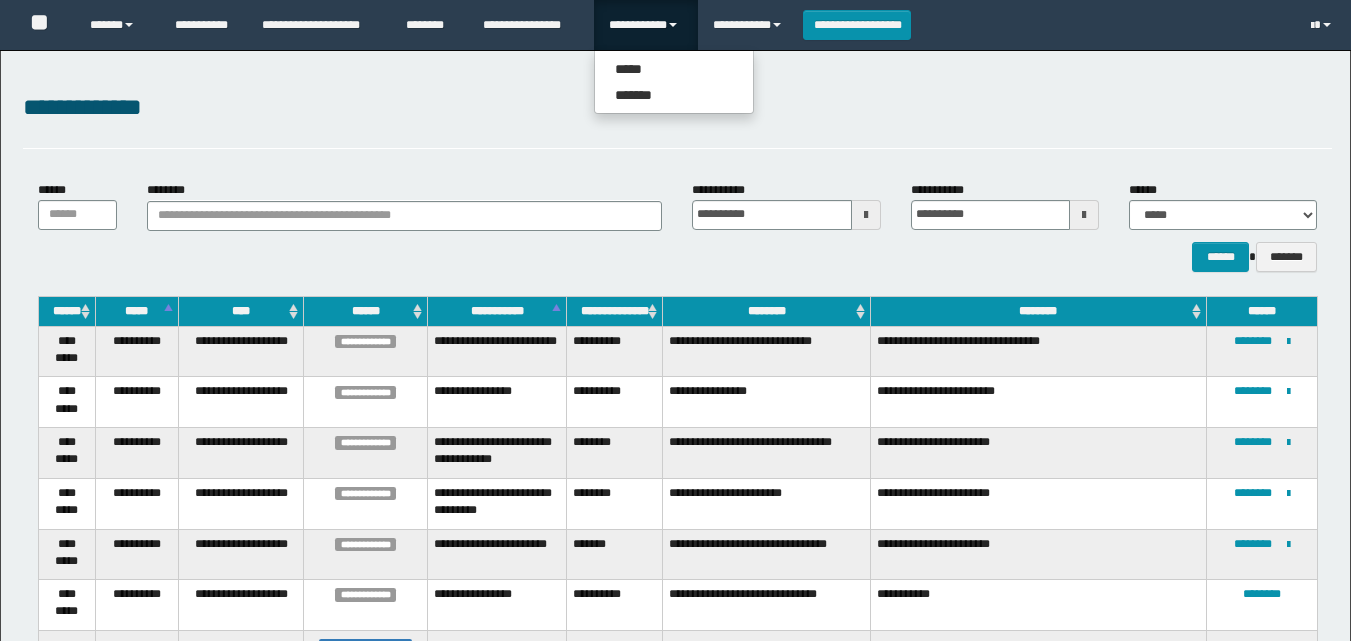 scroll, scrollTop: 0, scrollLeft: 0, axis: both 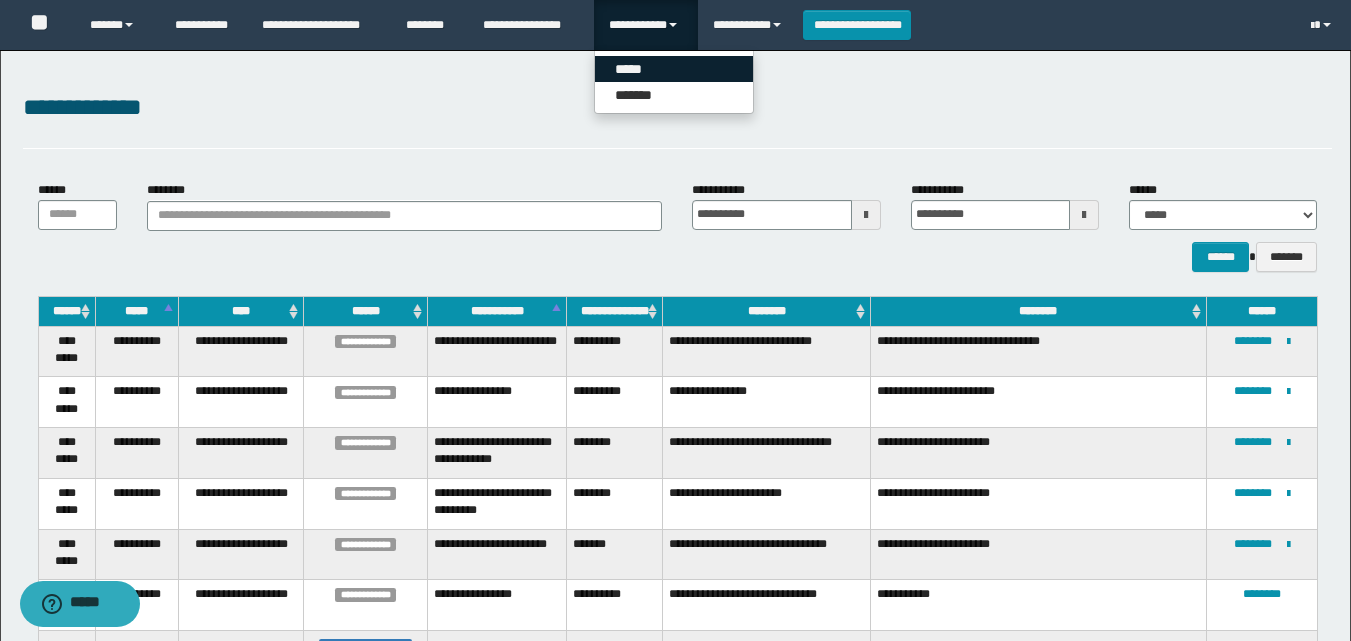 click on "*****" at bounding box center [674, 69] 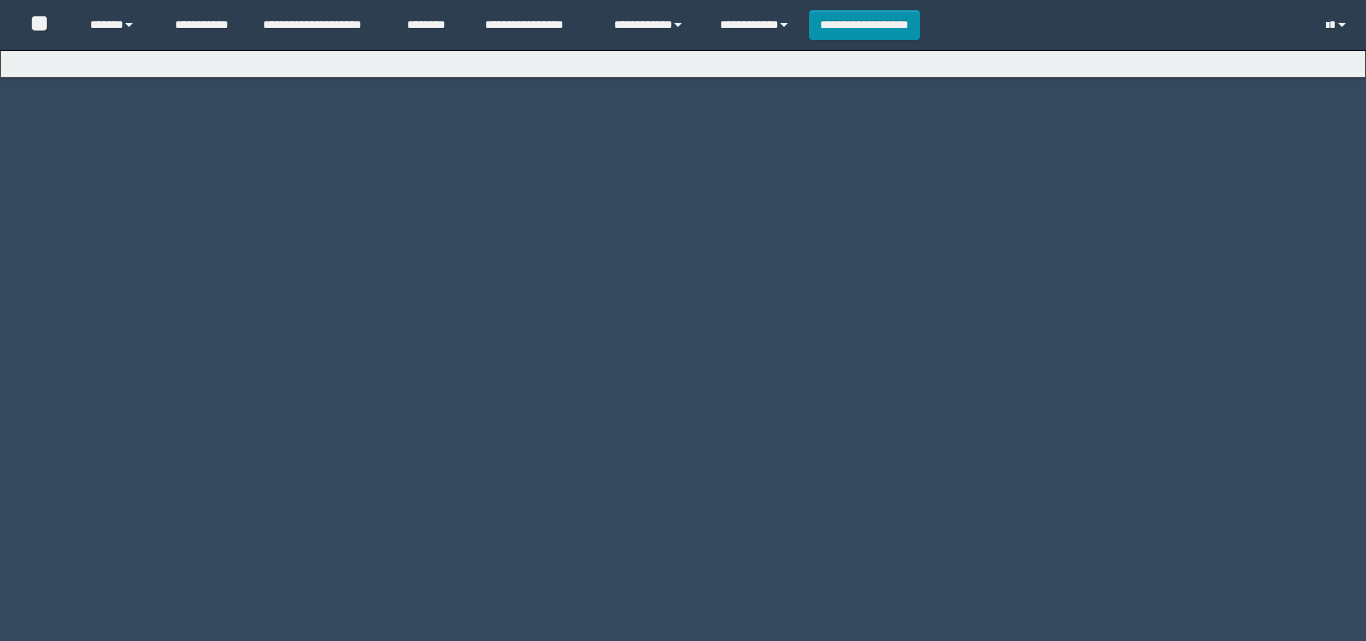 scroll, scrollTop: 0, scrollLeft: 0, axis: both 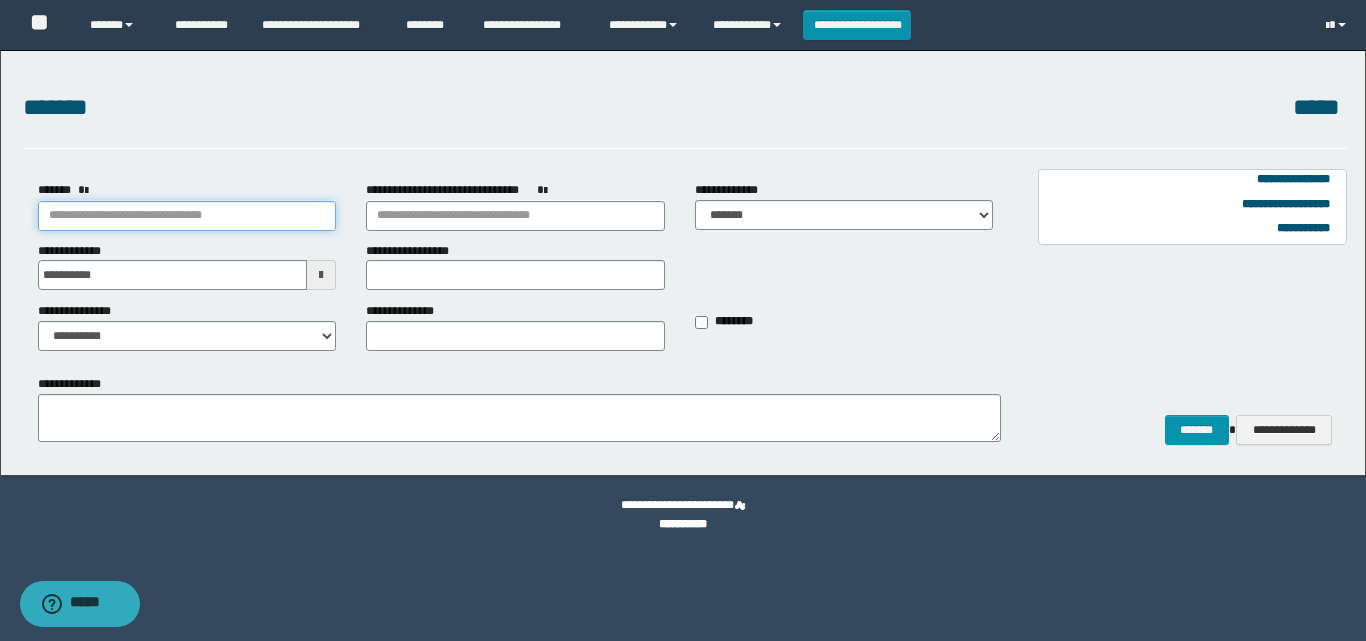 click on "*******" at bounding box center (187, 216) 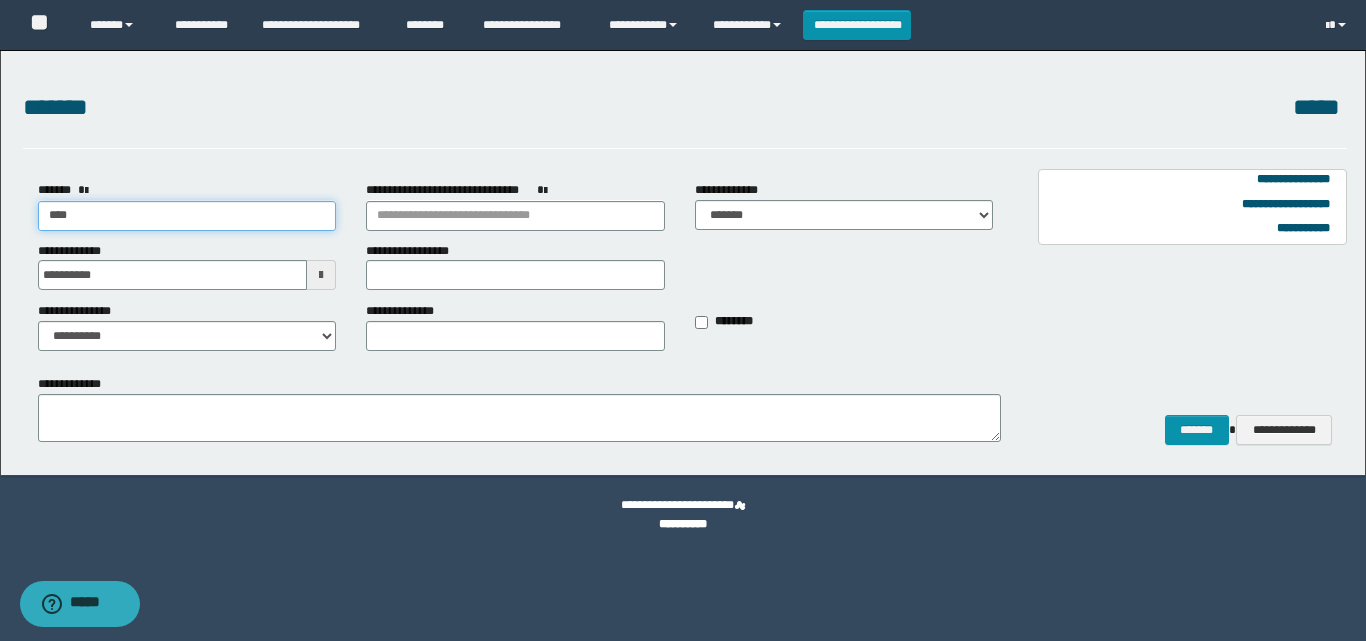 type on "*****" 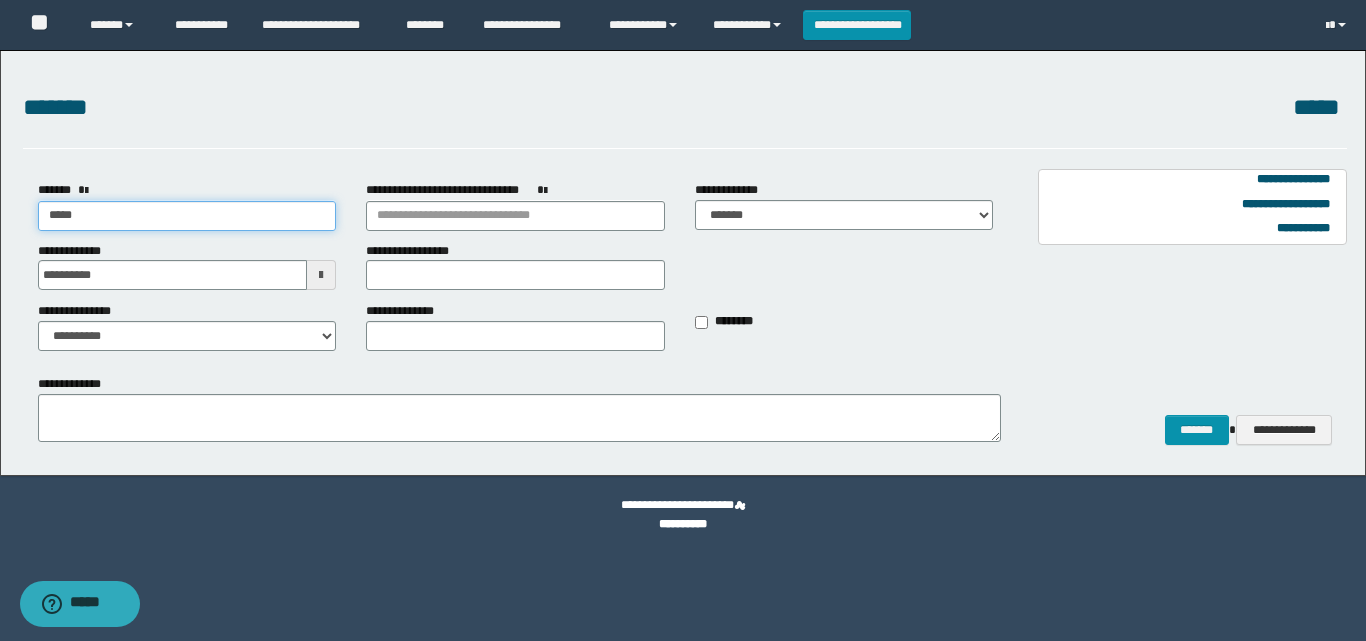 type on "*****" 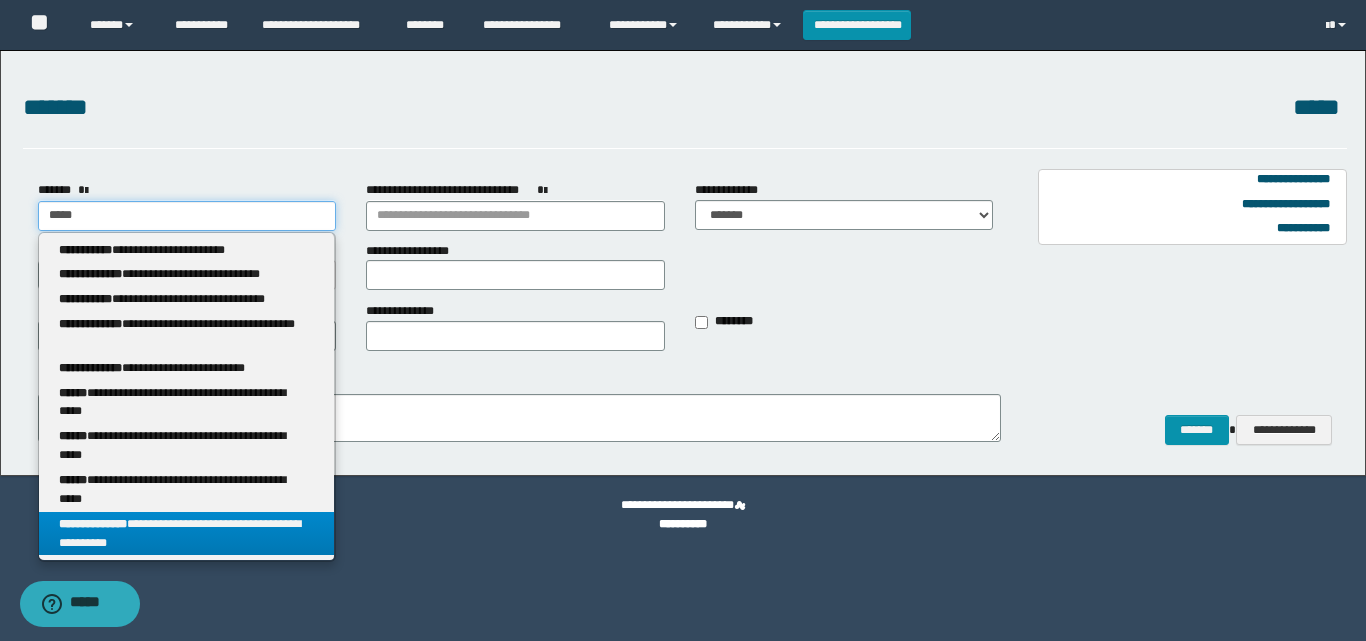 type on "*****" 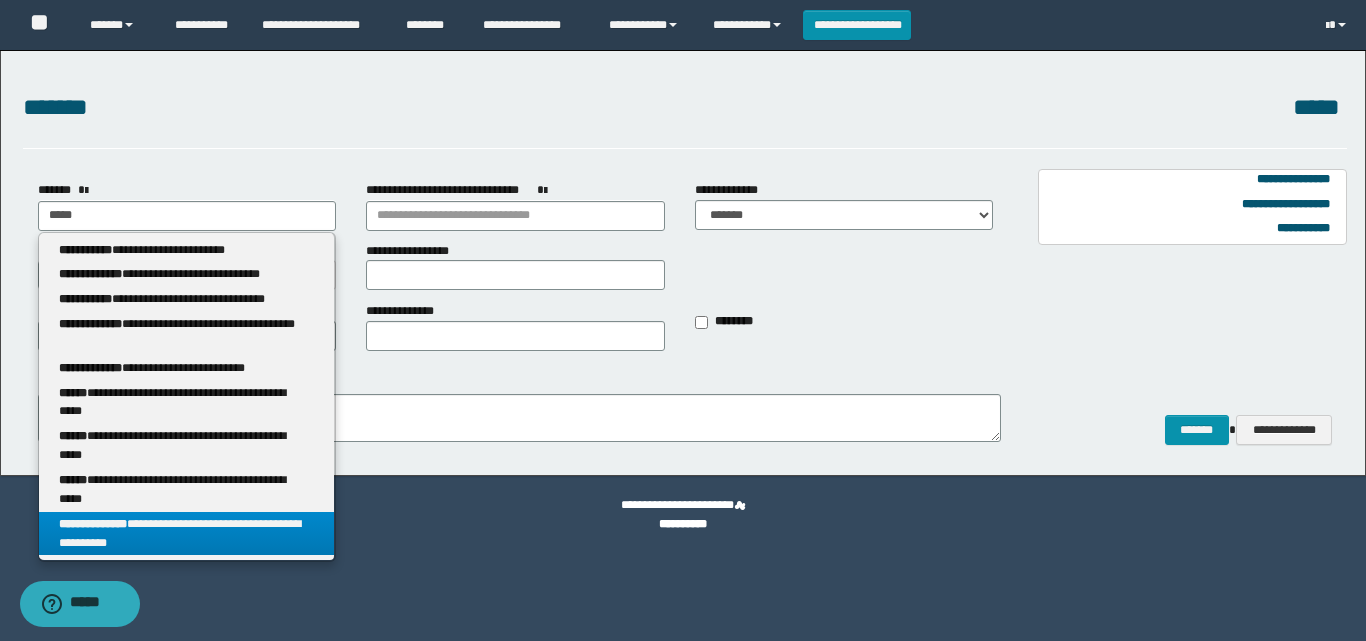 click on "**********" at bounding box center (187, 534) 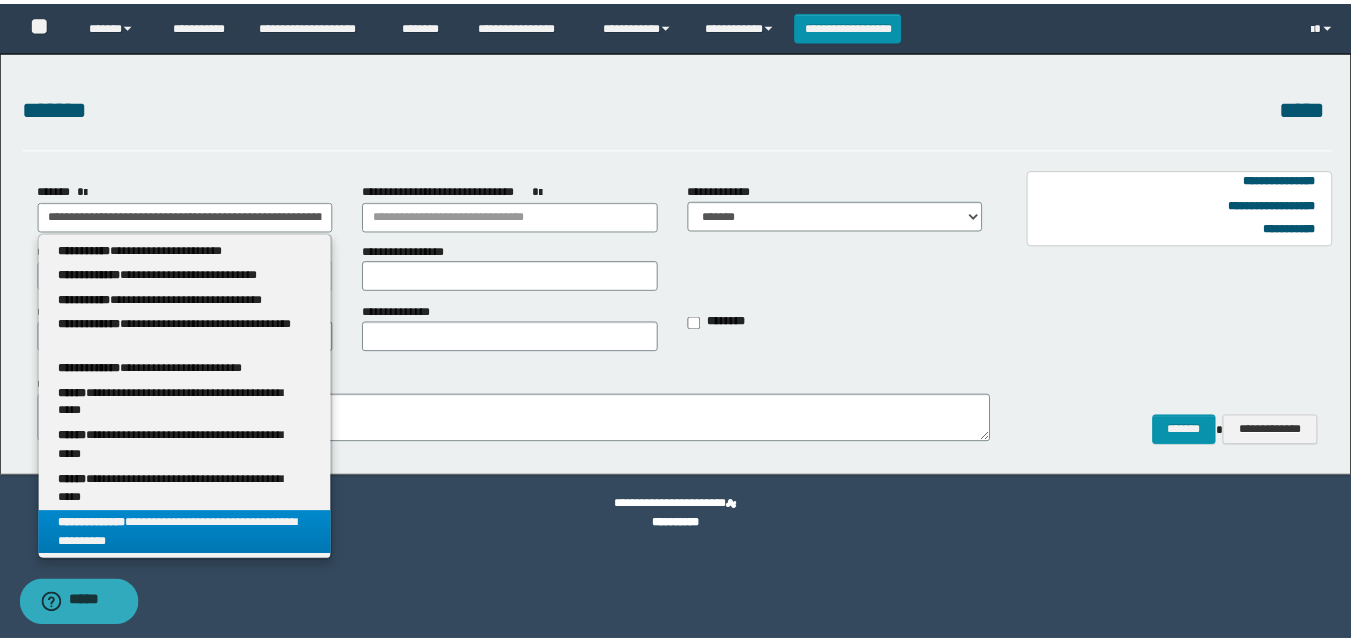 scroll, scrollTop: 0, scrollLeft: 0, axis: both 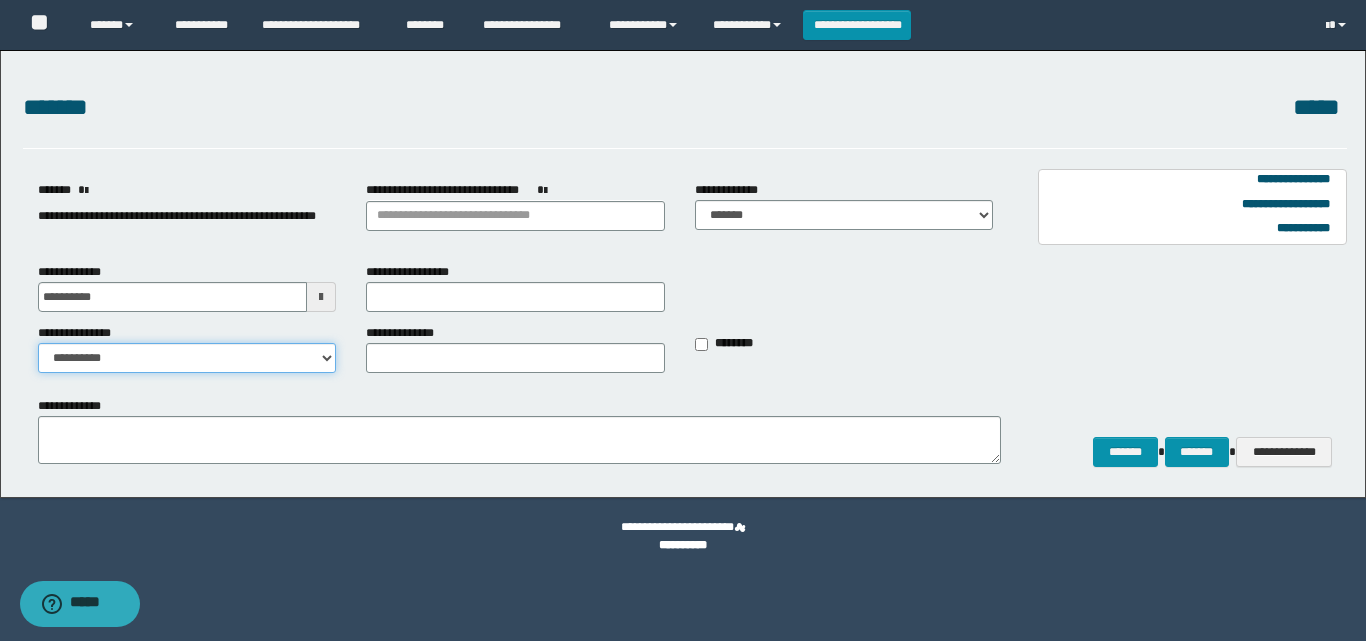 click on "**********" at bounding box center (187, 358) 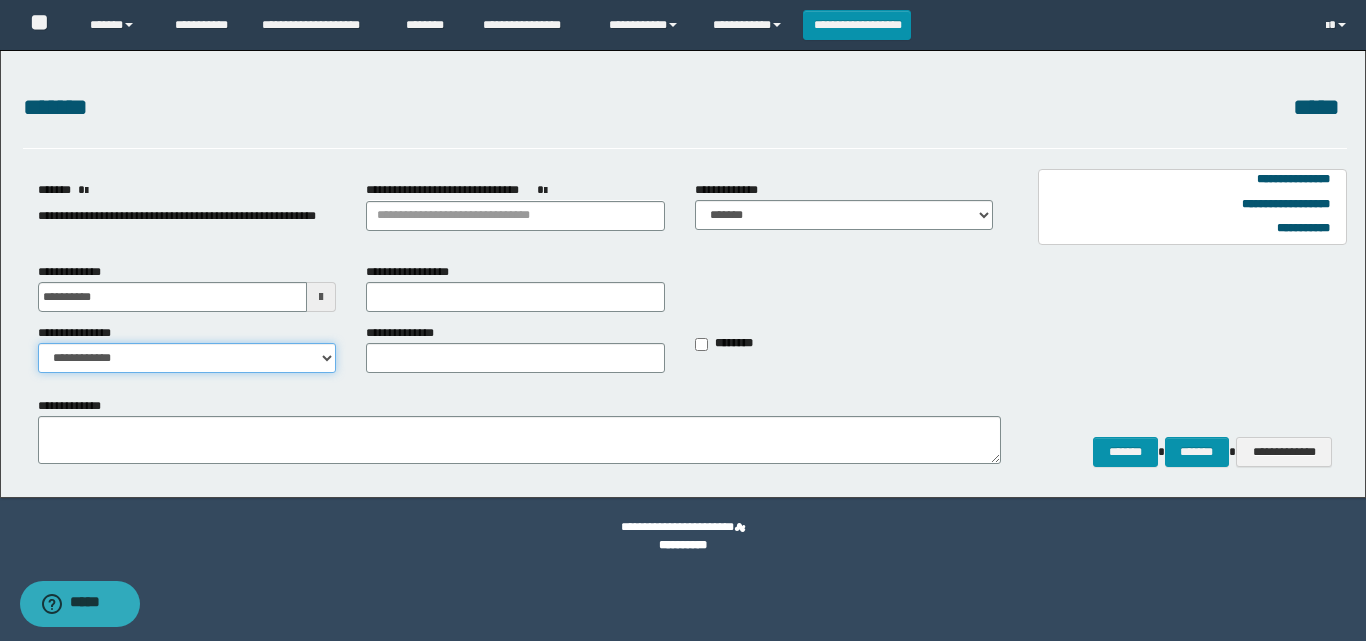 click on "**********" at bounding box center (187, 358) 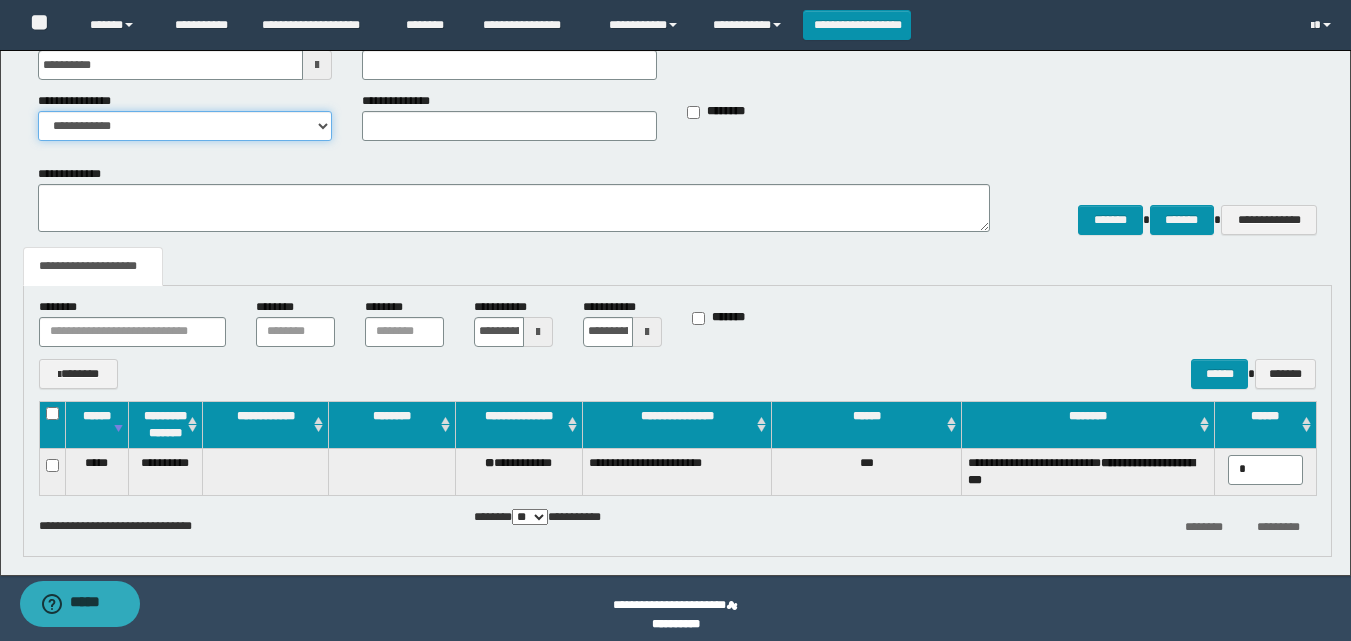 scroll, scrollTop: 245, scrollLeft: 0, axis: vertical 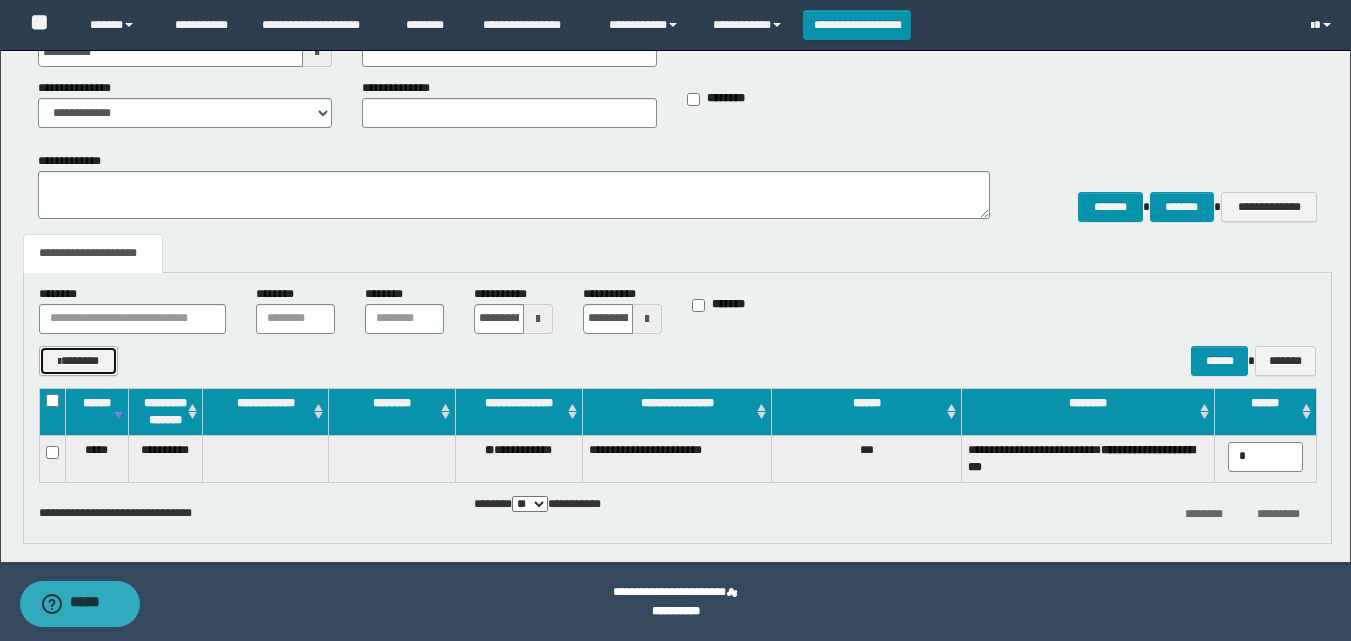 click on "*******" at bounding box center (79, 361) 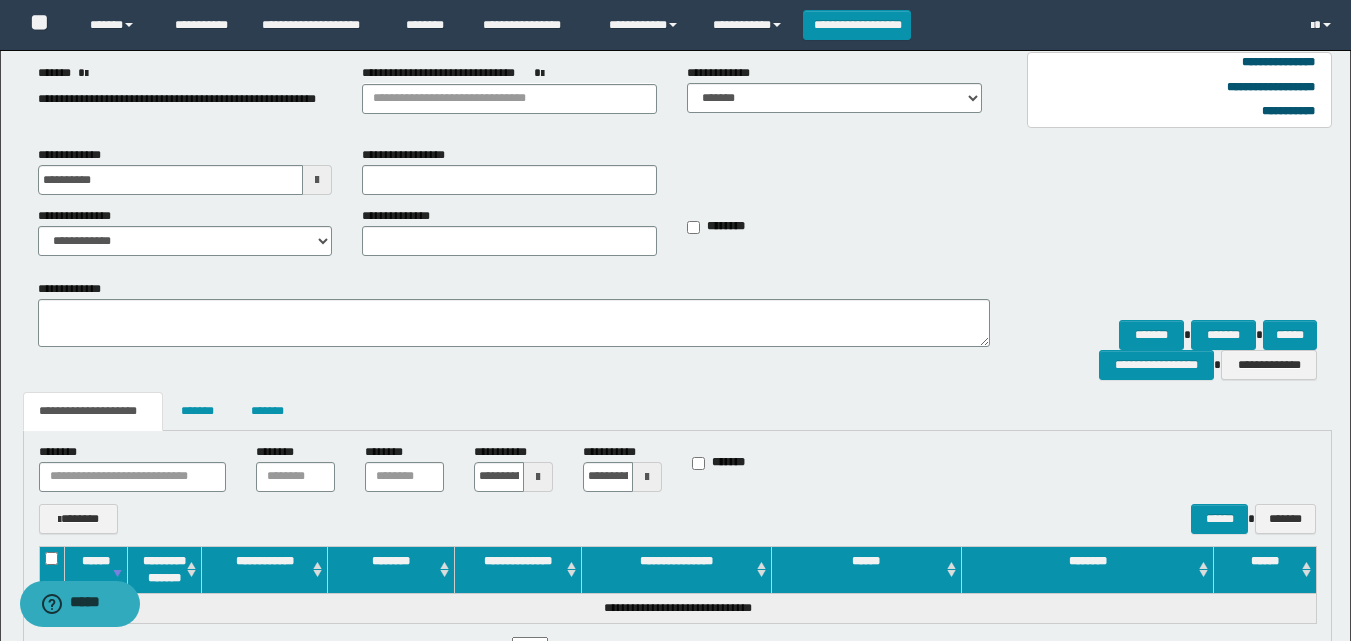 scroll, scrollTop: 0, scrollLeft: 0, axis: both 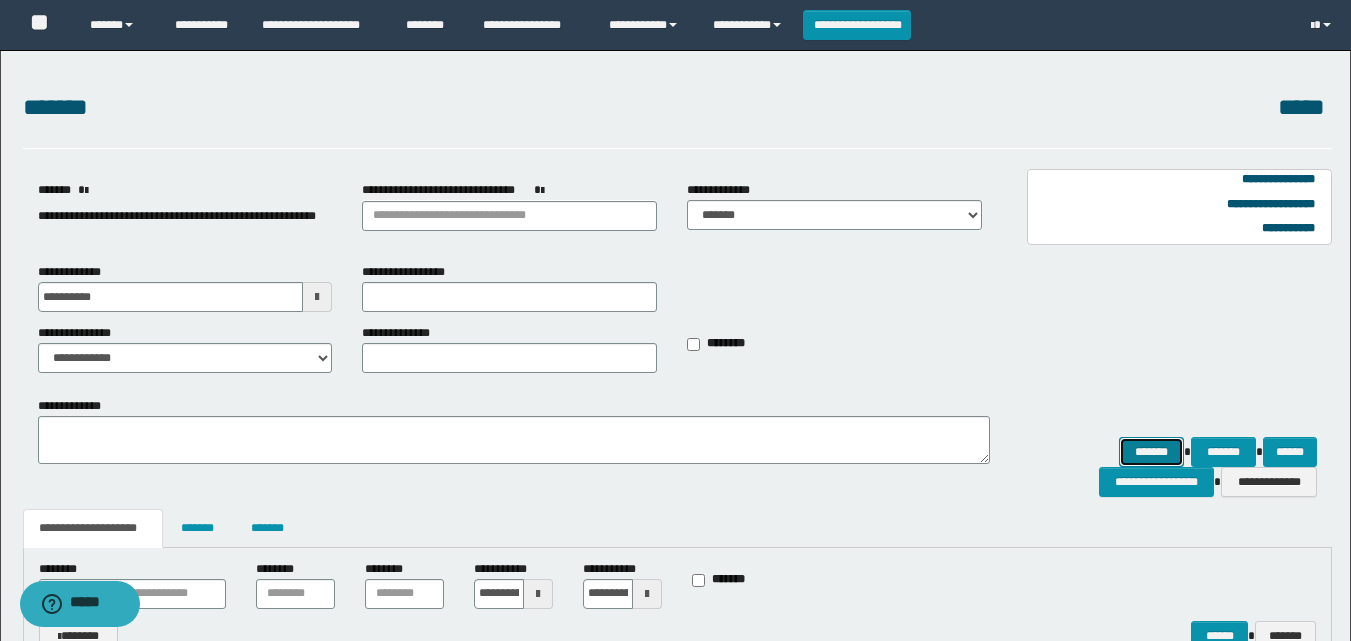 click on "*******" at bounding box center [1151, 452] 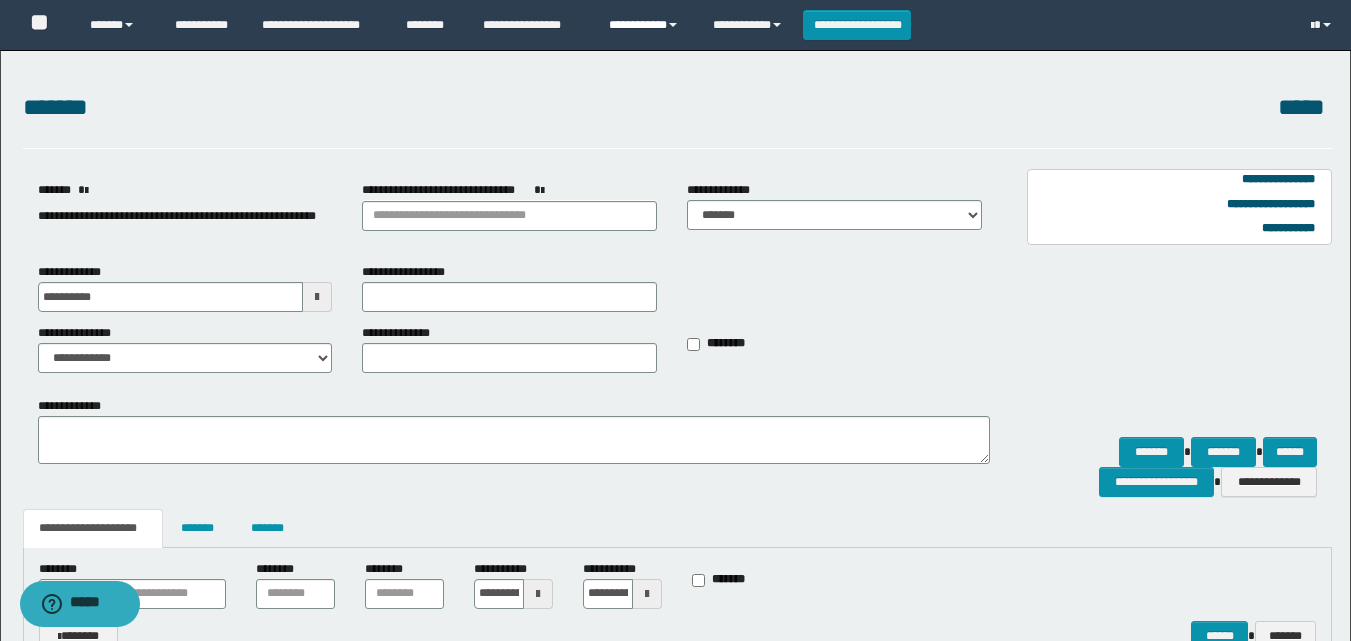 click on "**********" at bounding box center [646, 25] 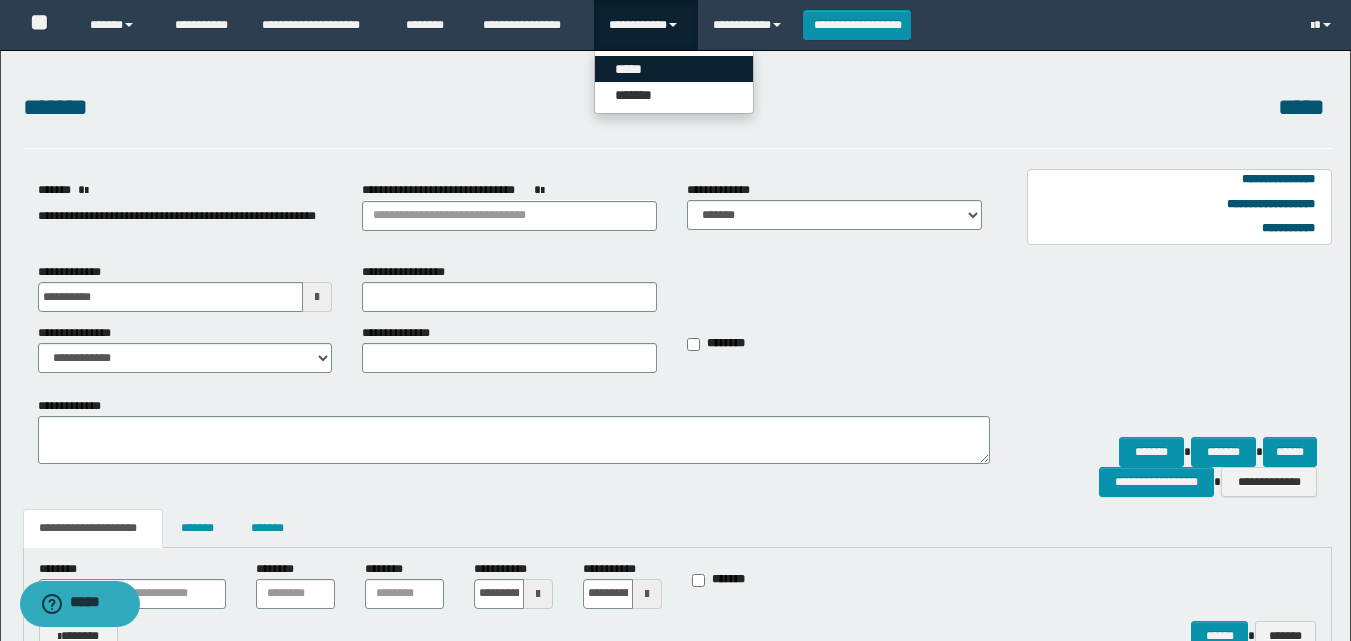 click on "*****" at bounding box center (674, 69) 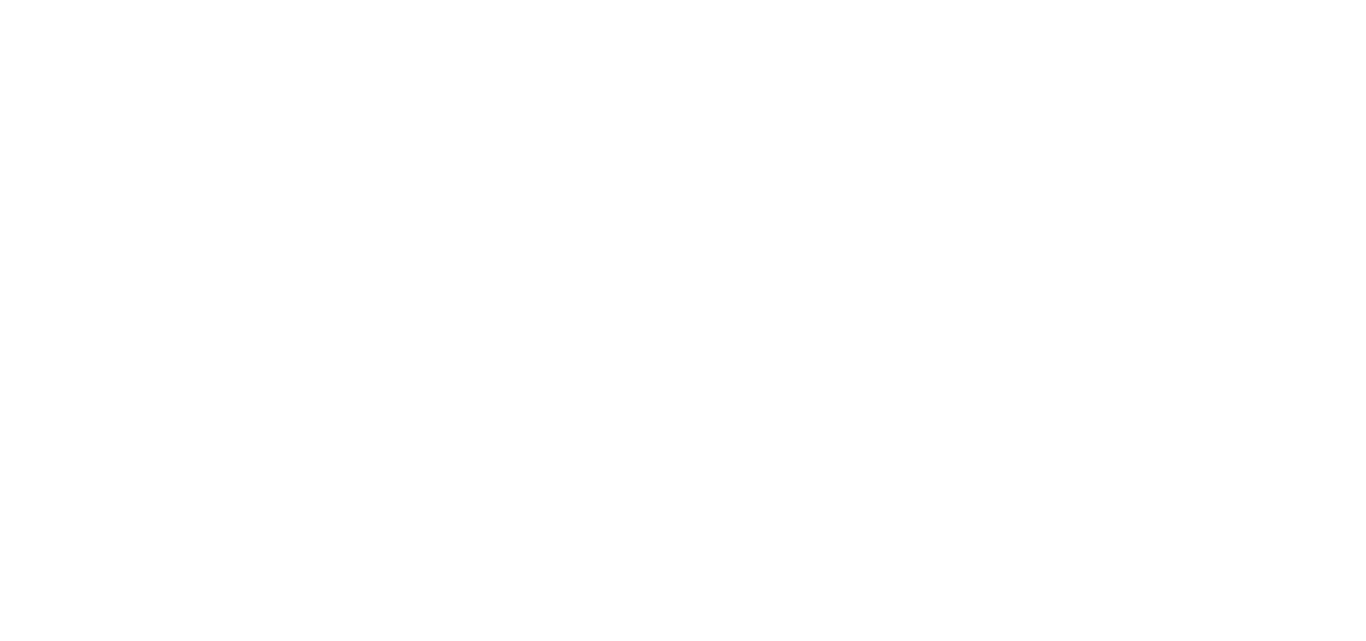 scroll, scrollTop: 0, scrollLeft: 0, axis: both 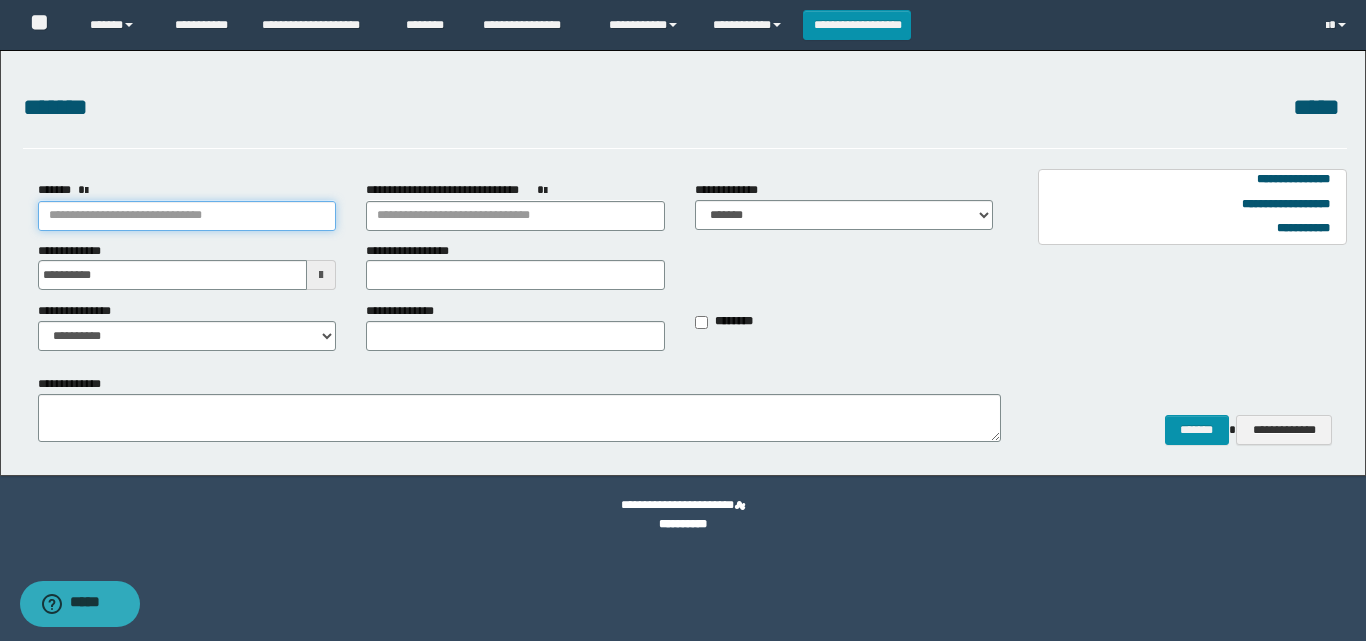 click on "*******" at bounding box center (187, 216) 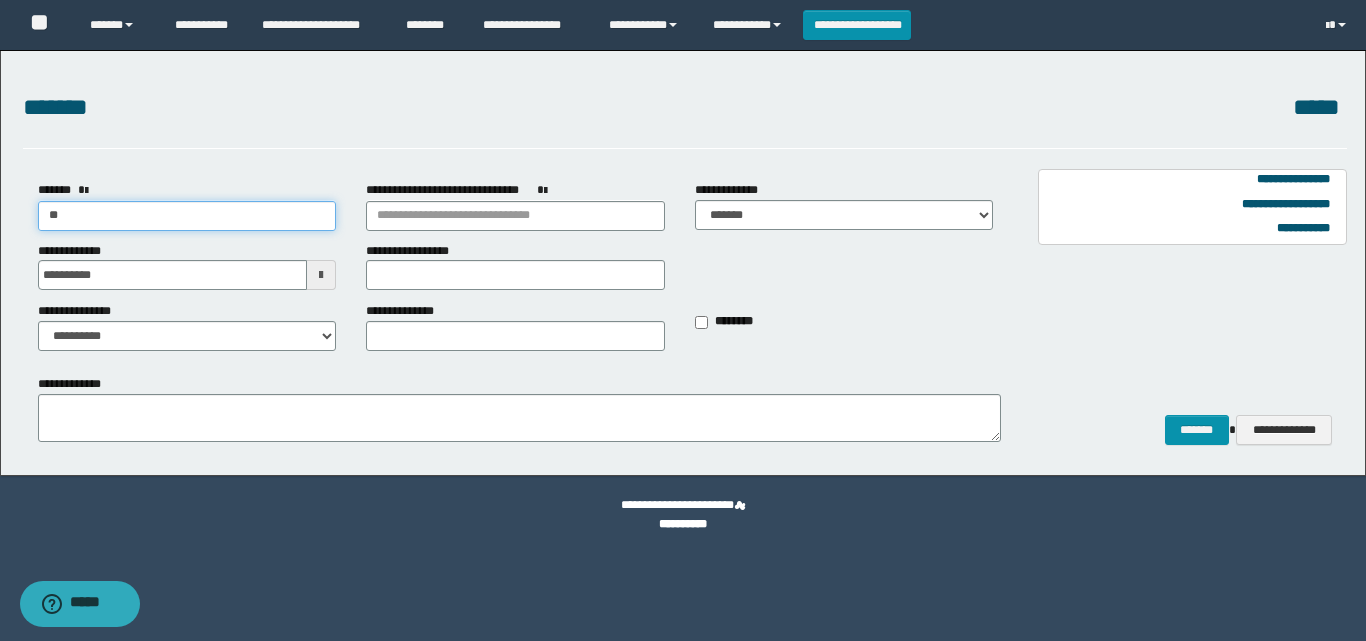 type on "*" 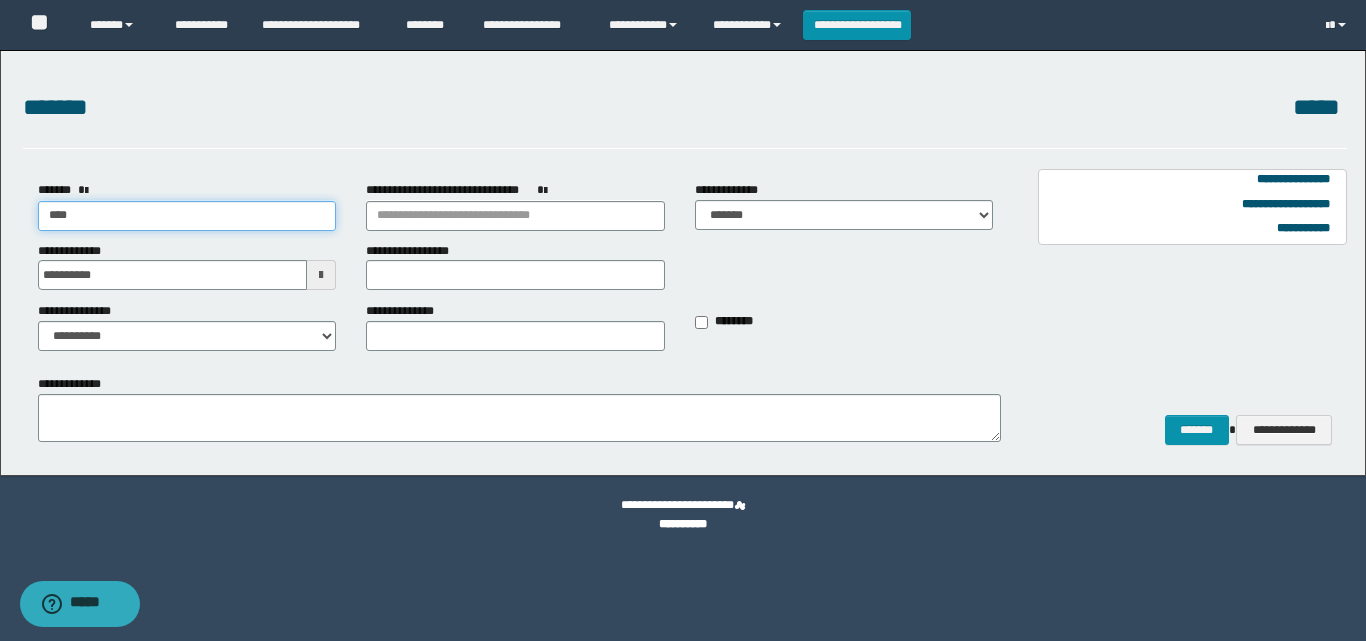 type on "*****" 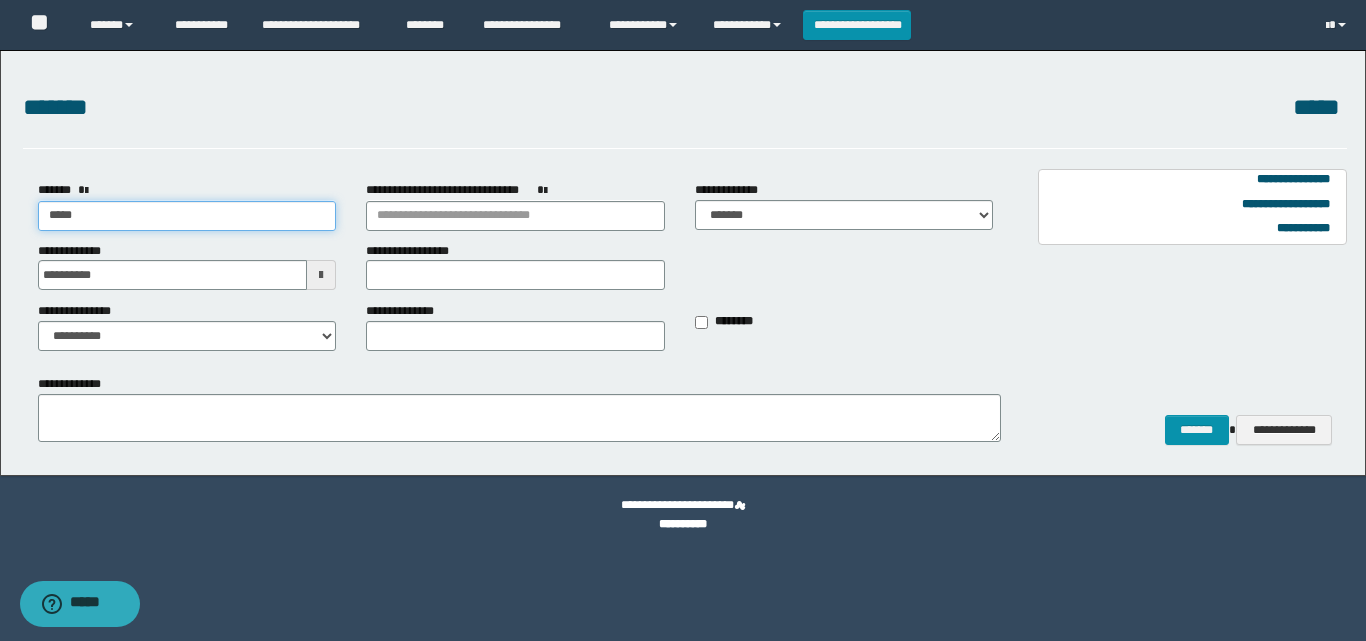 type on "*****" 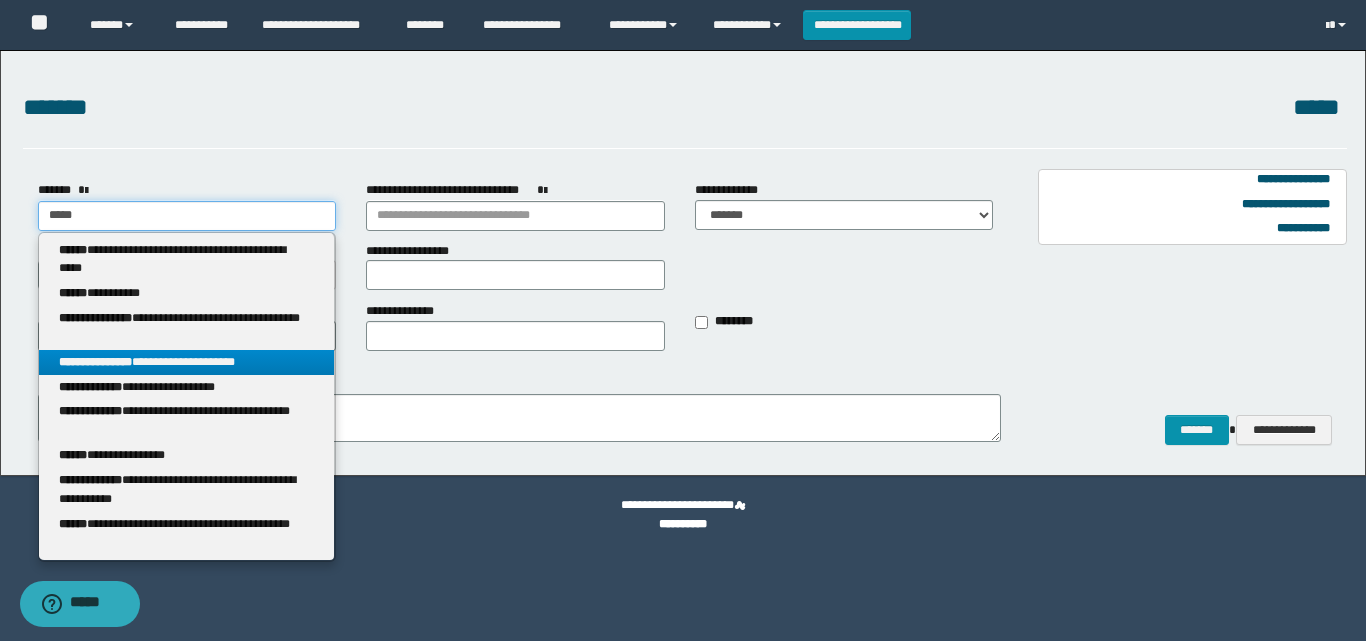 type on "*****" 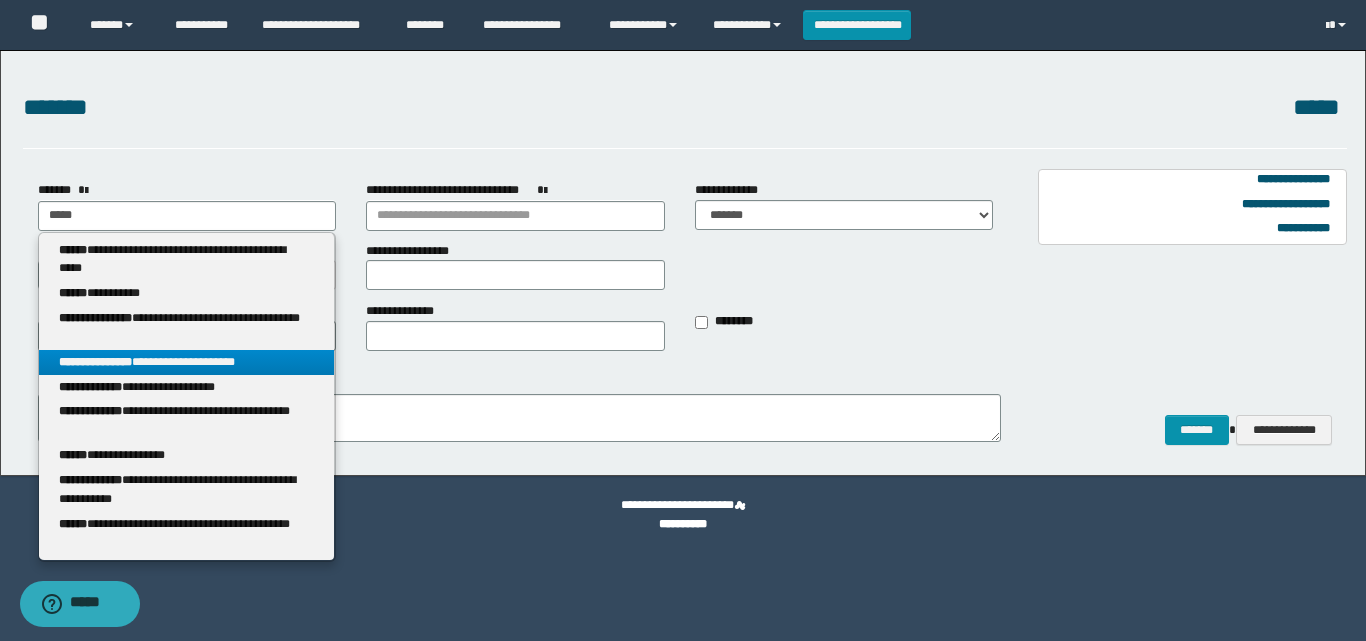 click on "**********" at bounding box center [187, 362] 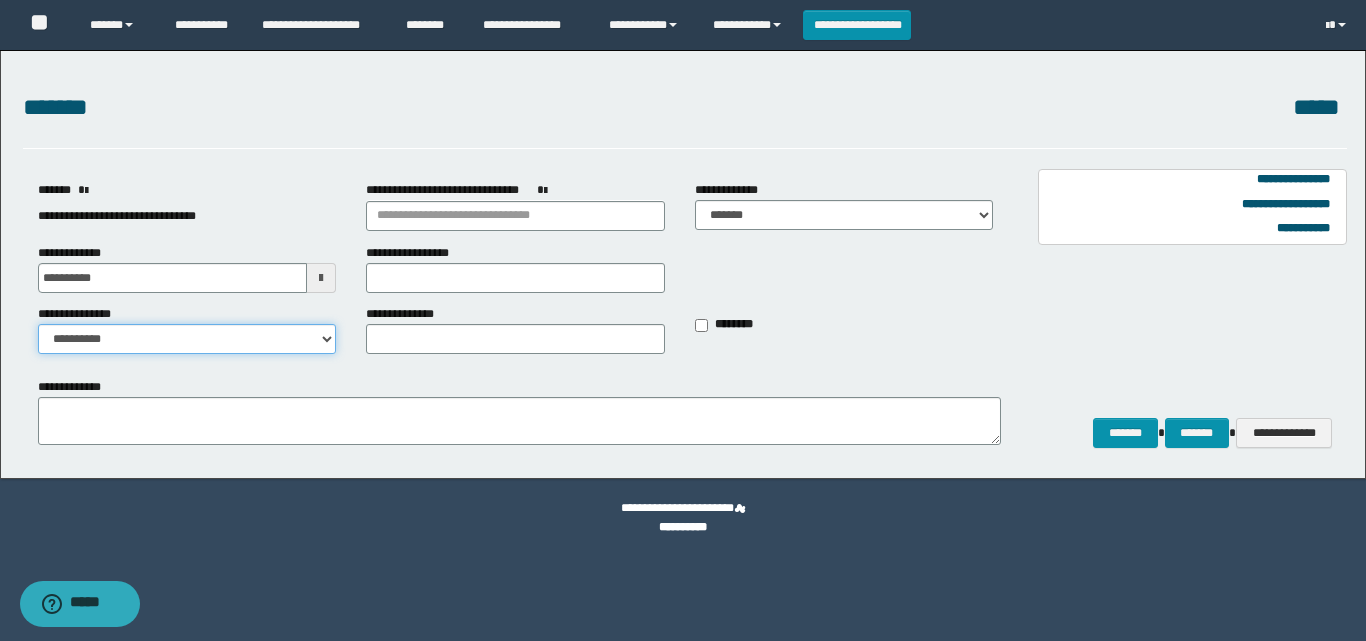 click on "**********" at bounding box center (187, 339) 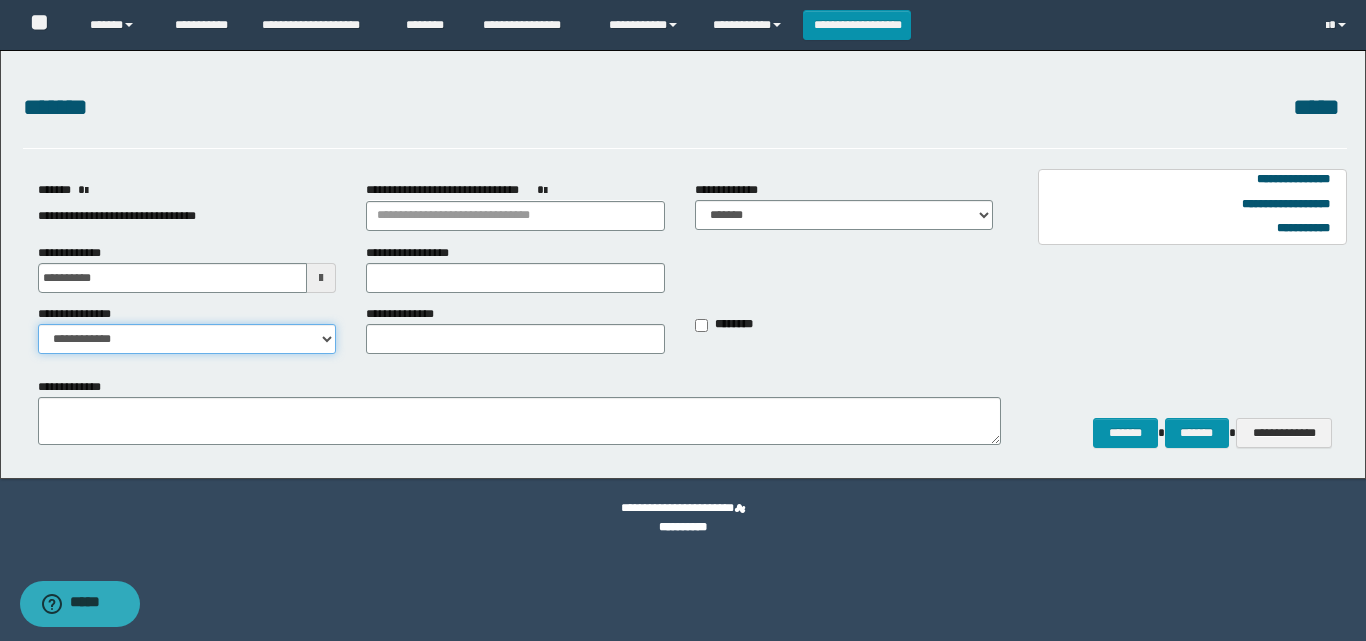 click on "**********" at bounding box center [187, 339] 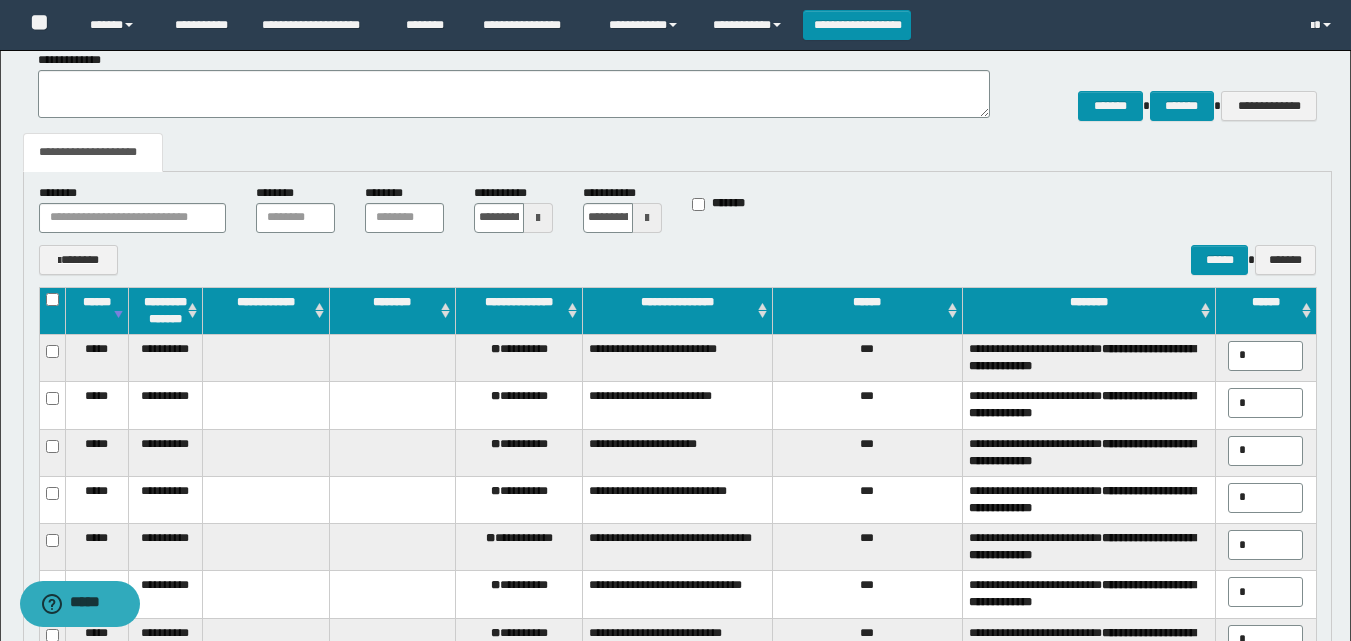 scroll, scrollTop: 304, scrollLeft: 0, axis: vertical 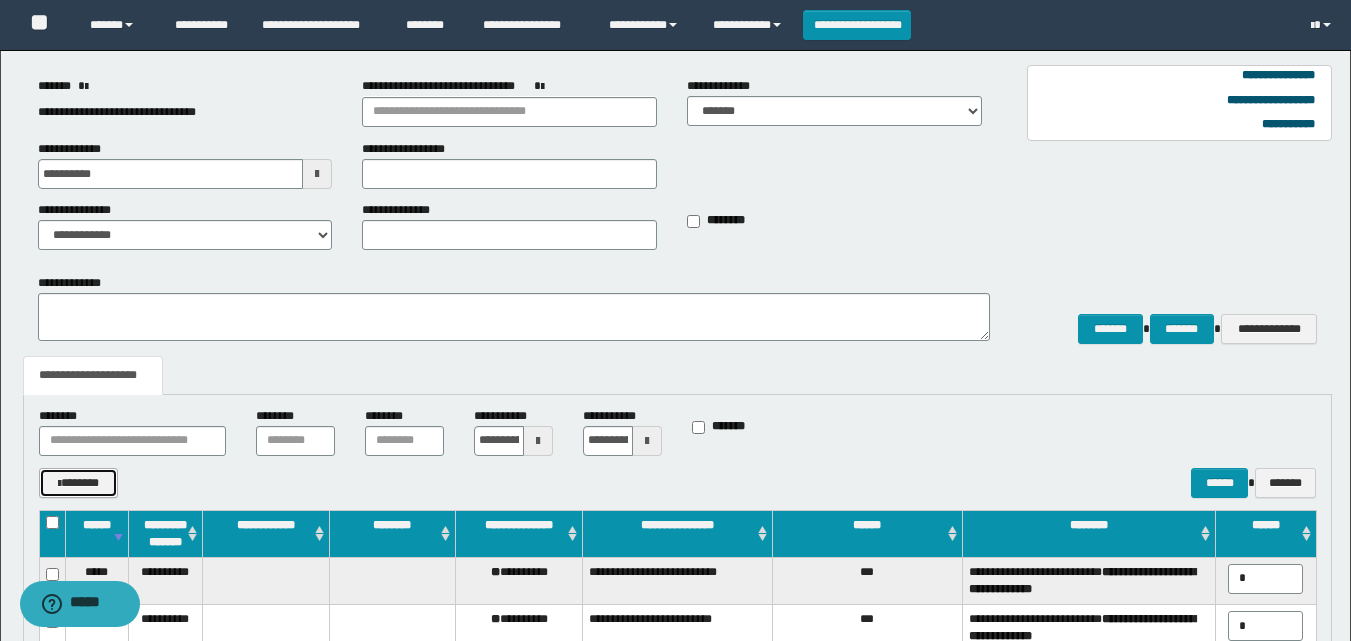 click on "*******" at bounding box center (79, 483) 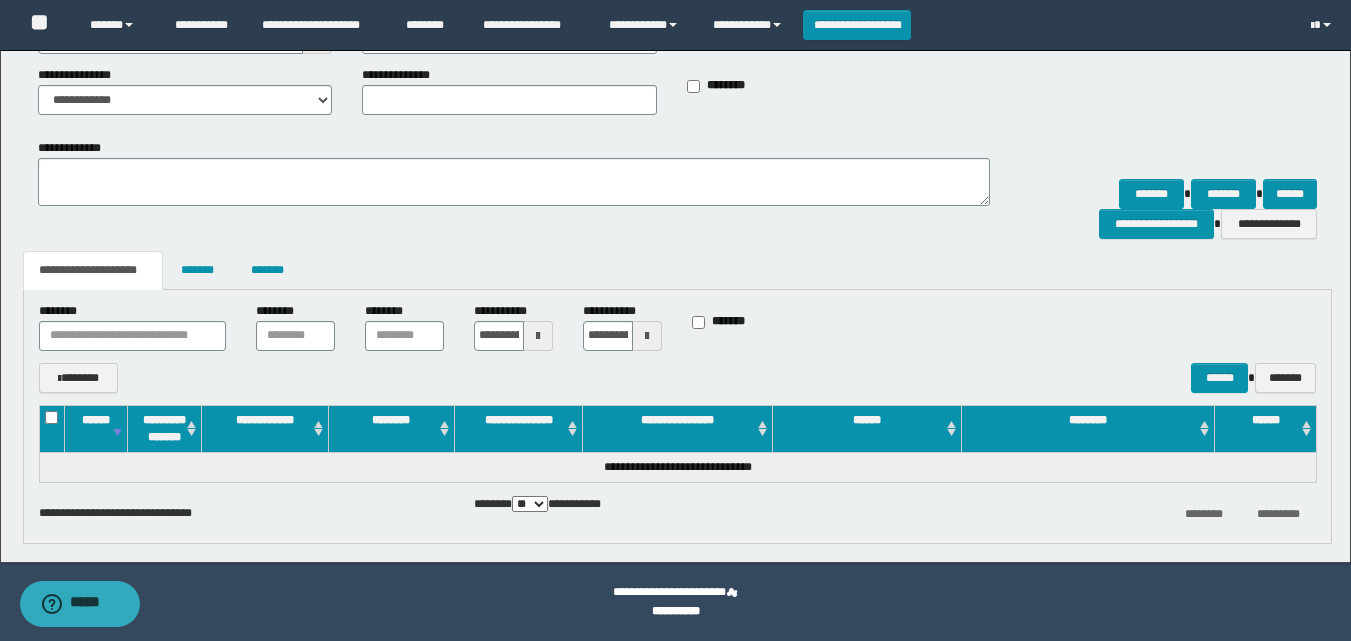 scroll, scrollTop: 139, scrollLeft: 0, axis: vertical 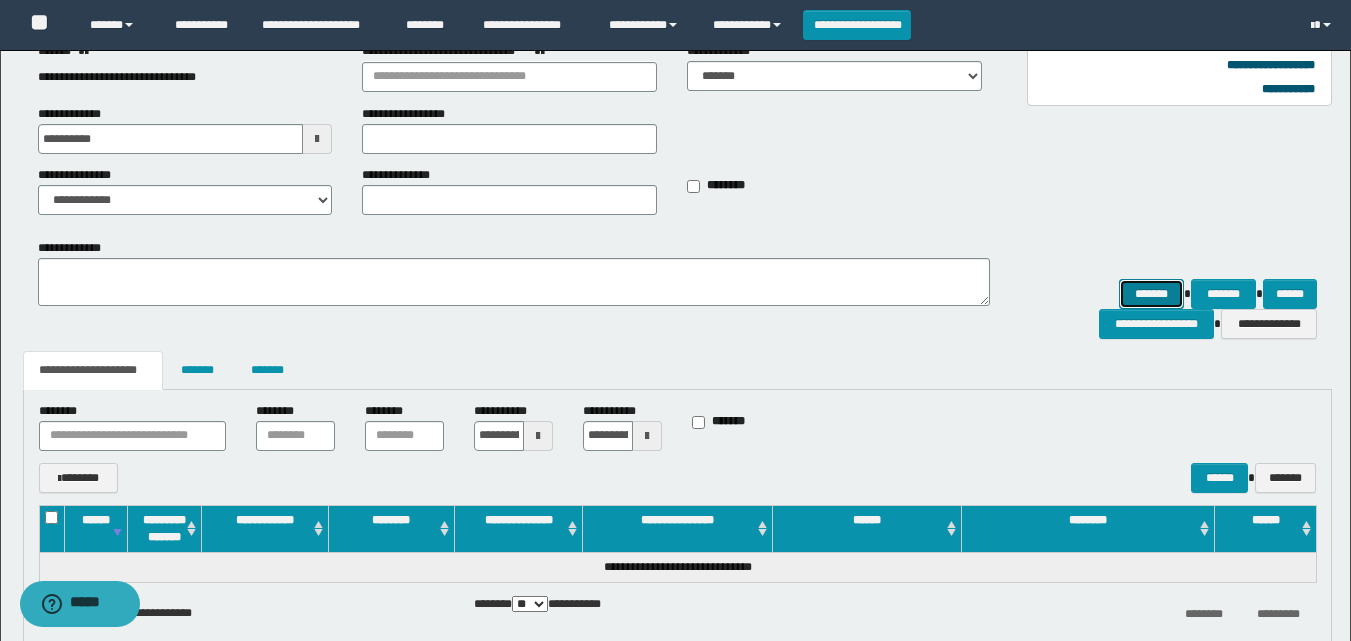click on "*******" at bounding box center (1151, 294) 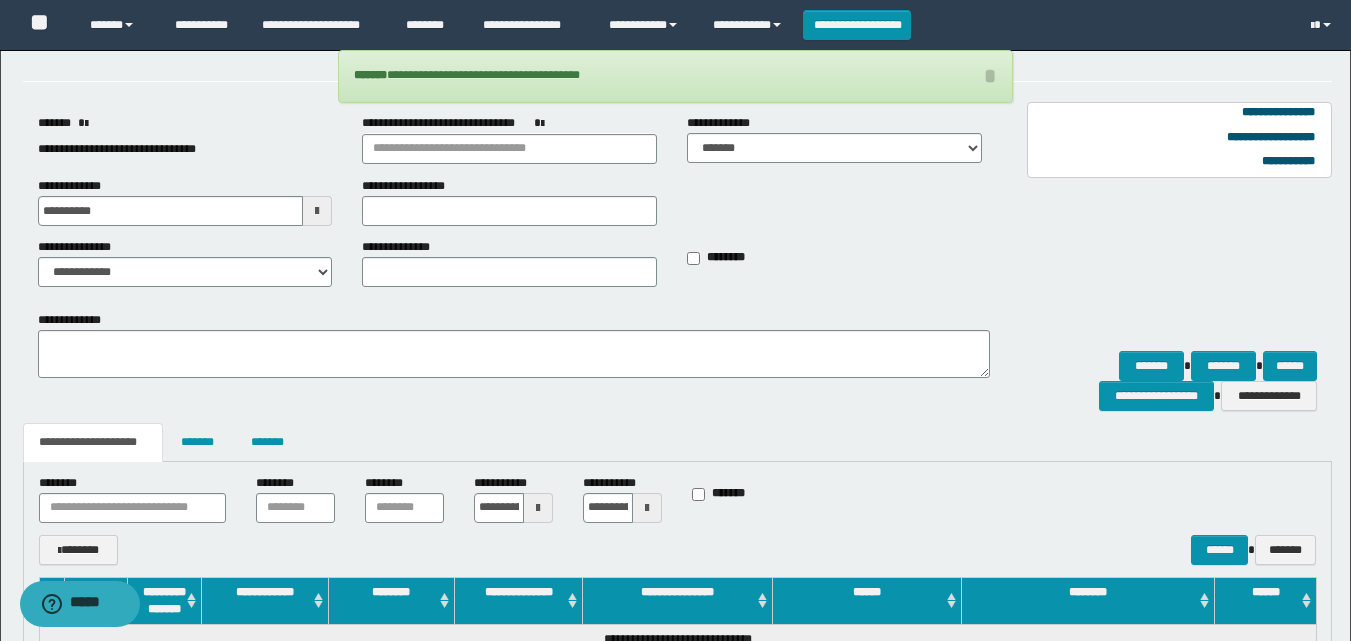 scroll, scrollTop: 0, scrollLeft: 0, axis: both 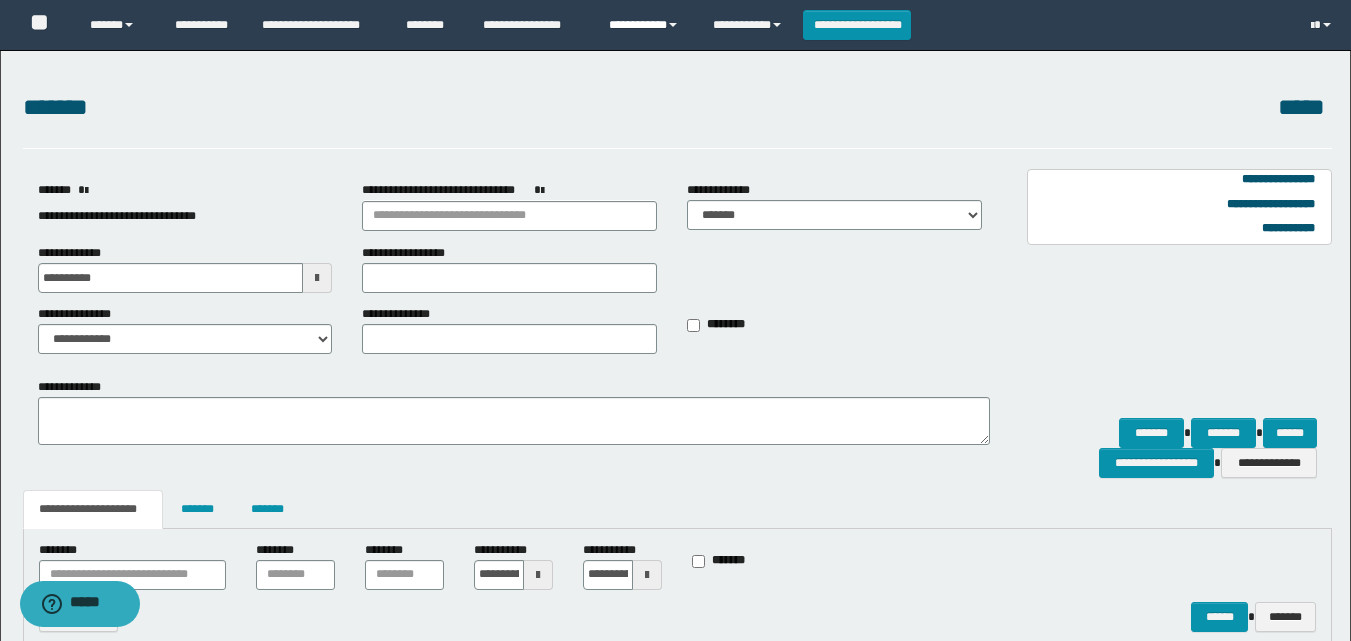 click on "**********" at bounding box center [646, 25] 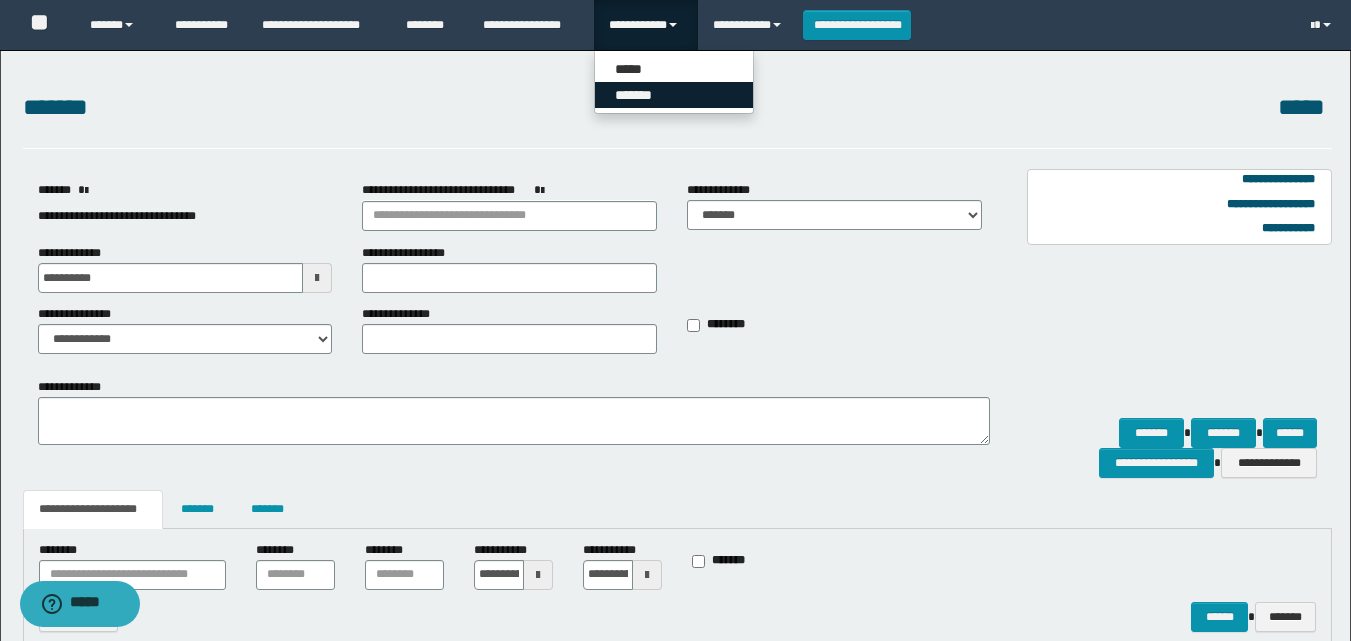 click on "*******" at bounding box center (674, 95) 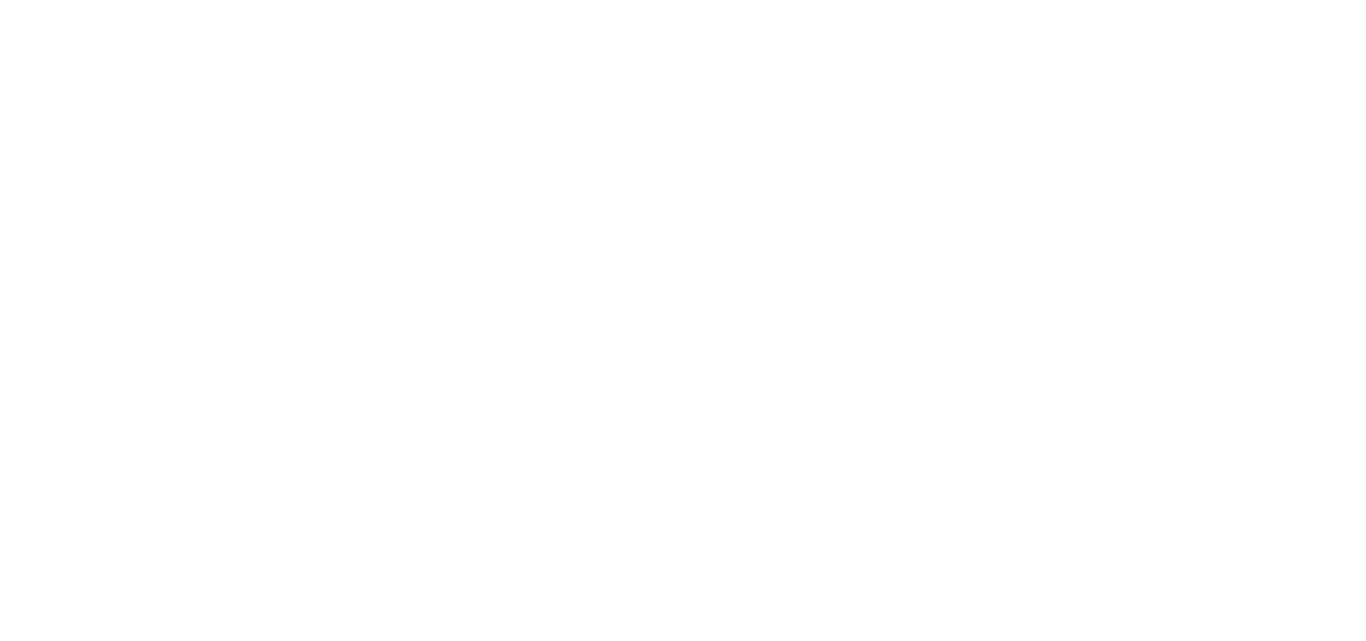 scroll, scrollTop: 0, scrollLeft: 0, axis: both 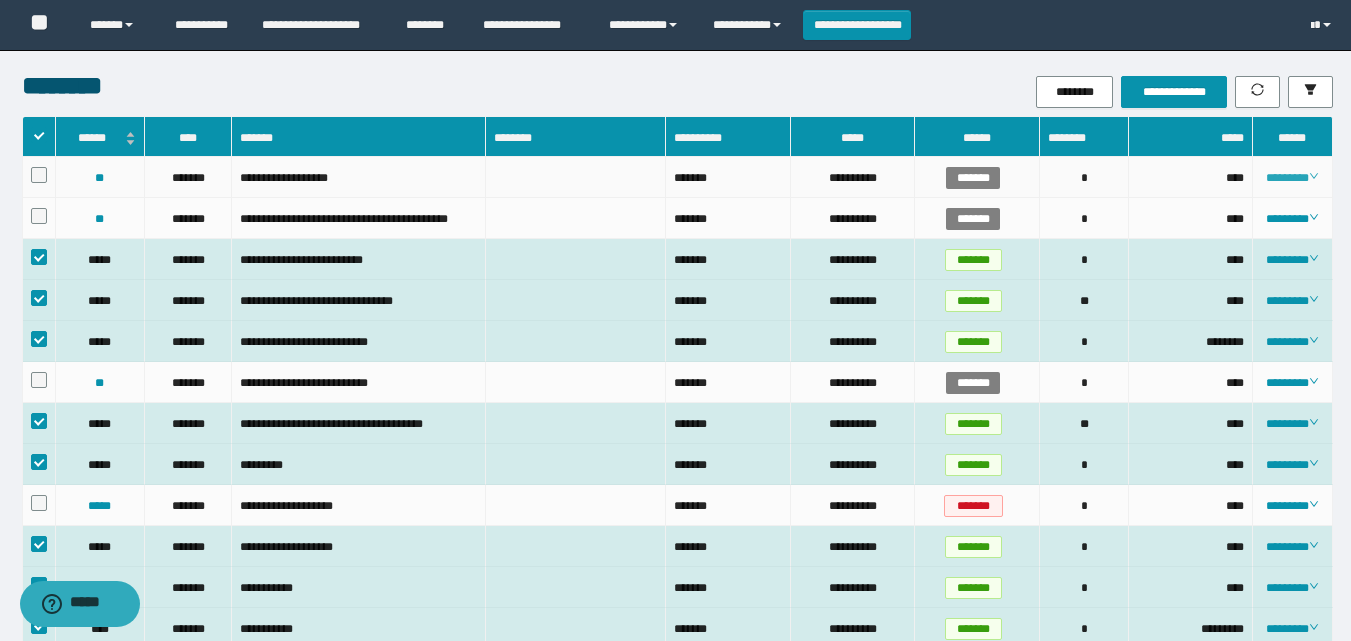 click on "********" at bounding box center [1292, 178] 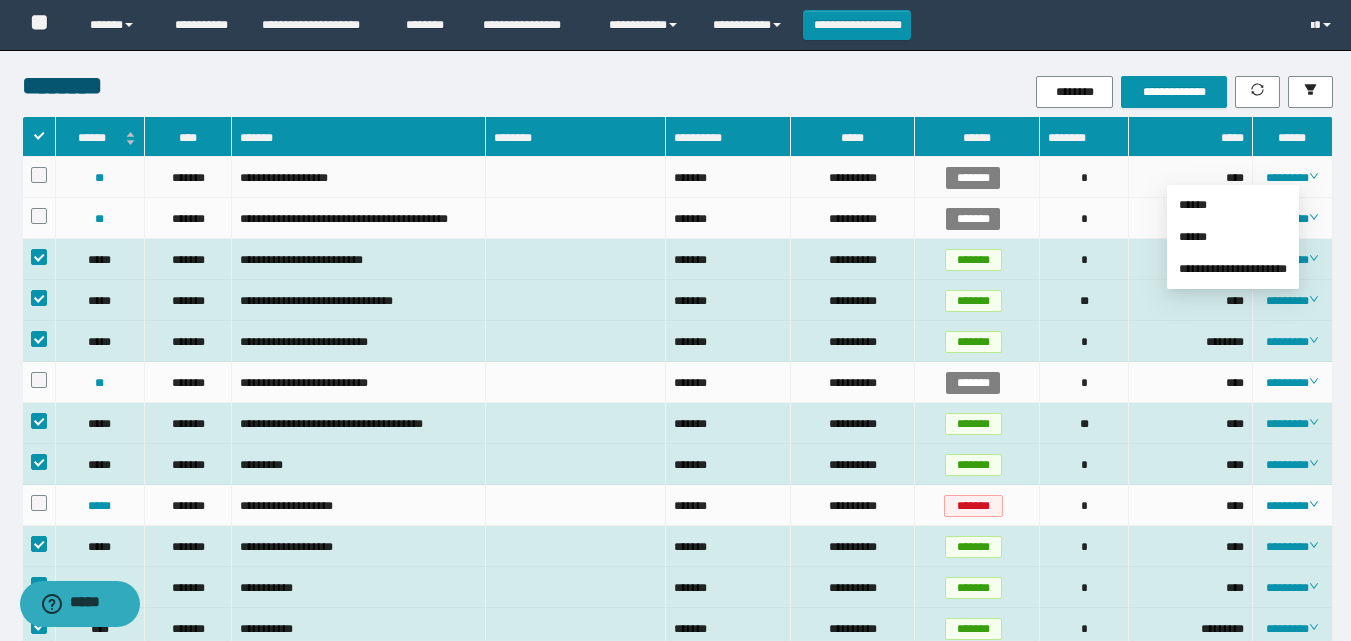 click on "*******" at bounding box center [973, 178] 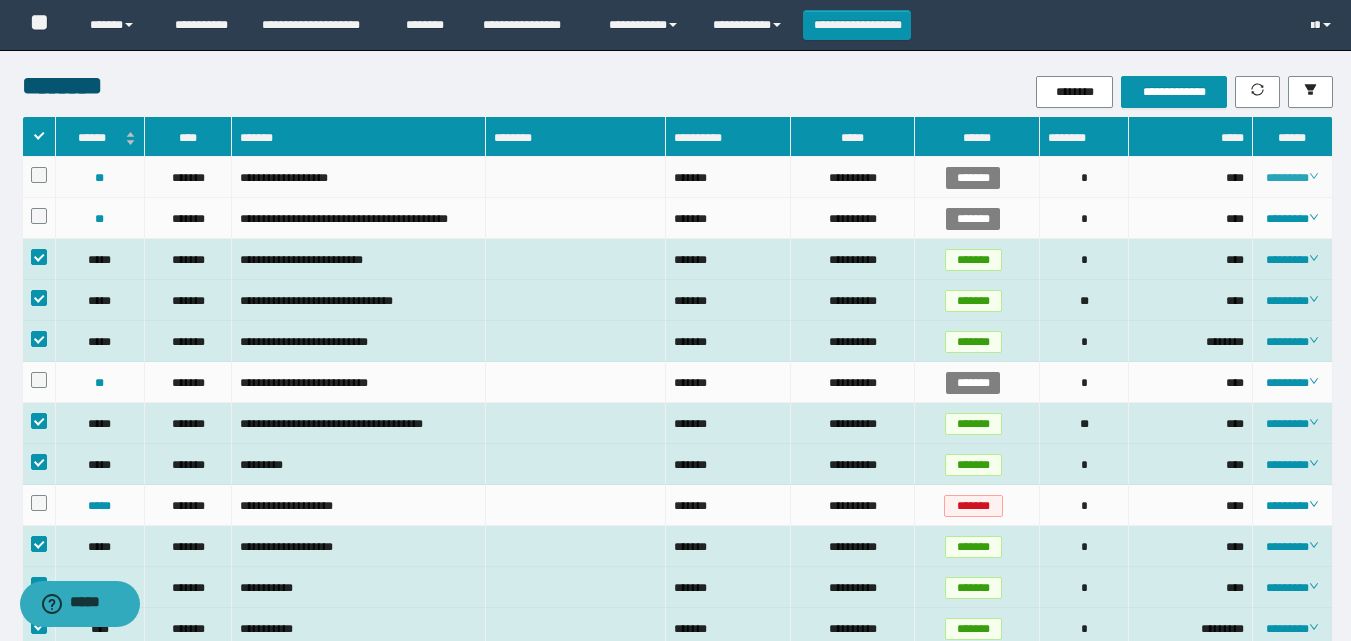 click on "********" at bounding box center (1292, 178) 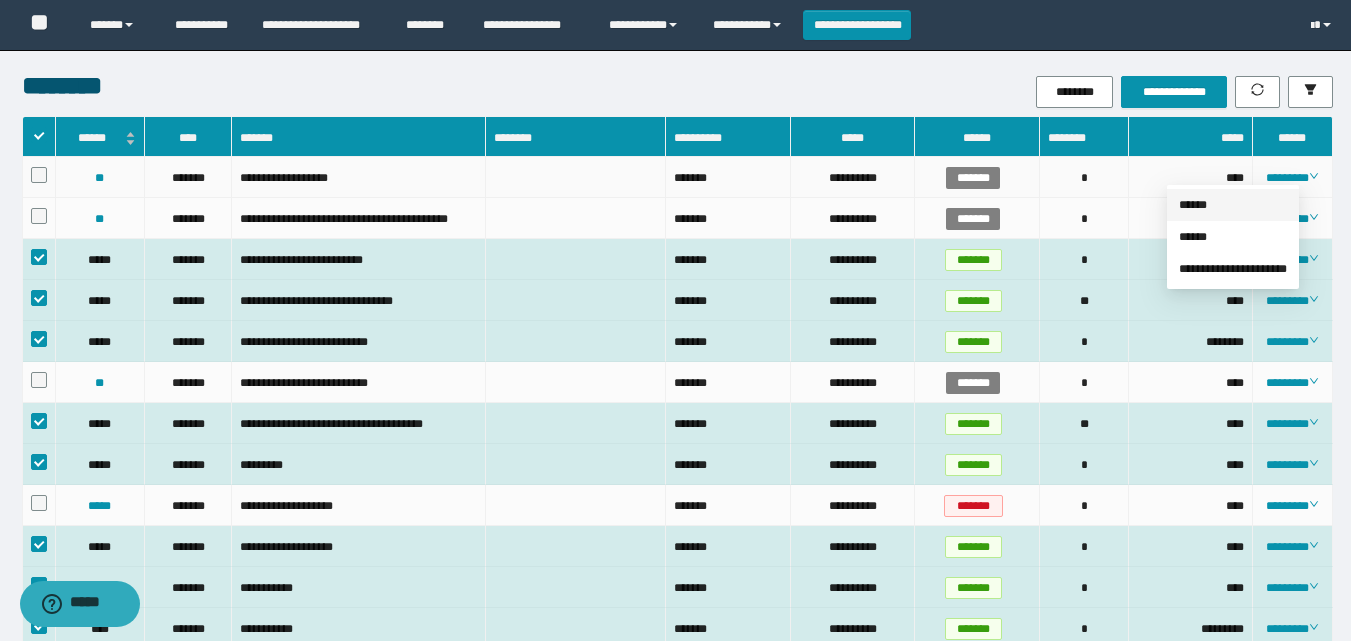 click on "******" at bounding box center [1193, 205] 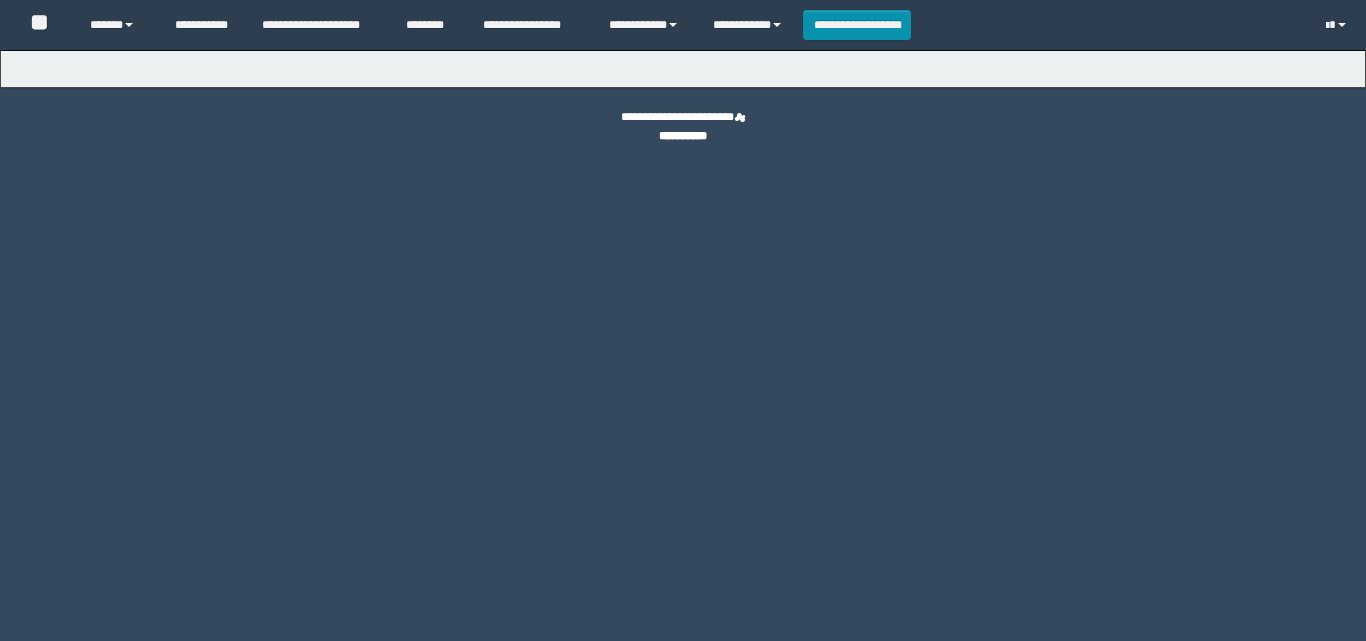 scroll, scrollTop: 0, scrollLeft: 0, axis: both 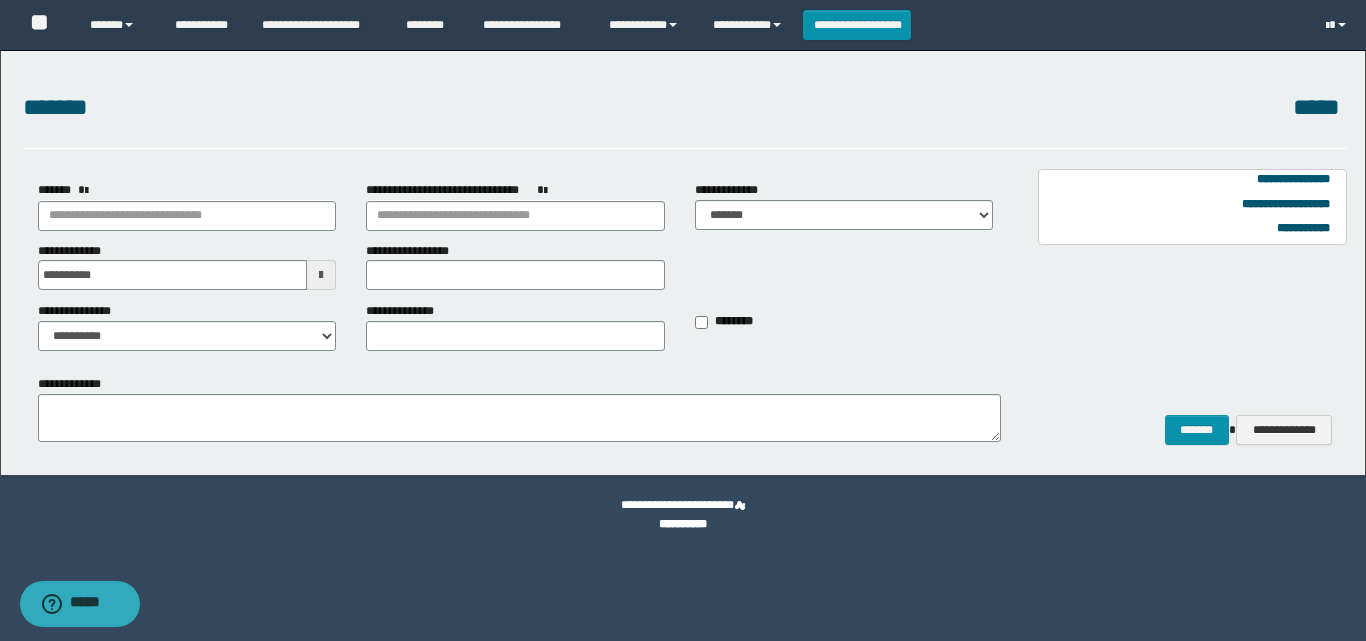 type on "**********" 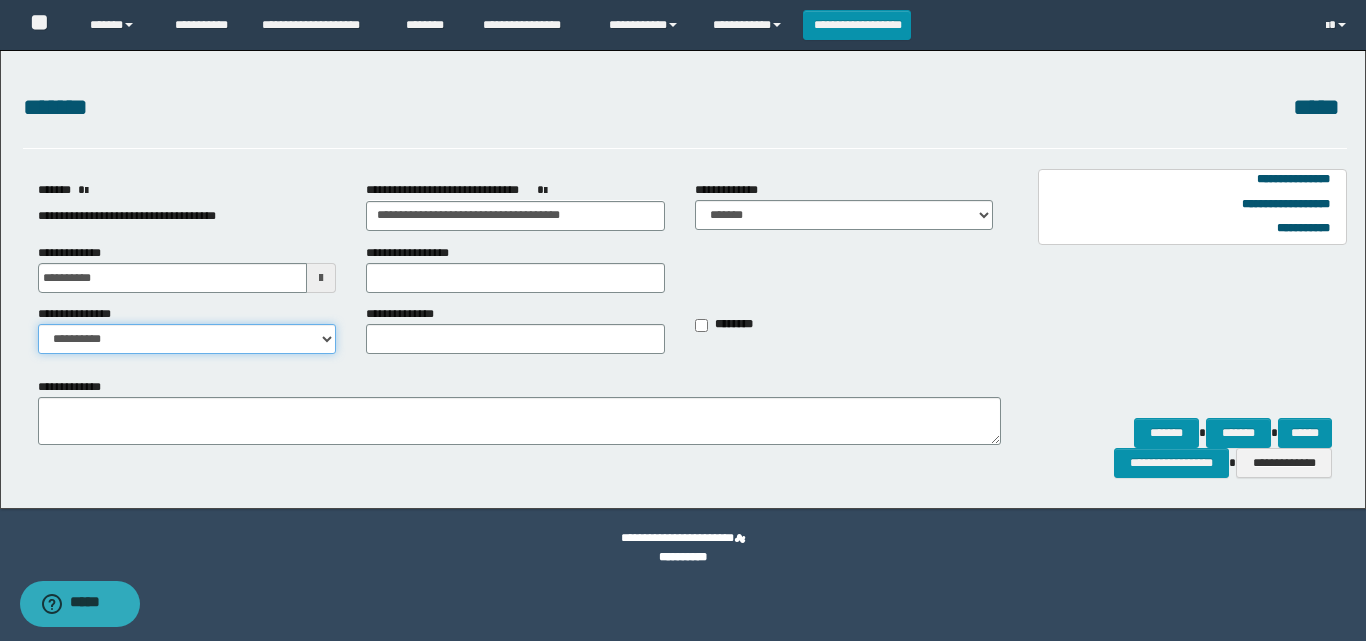 click on "**********" at bounding box center [187, 339] 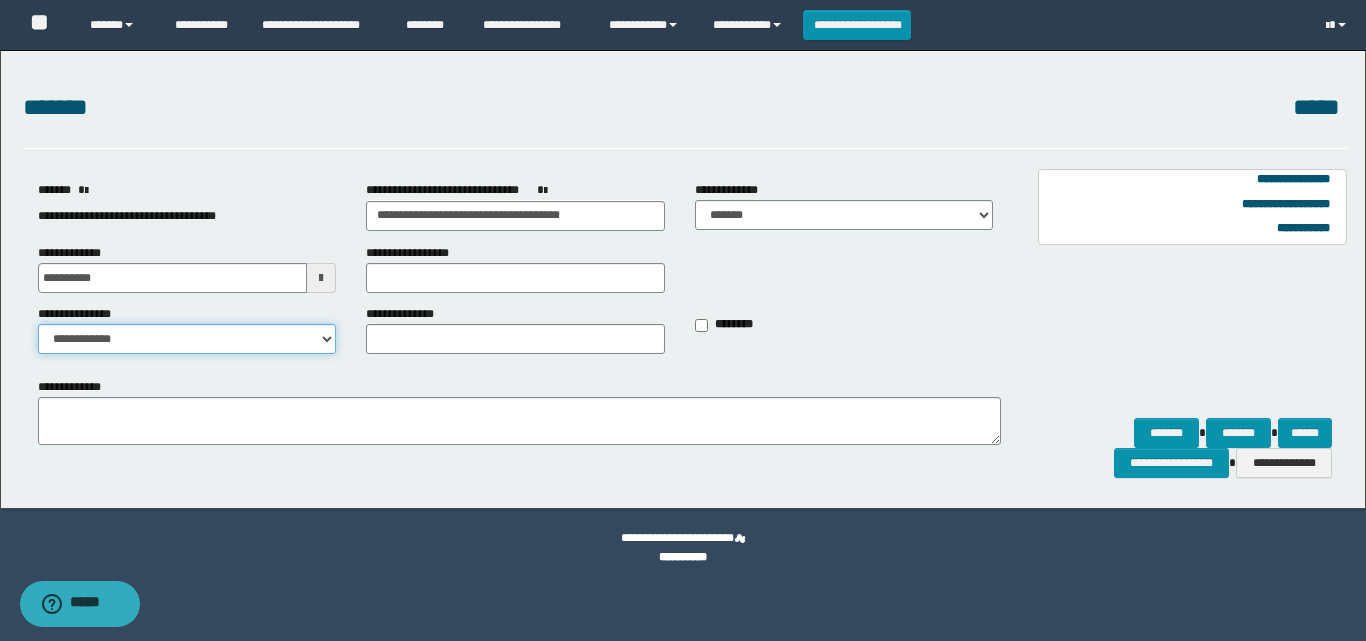 click on "**********" at bounding box center [187, 339] 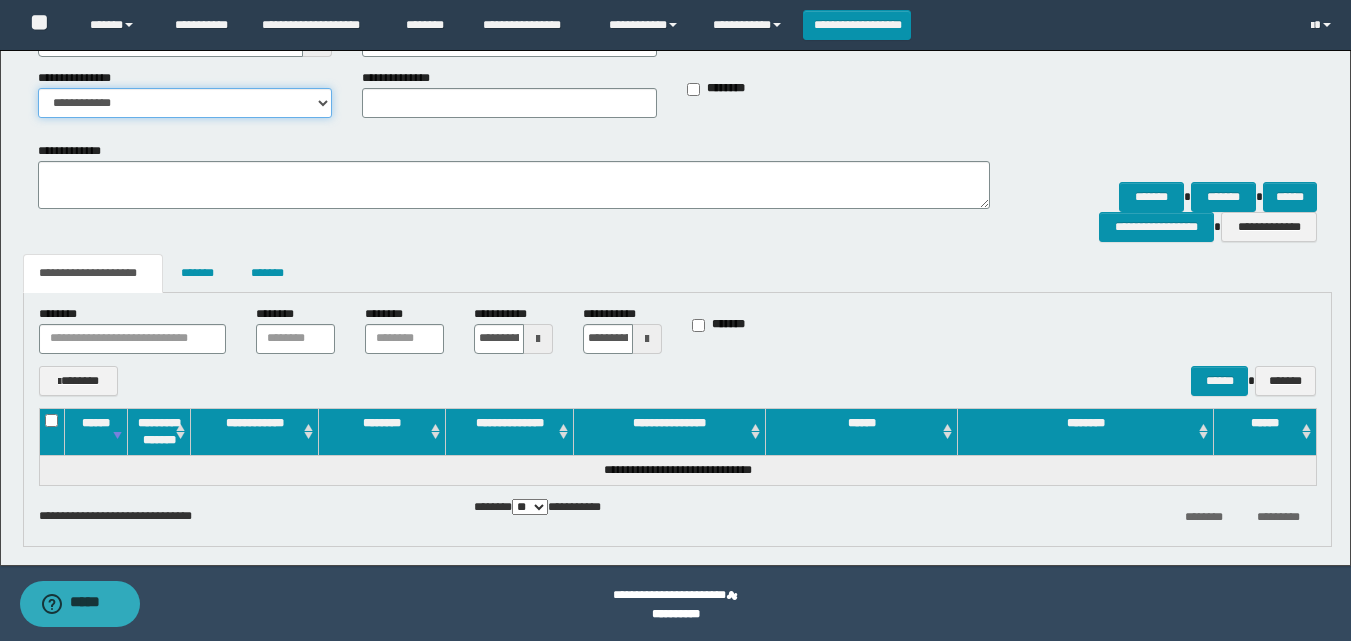 scroll, scrollTop: 239, scrollLeft: 0, axis: vertical 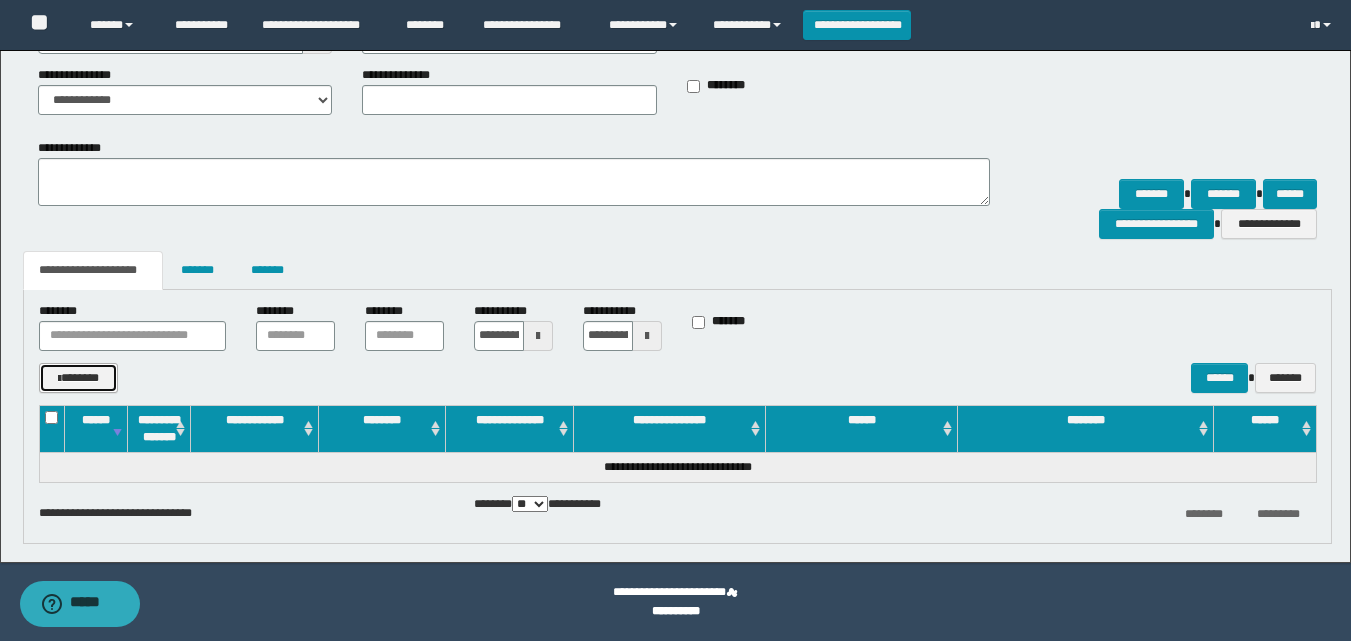 click on "*******" at bounding box center [79, 378] 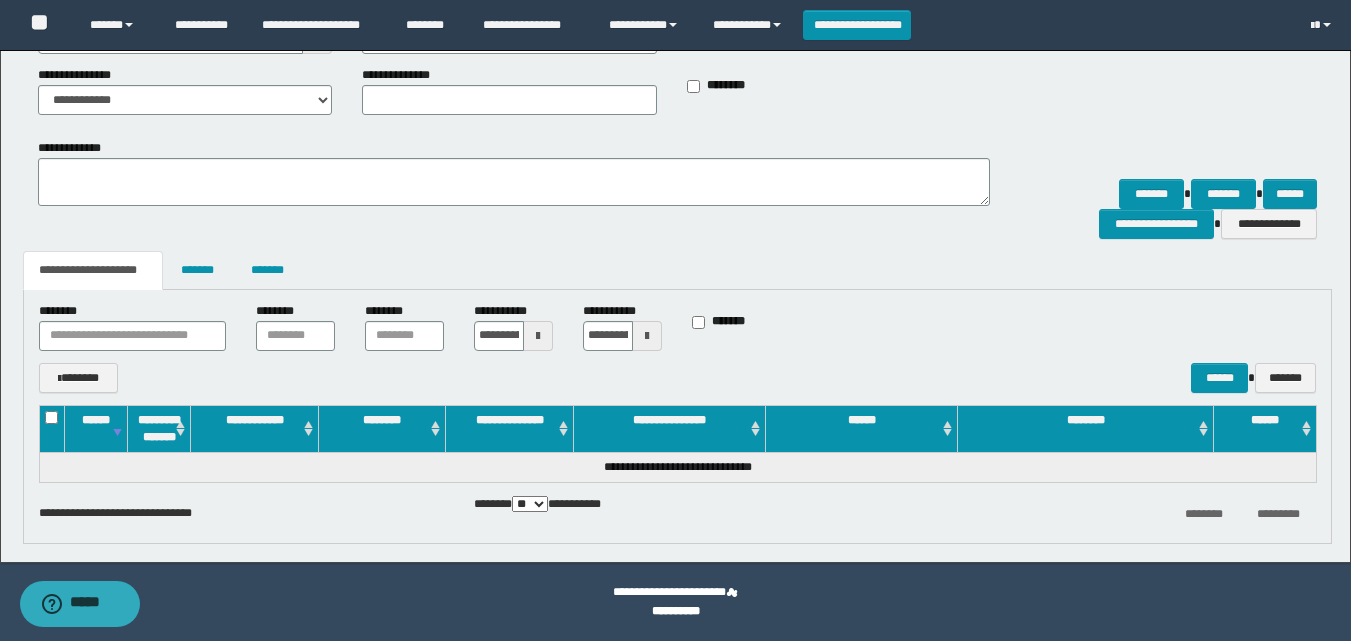 click at bounding box center (538, 336) 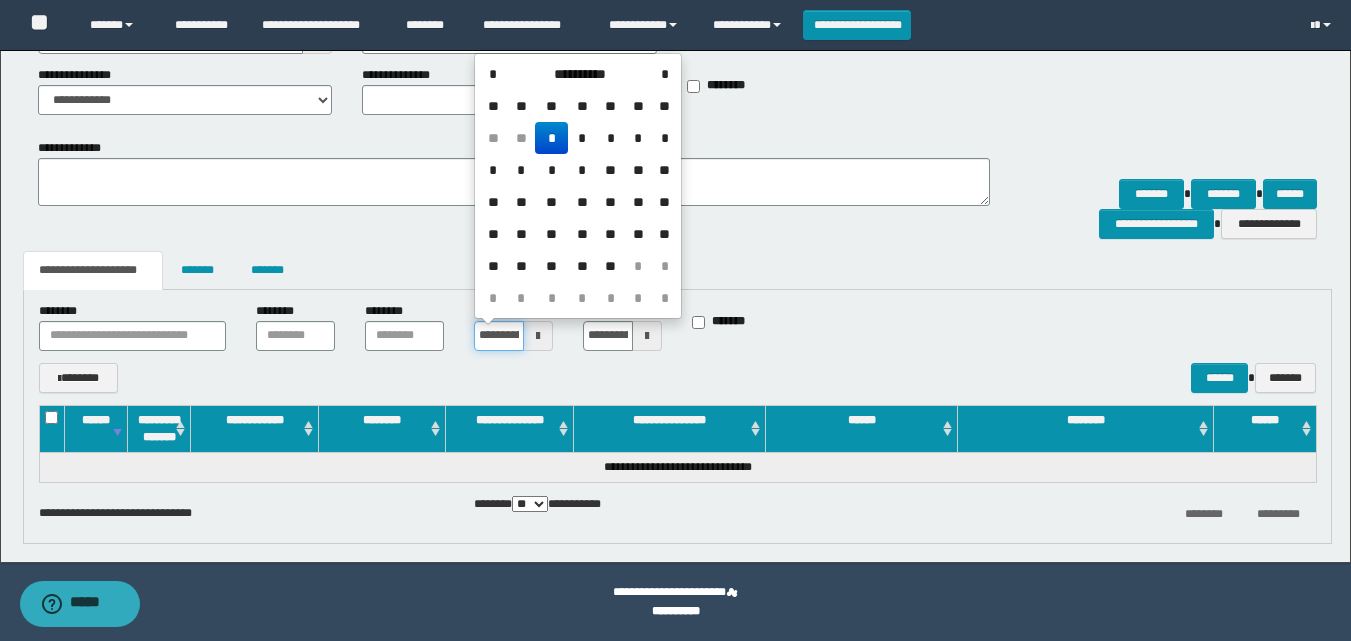 scroll, scrollTop: 0, scrollLeft: 31, axis: horizontal 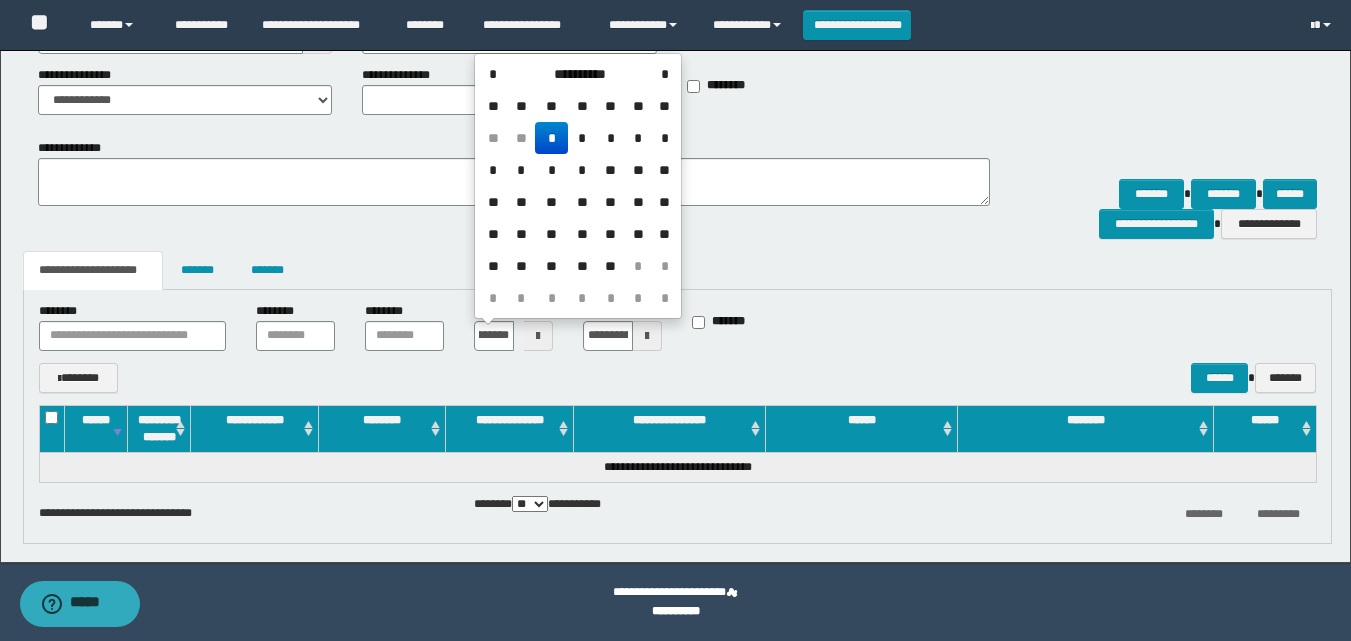 click on "*" at bounding box center [551, 138] 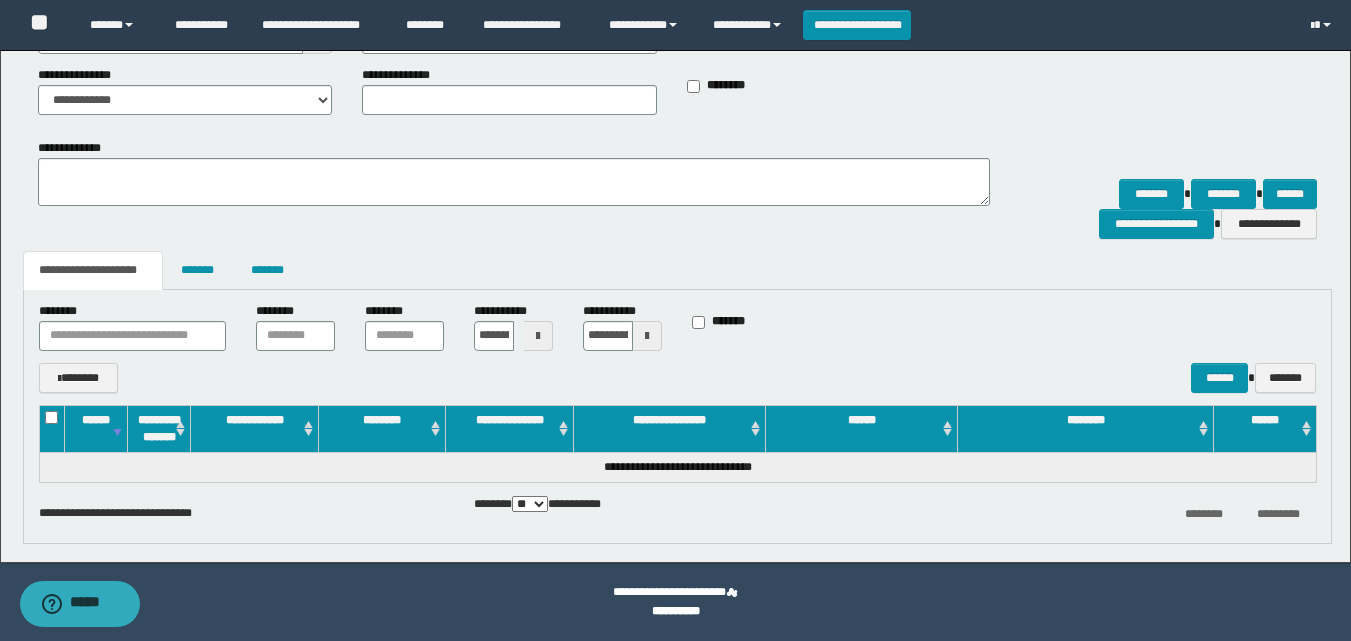 click at bounding box center [647, 336] 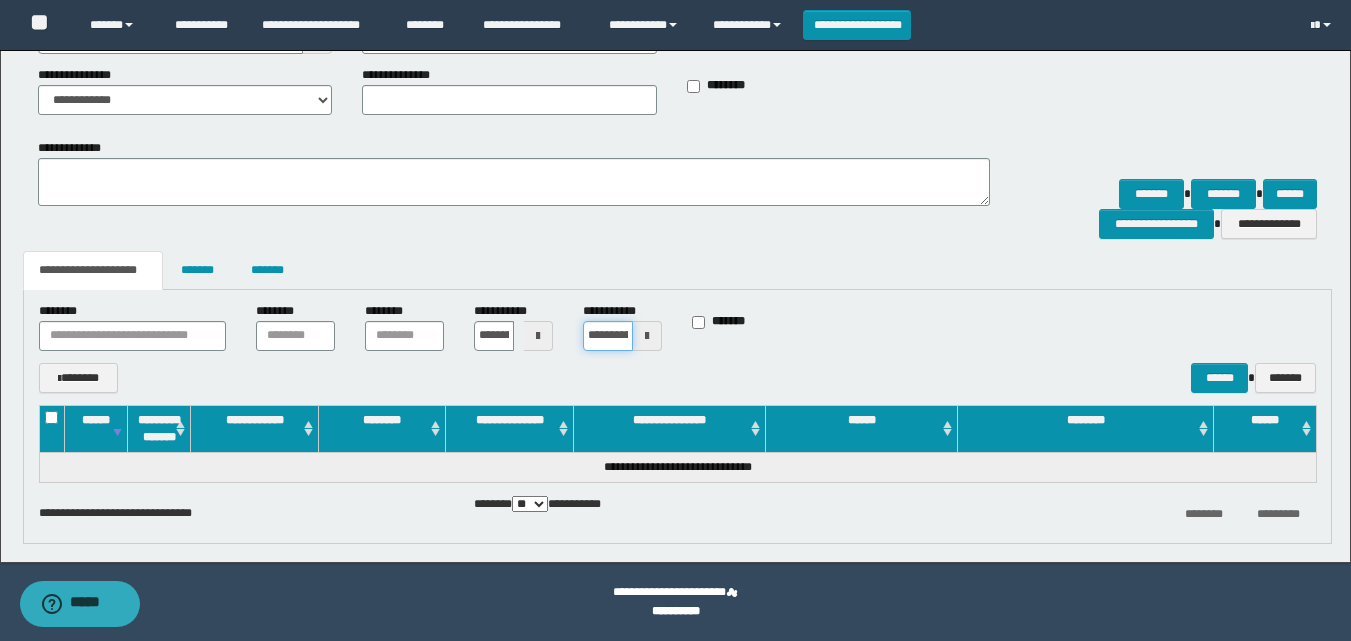 scroll, scrollTop: 0, scrollLeft: 31, axis: horizontal 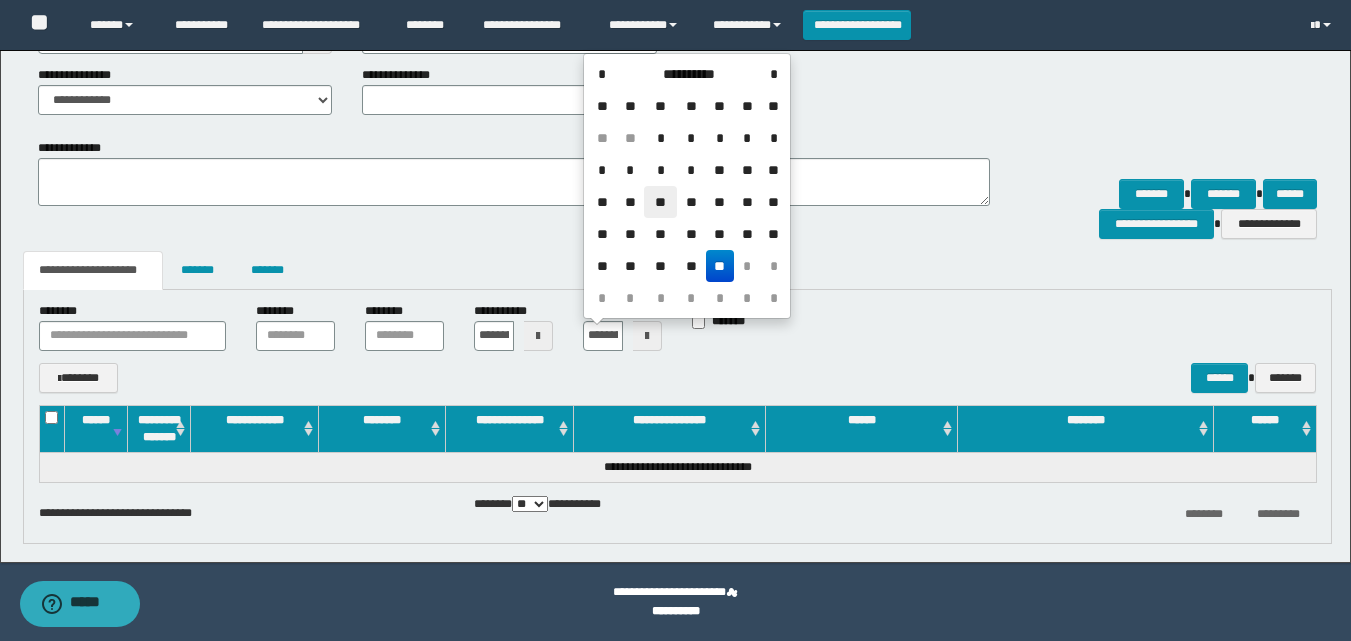 click on "**" at bounding box center [660, 202] 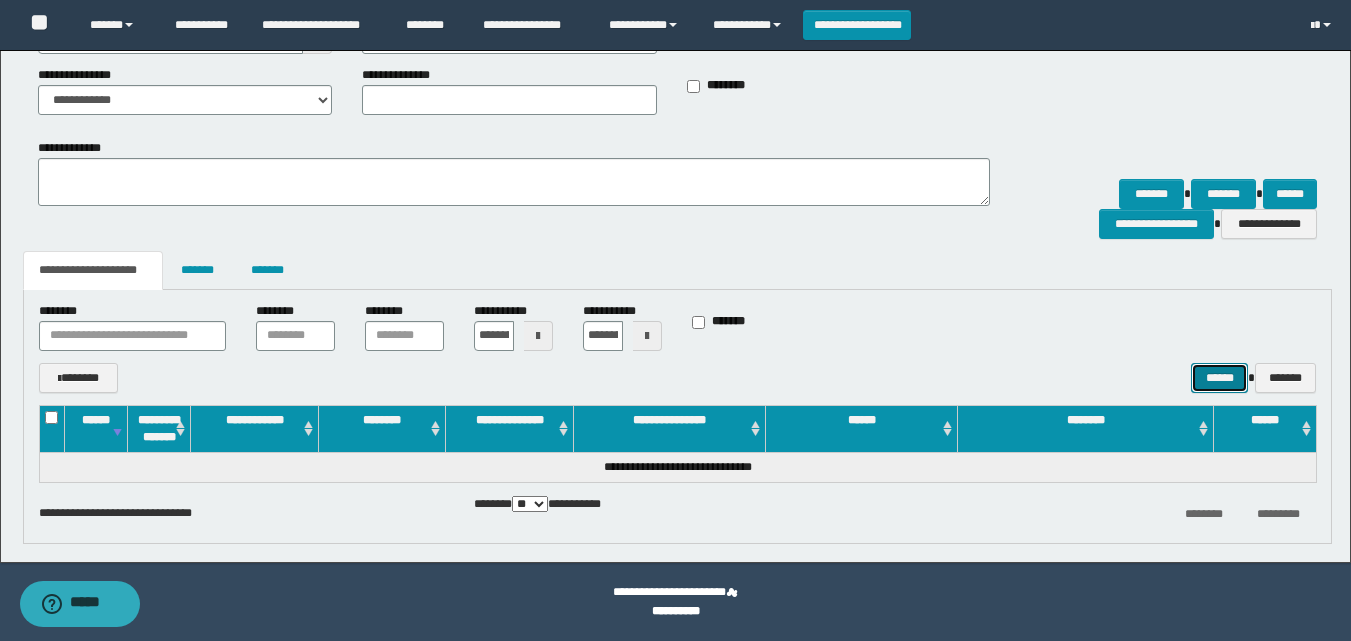 click on "******" at bounding box center (1219, 378) 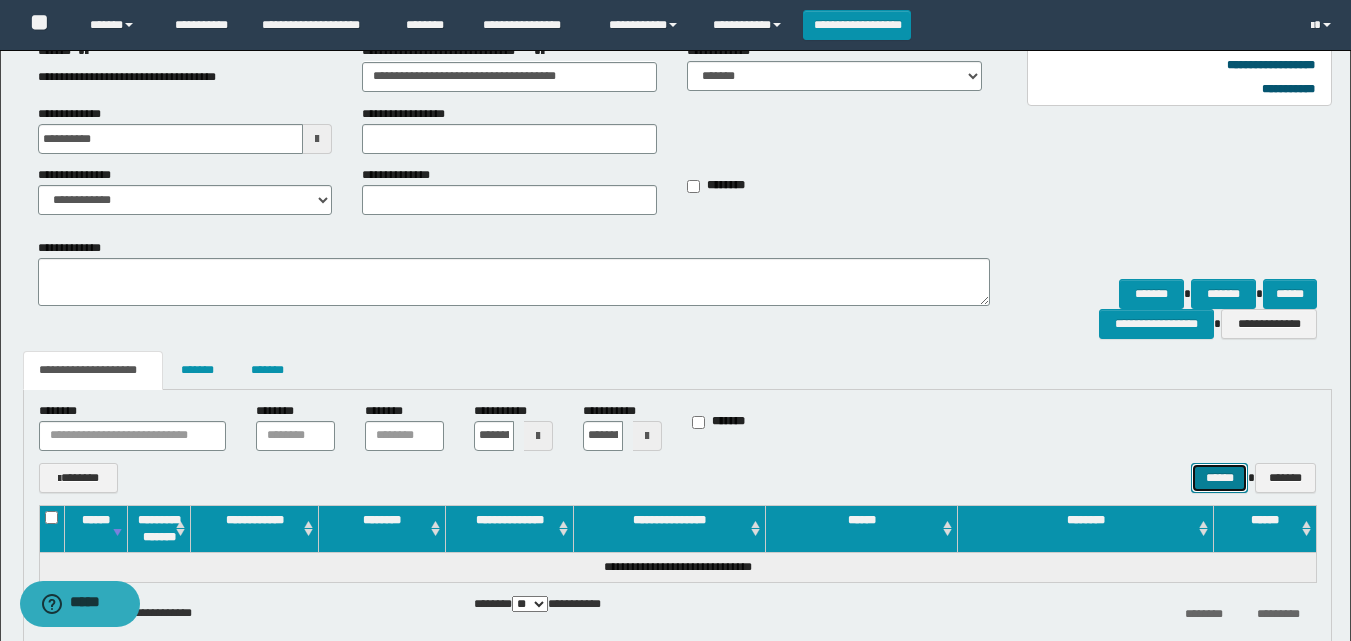 scroll, scrollTop: 0, scrollLeft: 0, axis: both 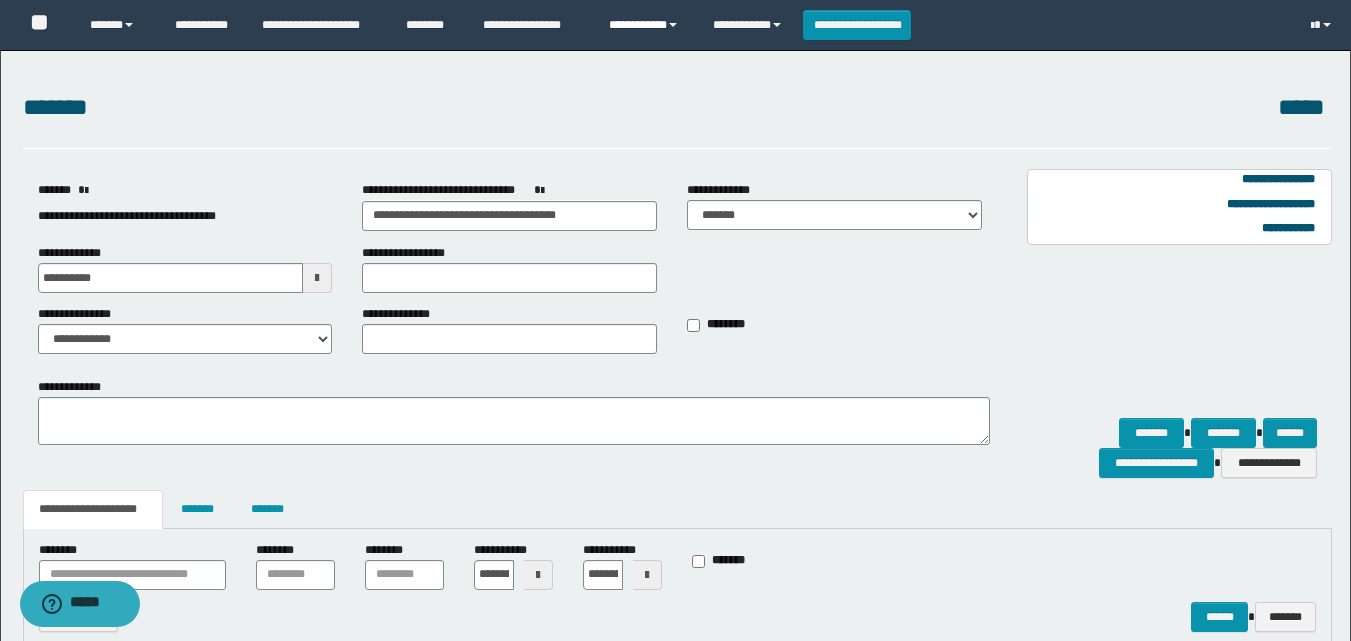click on "**********" at bounding box center (646, 25) 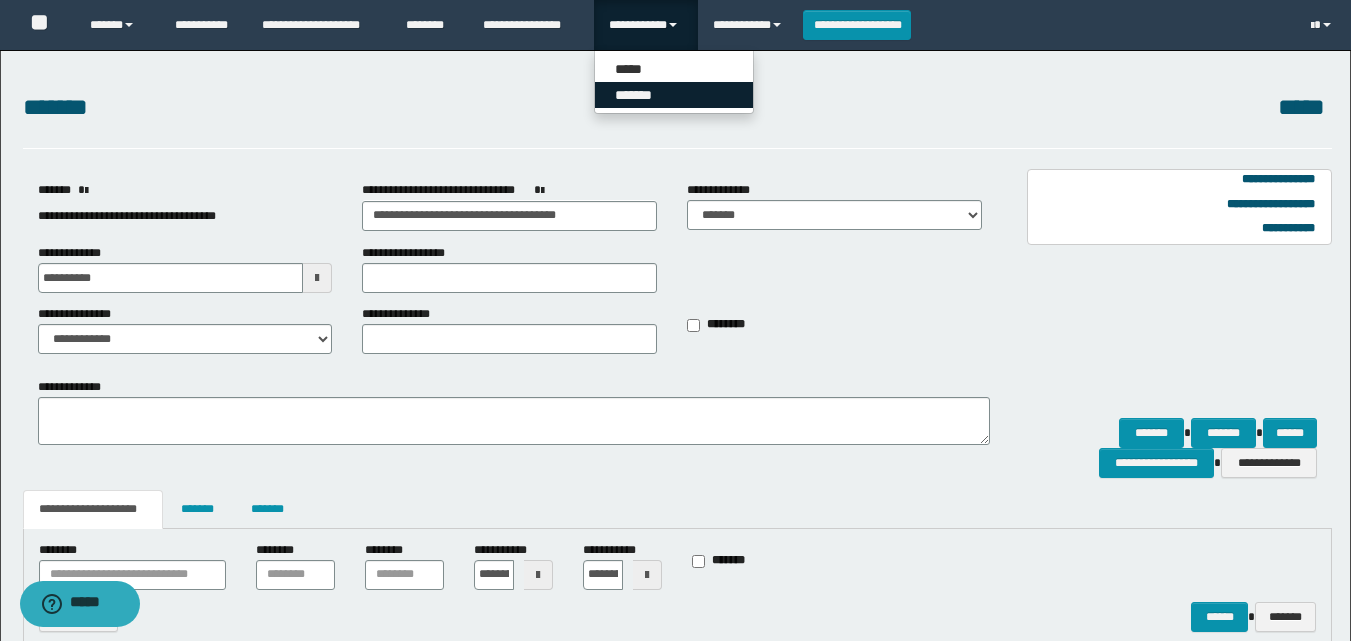 click on "*******" at bounding box center [674, 95] 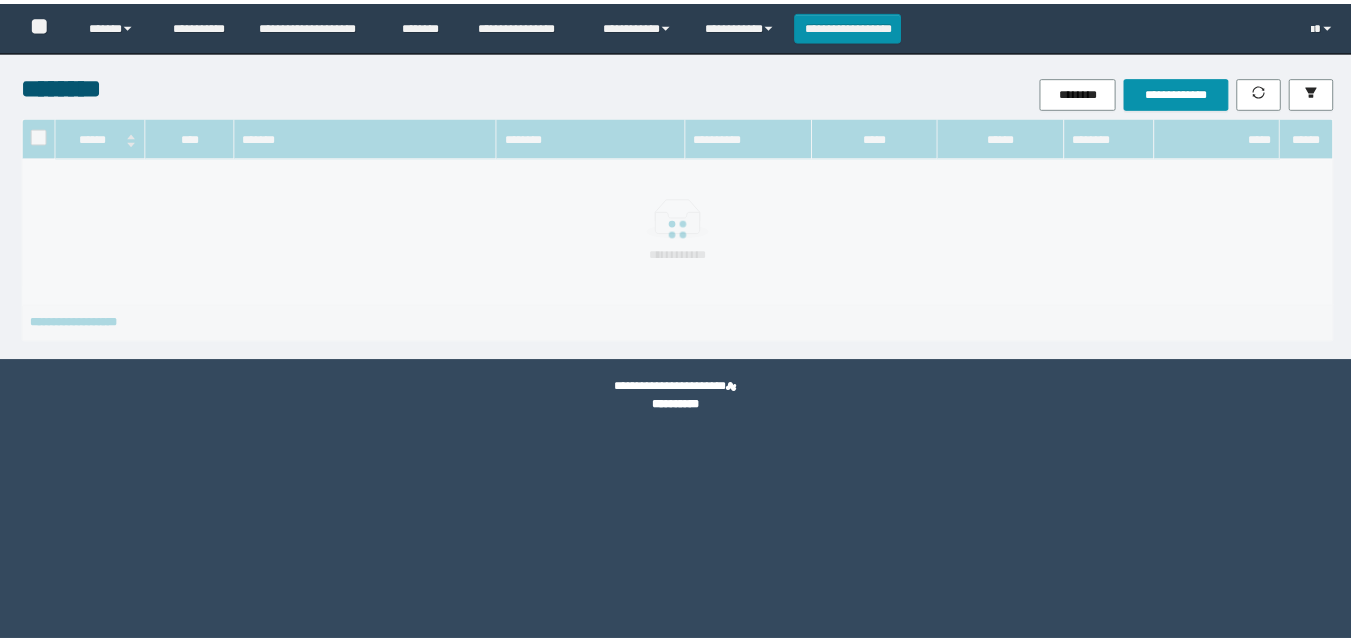 scroll, scrollTop: 0, scrollLeft: 0, axis: both 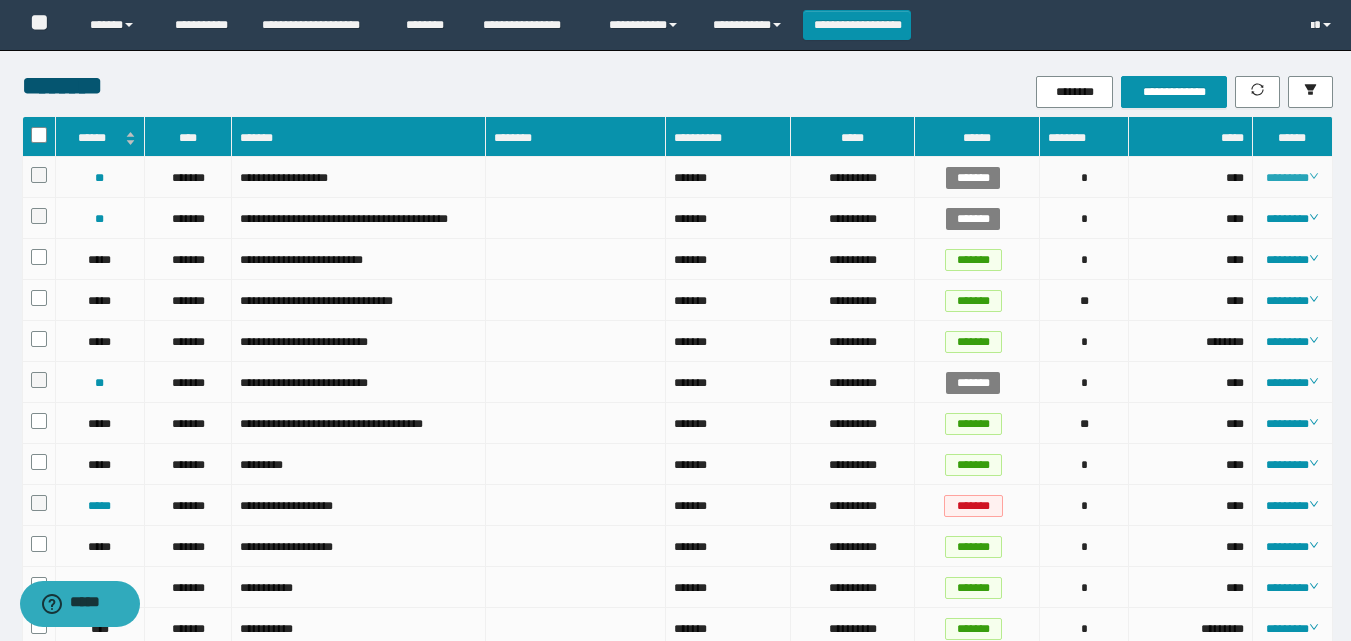click on "********" at bounding box center (1292, 178) 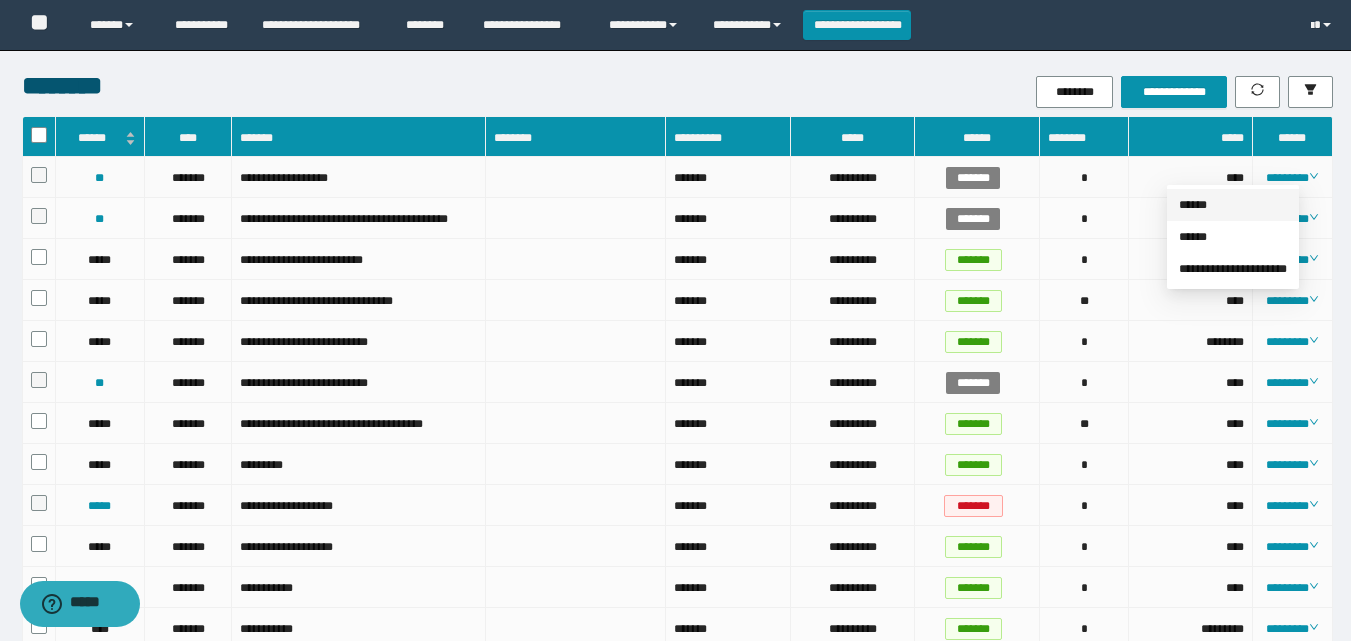 click on "******" at bounding box center (1193, 205) 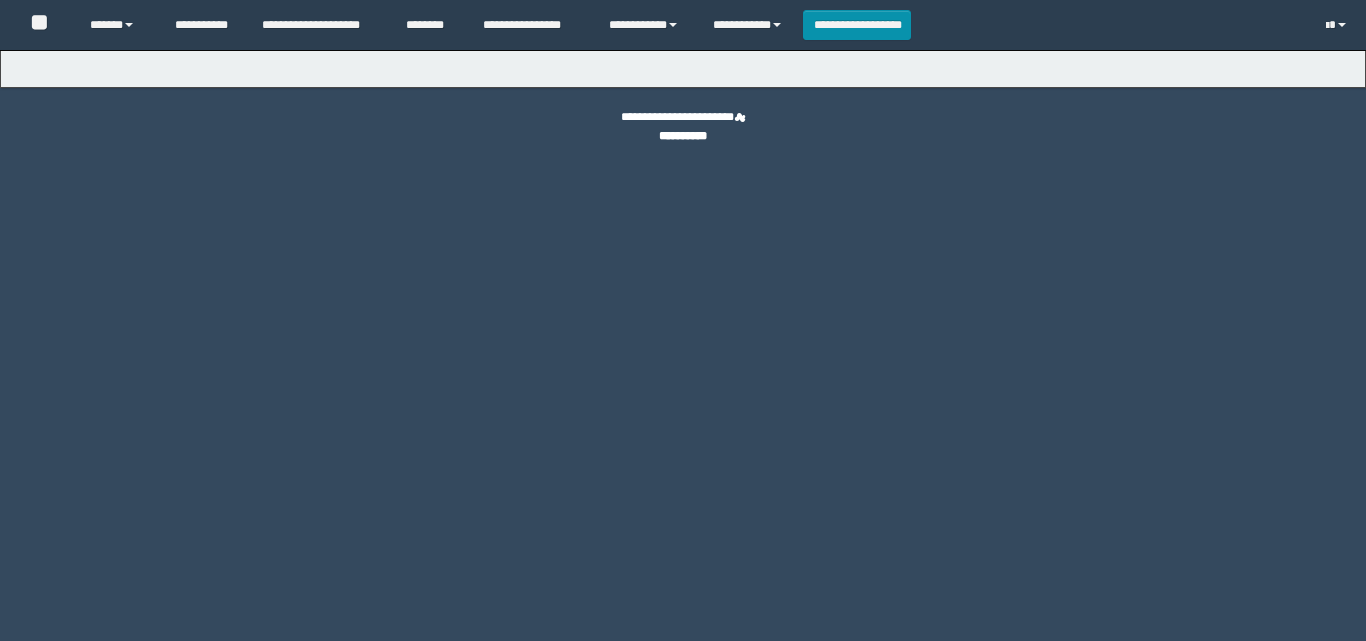 scroll, scrollTop: 0, scrollLeft: 0, axis: both 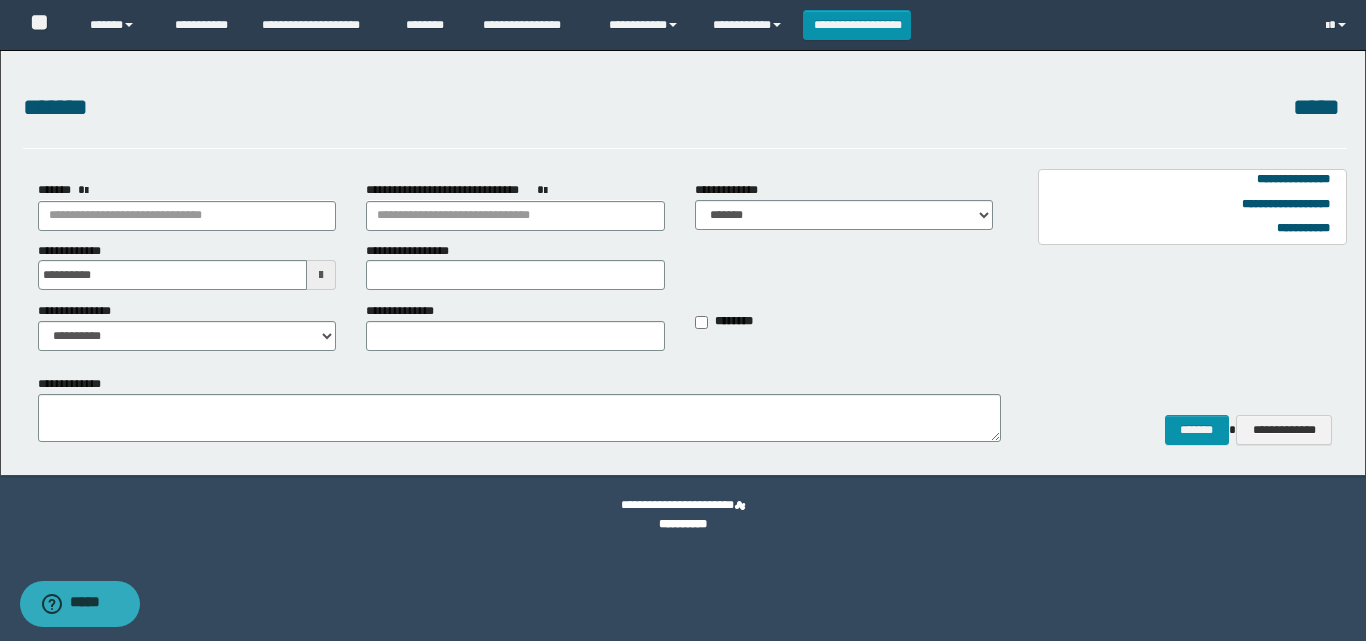 type on "**********" 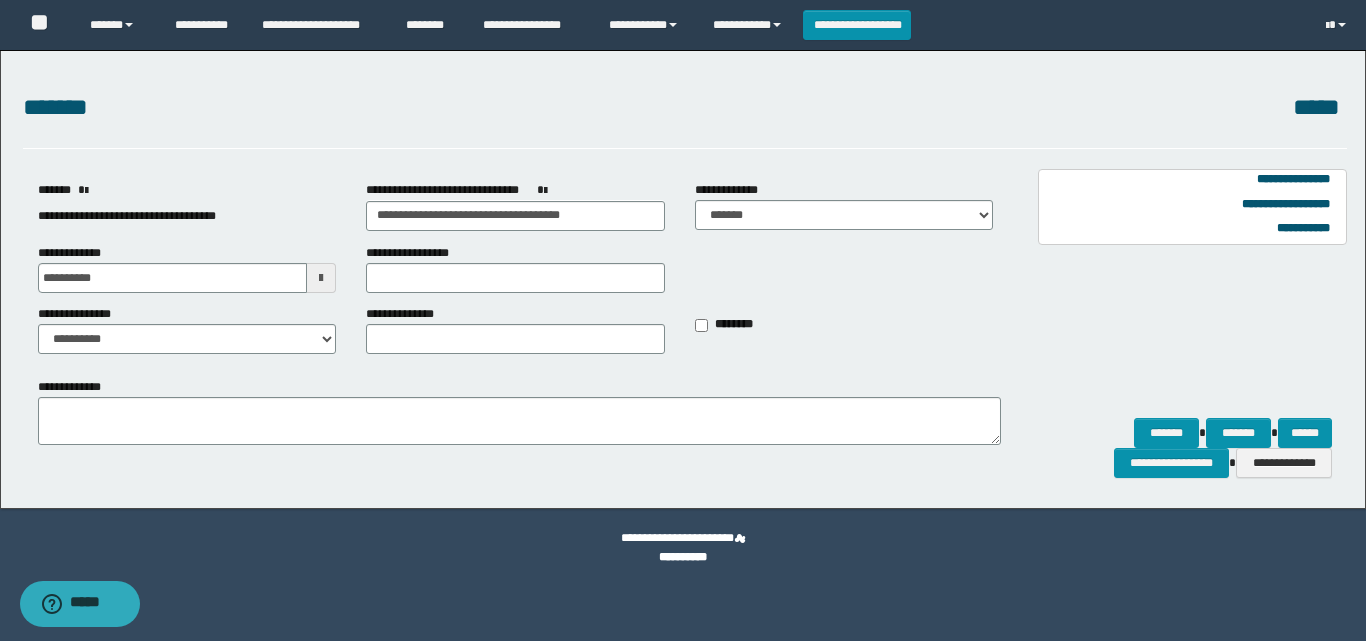 click at bounding box center [321, 278] 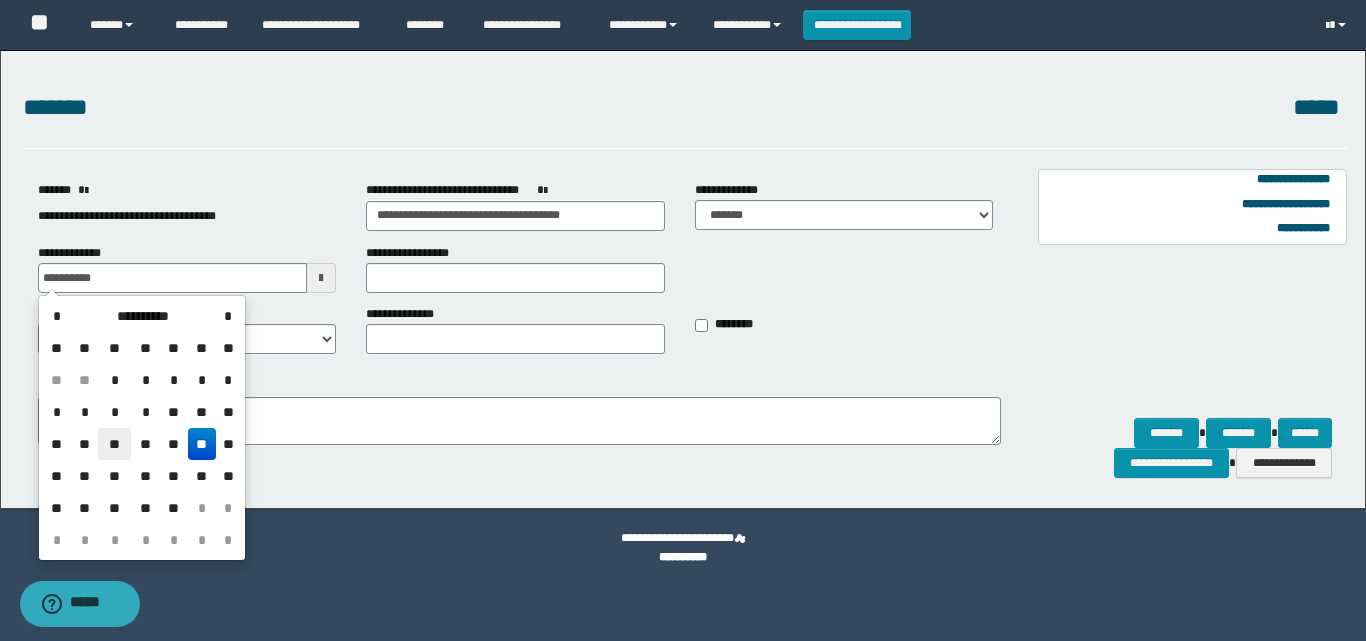 click on "**" at bounding box center [114, 444] 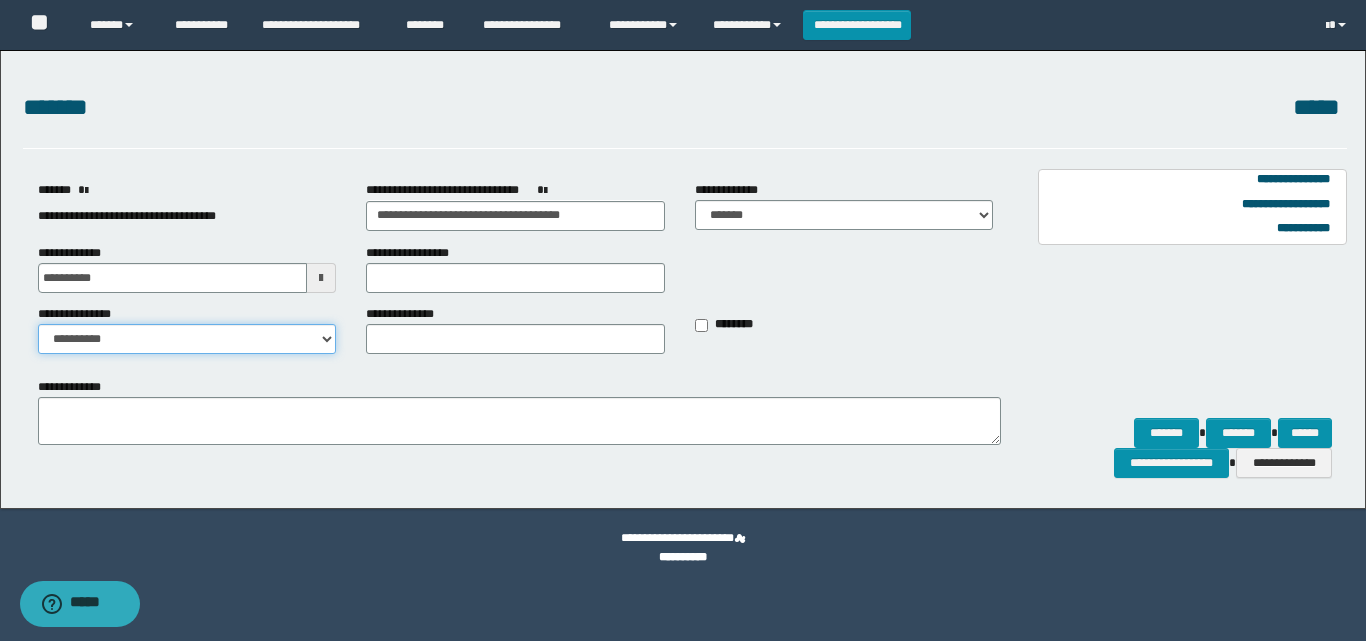 click on "**********" at bounding box center [187, 339] 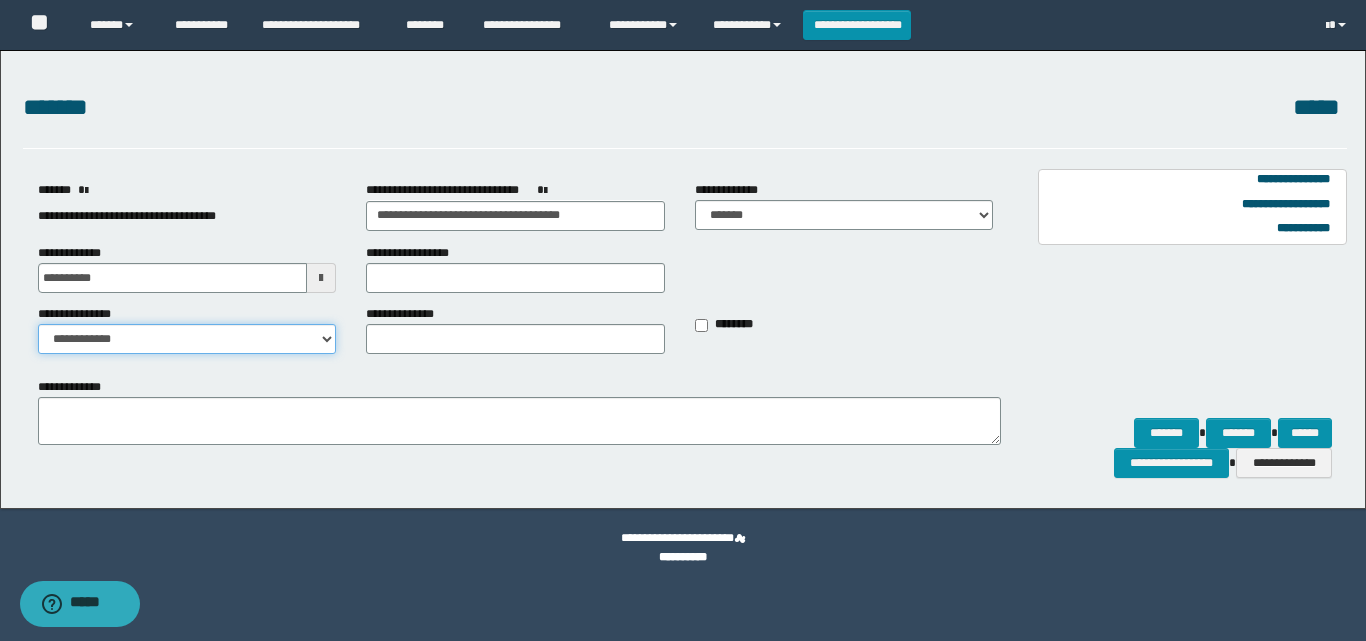 click on "**********" at bounding box center [187, 339] 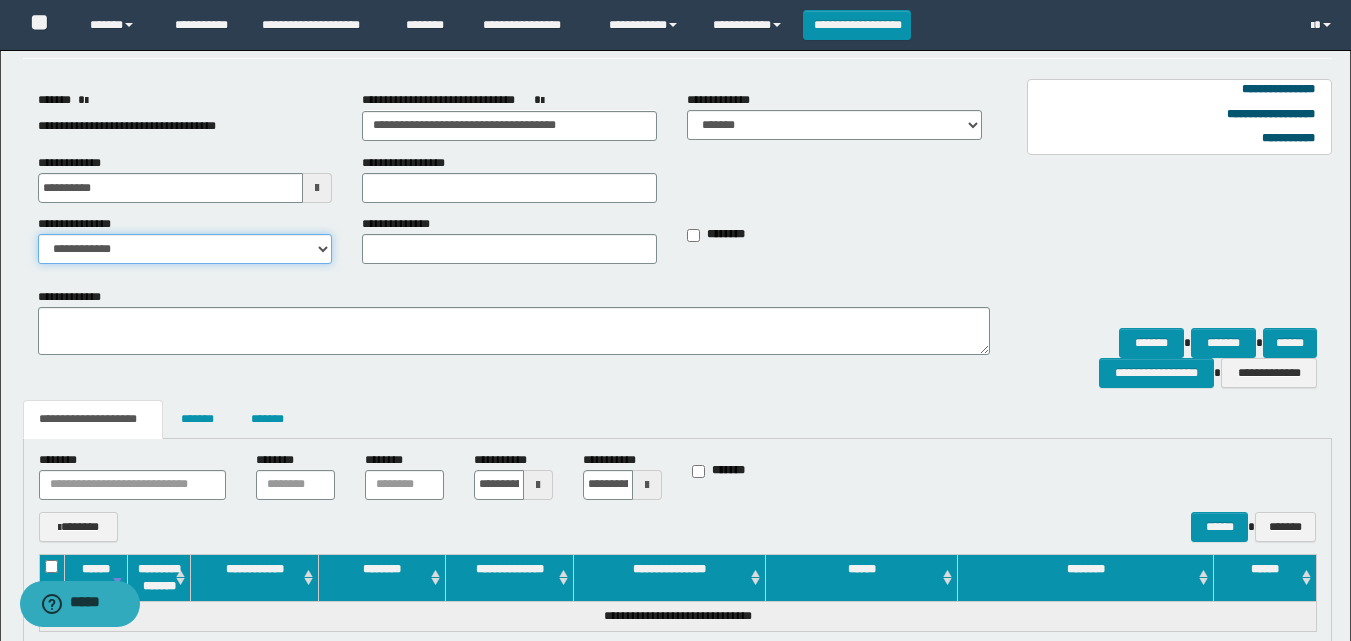 scroll, scrollTop: 239, scrollLeft: 0, axis: vertical 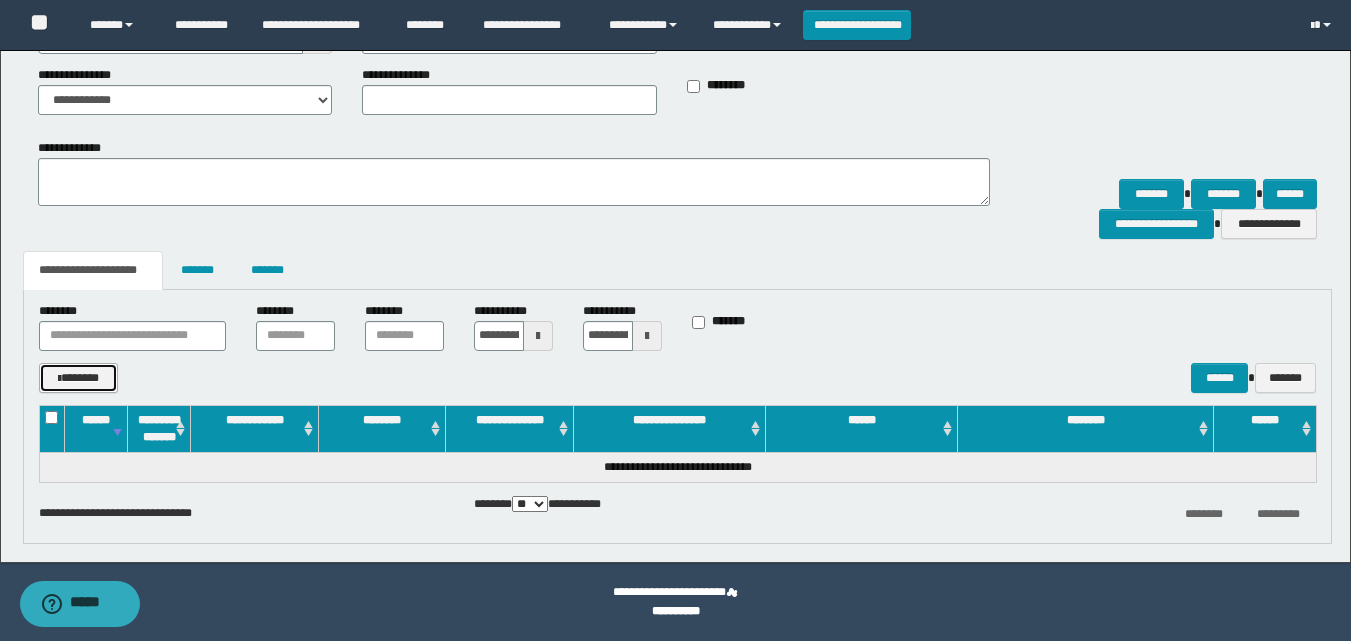 click on "*******" at bounding box center (79, 378) 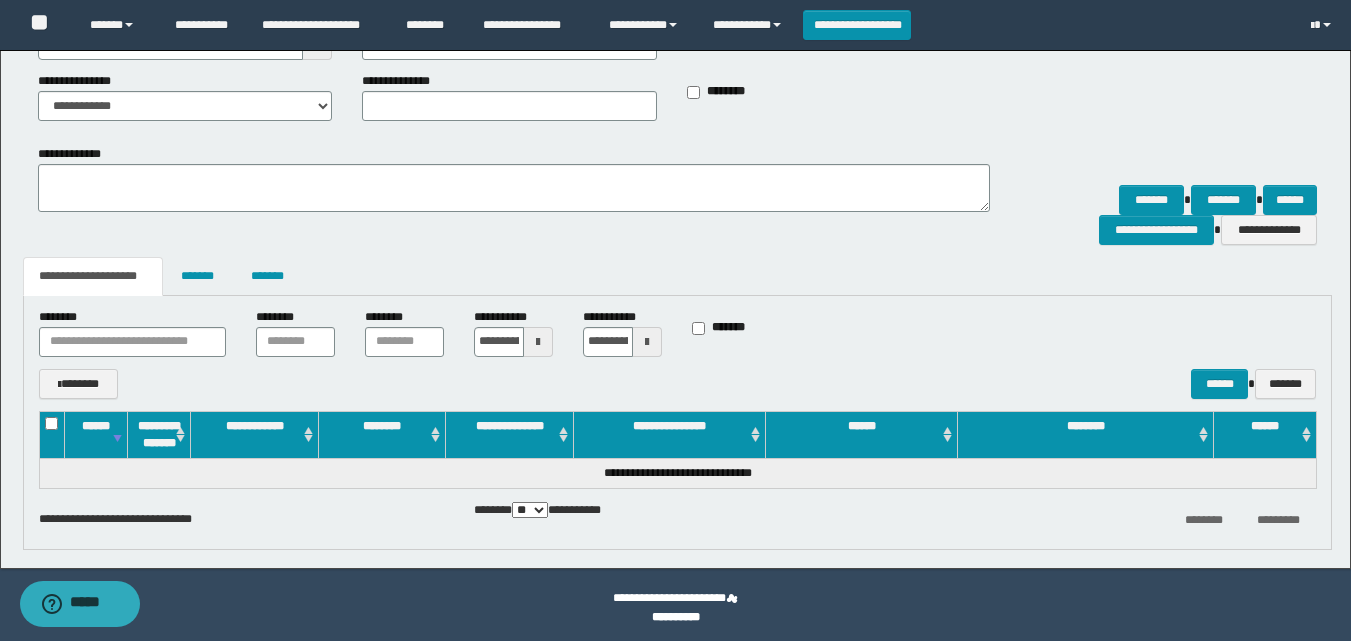 scroll, scrollTop: 239, scrollLeft: 0, axis: vertical 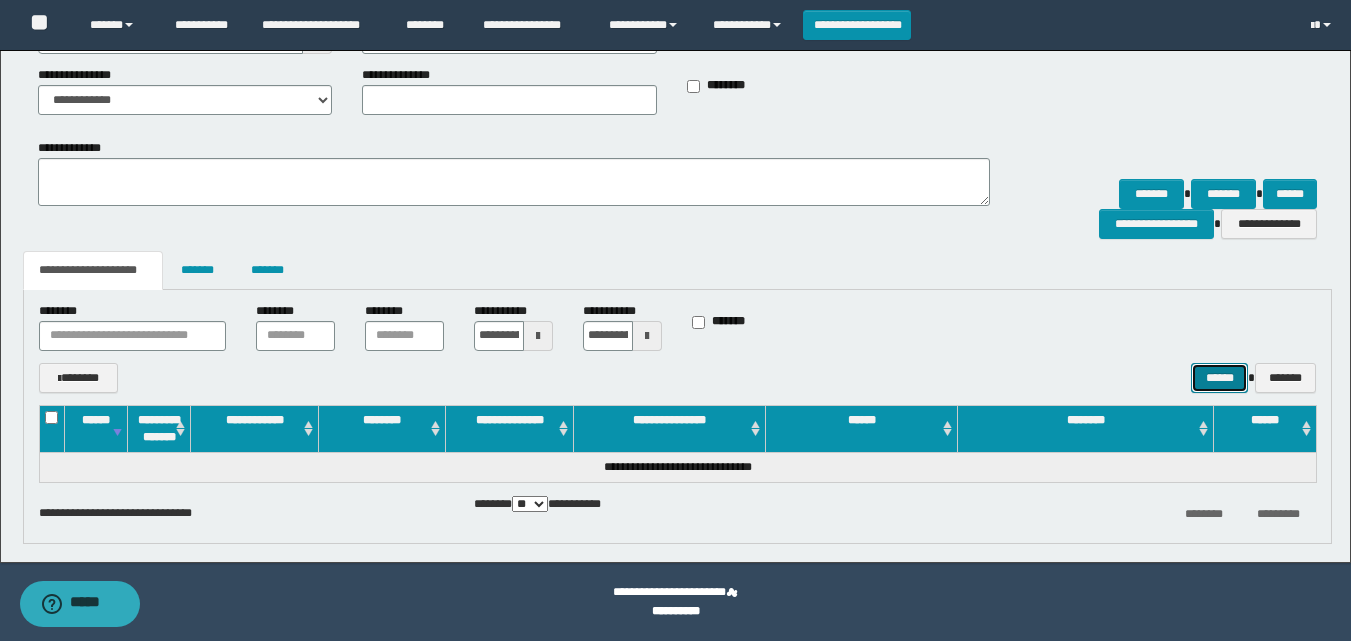 click on "******" at bounding box center [1219, 378] 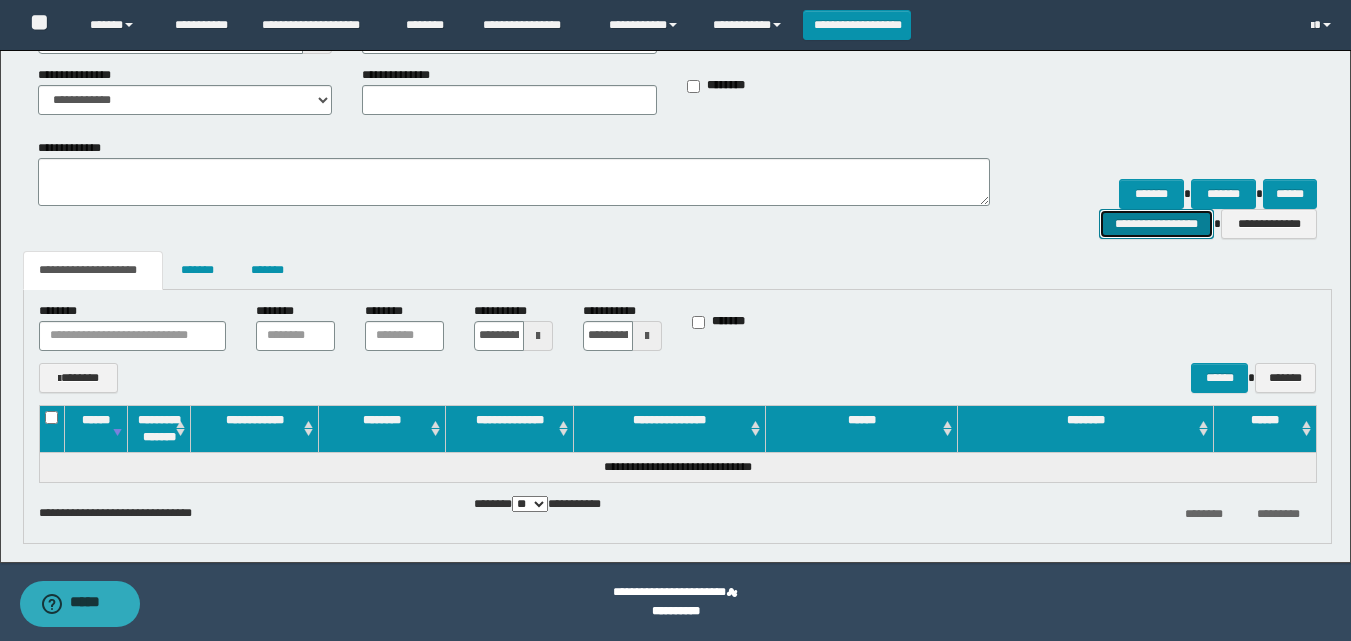 click on "**********" at bounding box center [1156, 224] 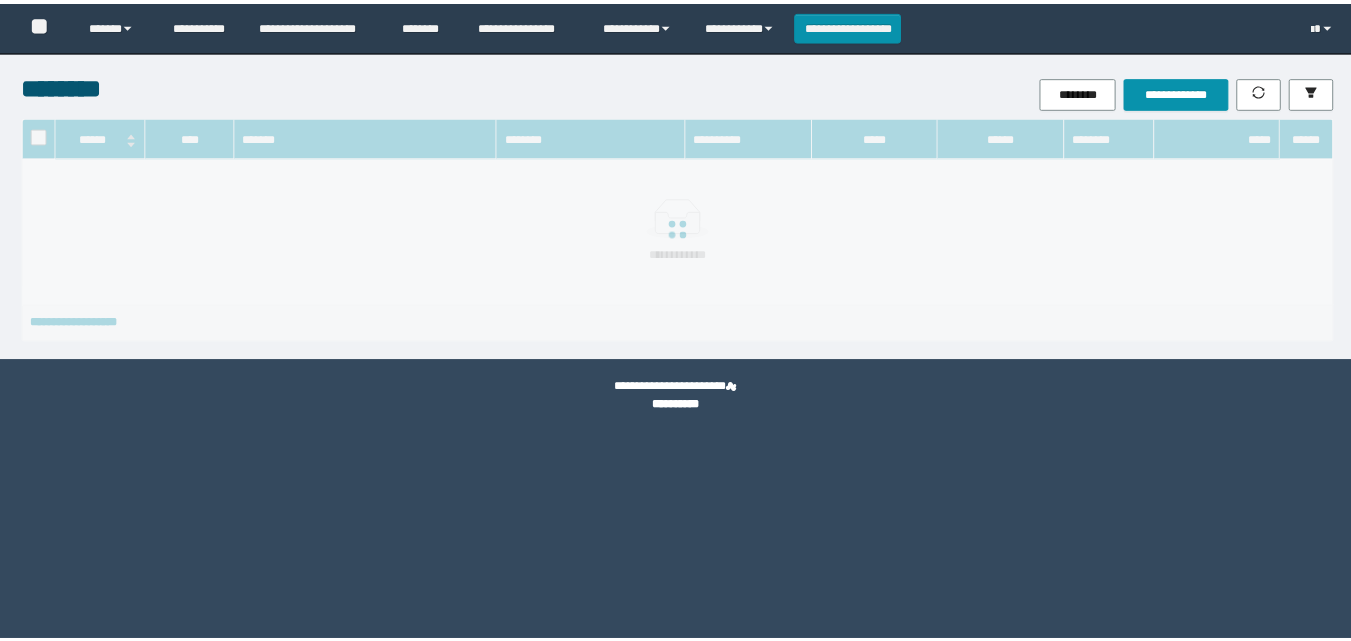 scroll, scrollTop: 0, scrollLeft: 0, axis: both 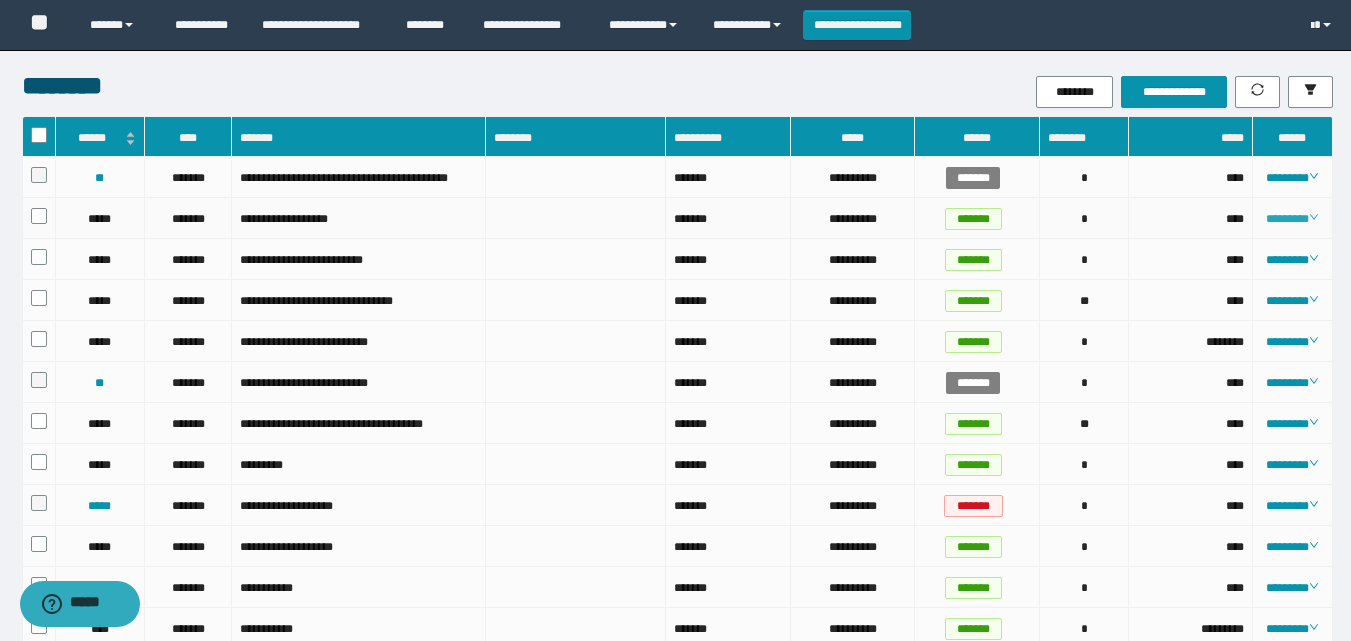 click on "********" at bounding box center (1292, 219) 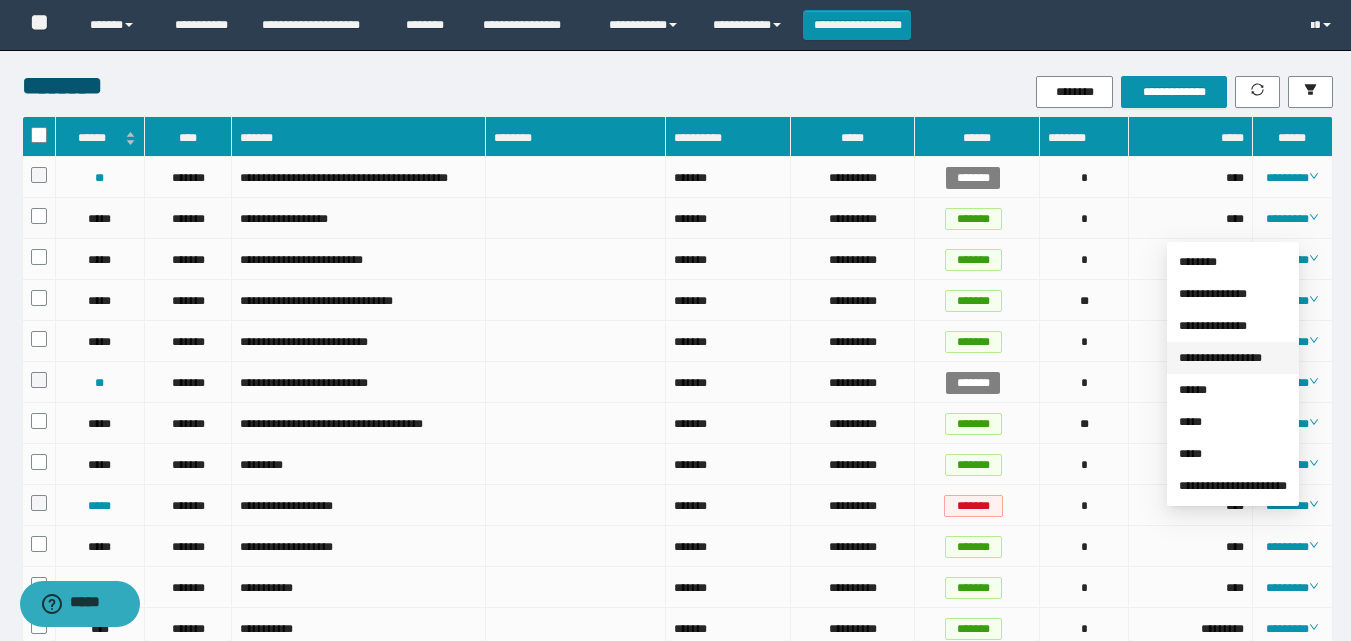 click on "**********" at bounding box center [1220, 358] 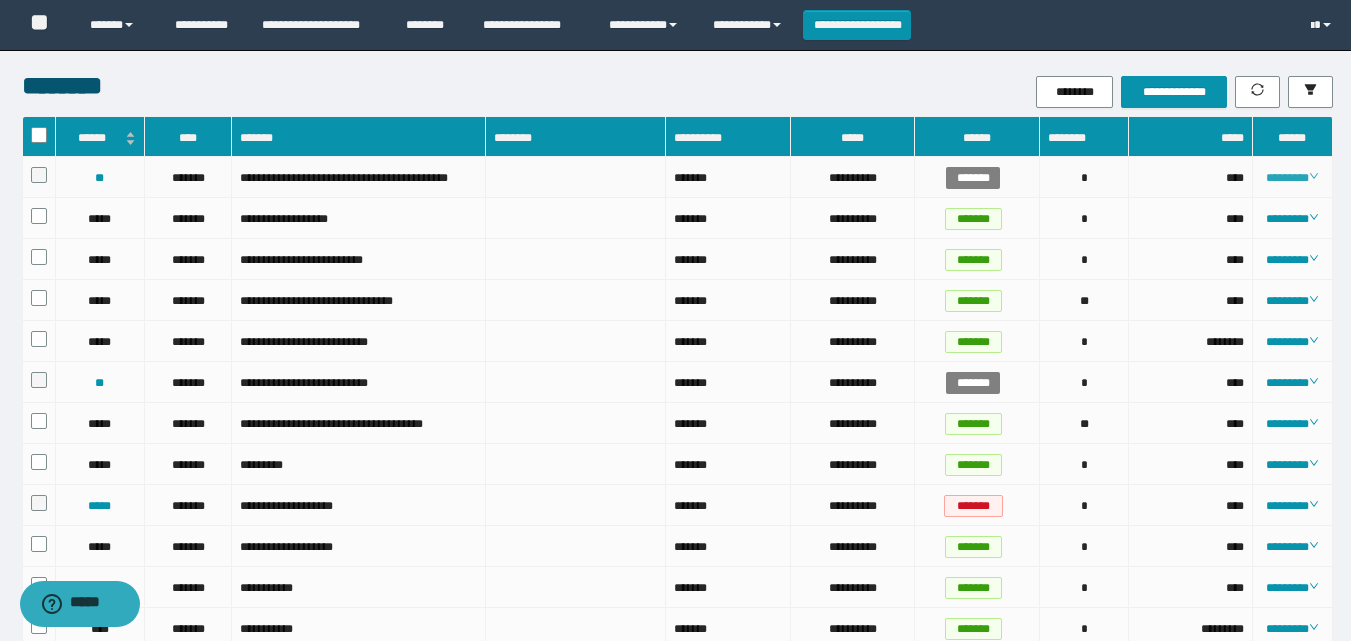 click on "********" at bounding box center (1292, 178) 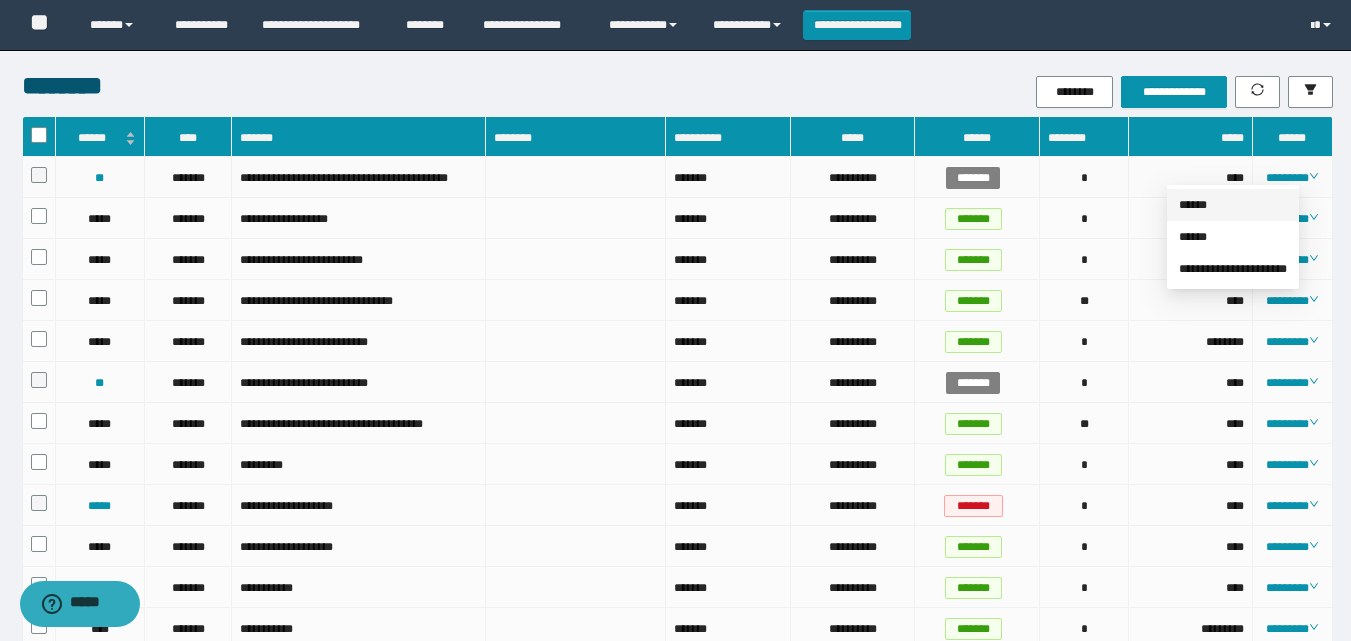 click on "******" at bounding box center [1193, 205] 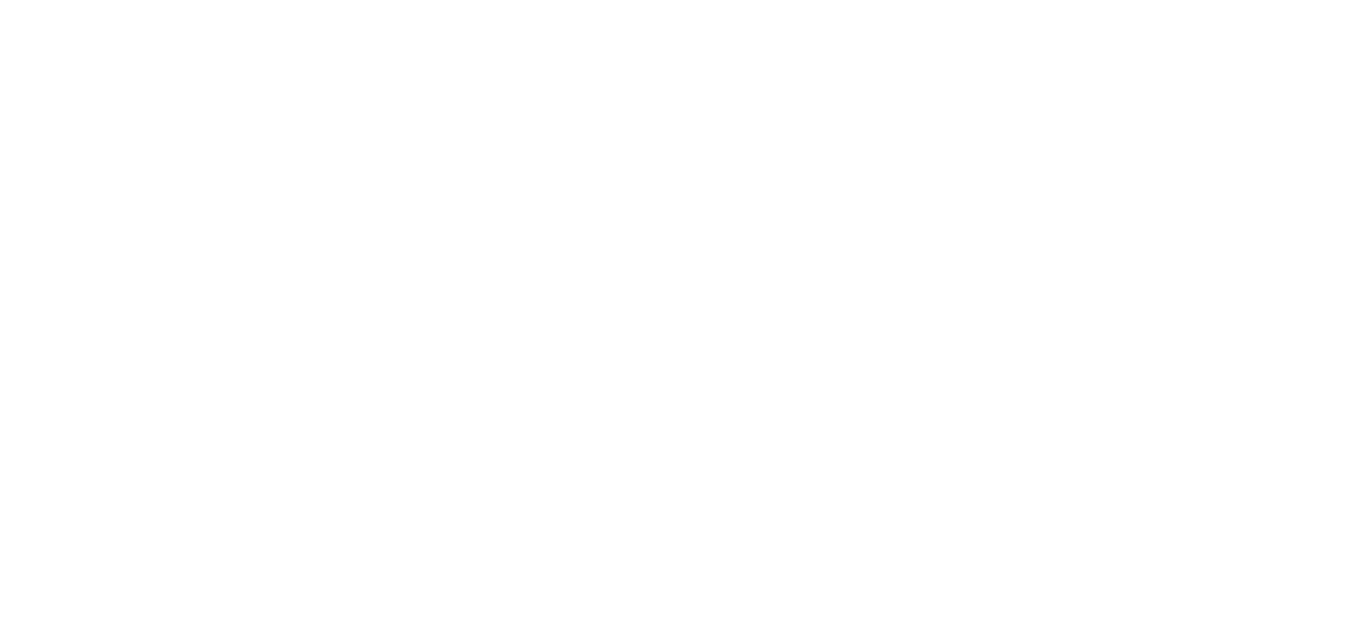scroll, scrollTop: 0, scrollLeft: 0, axis: both 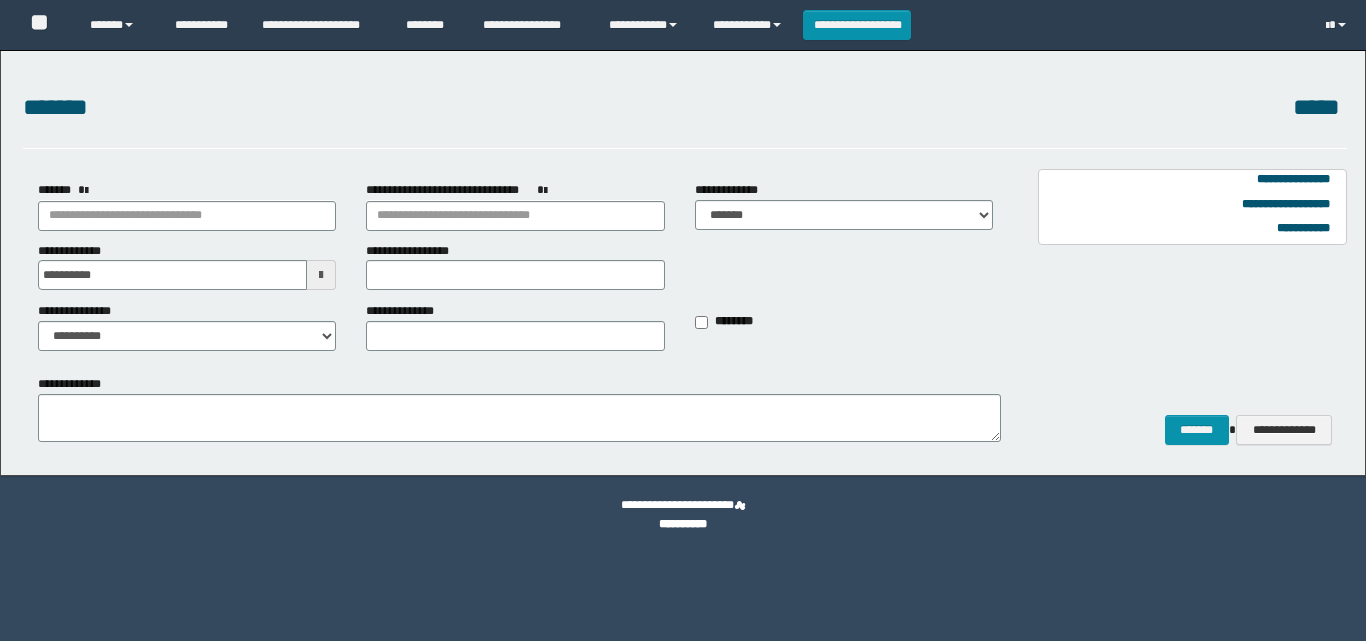 type on "**********" 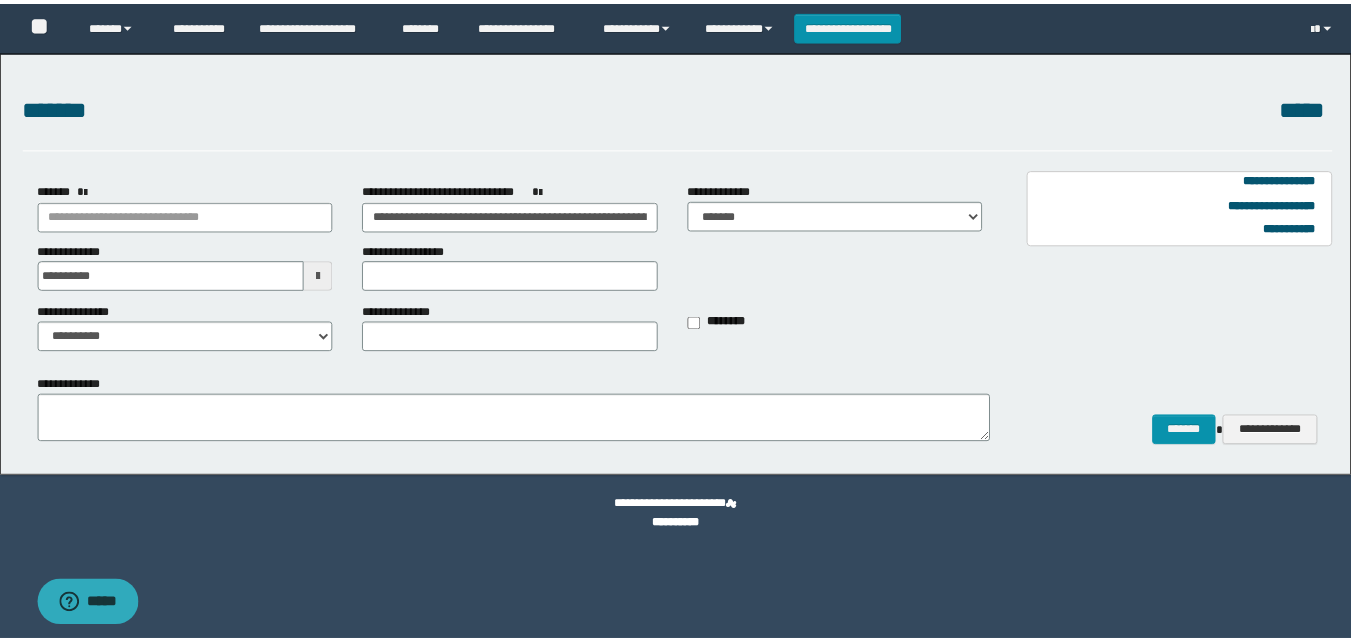 scroll, scrollTop: 0, scrollLeft: 0, axis: both 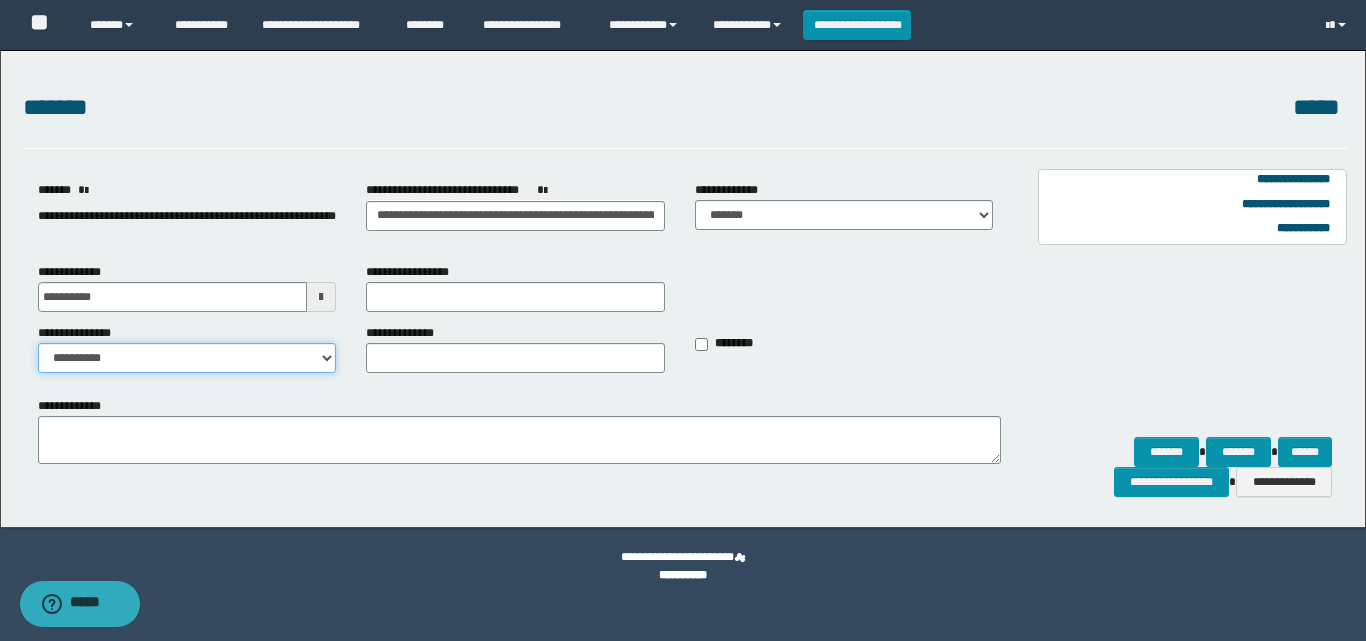 click on "**********" at bounding box center [187, 358] 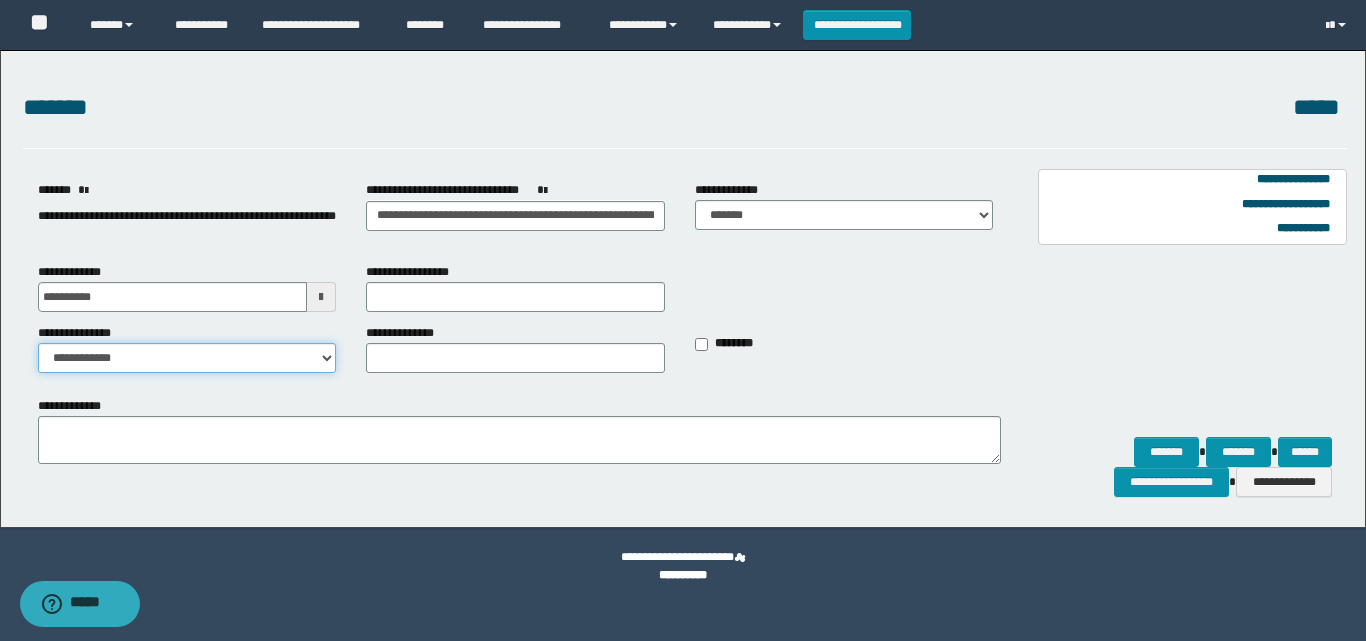 click on "**********" at bounding box center [187, 358] 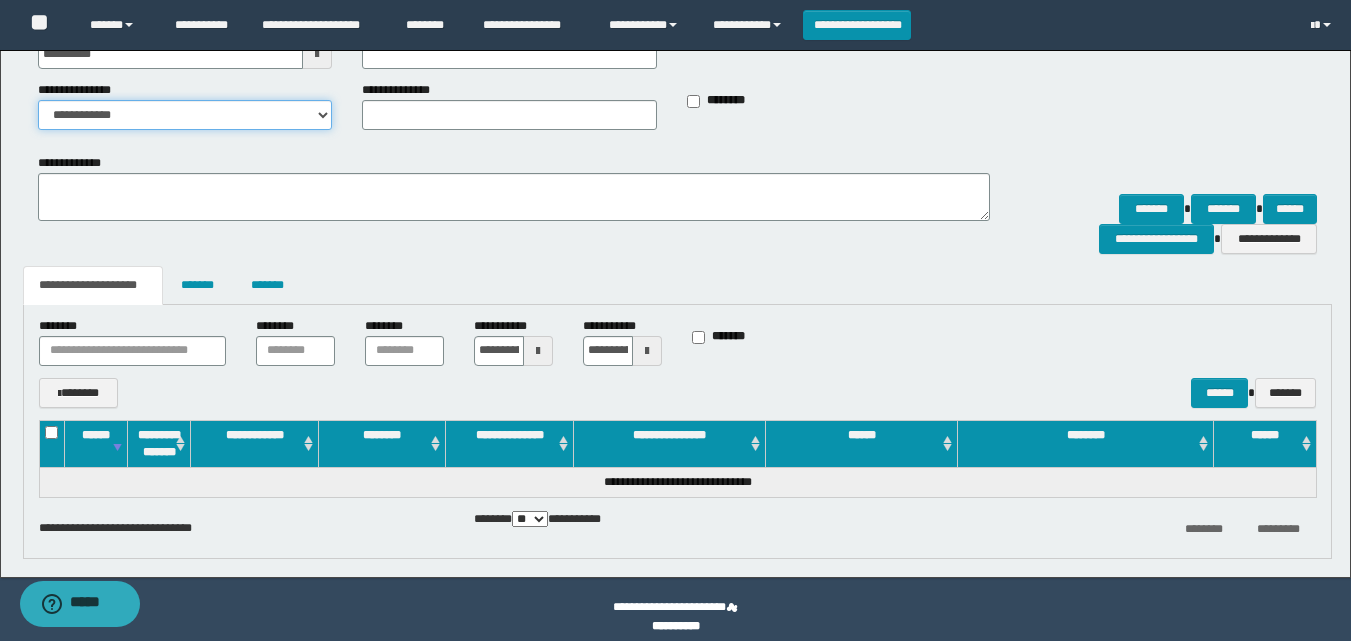 scroll, scrollTop: 257, scrollLeft: 0, axis: vertical 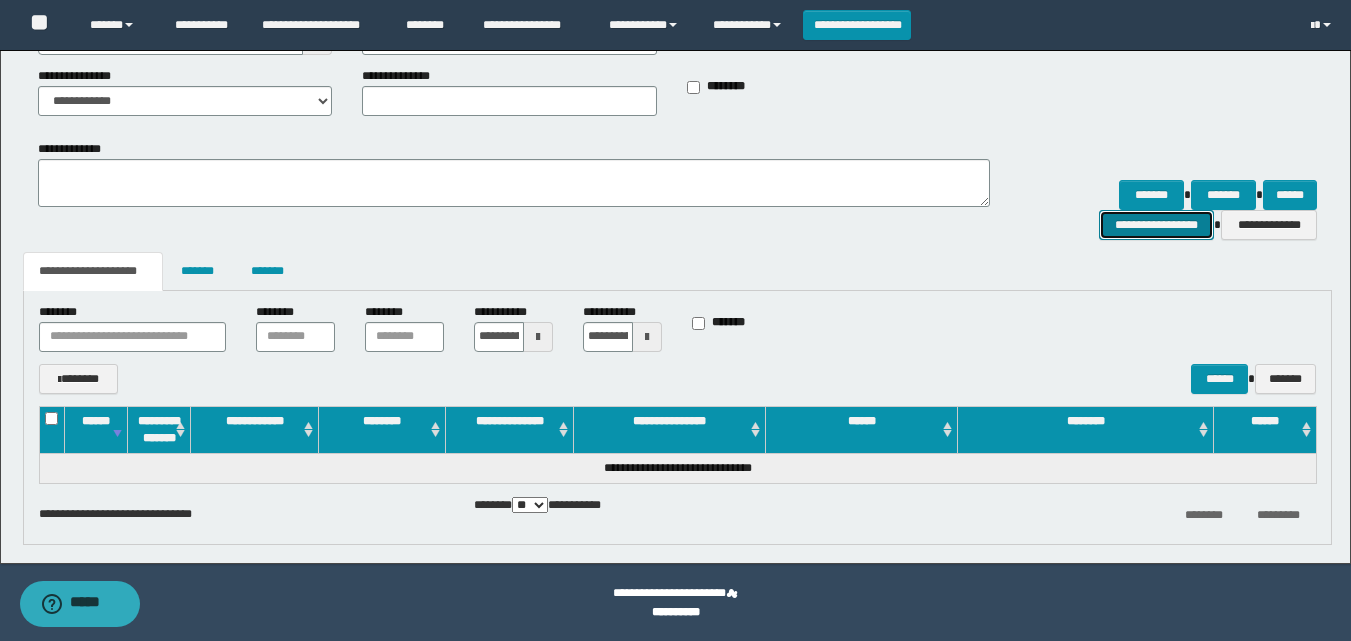 click on "**********" at bounding box center [1156, 225] 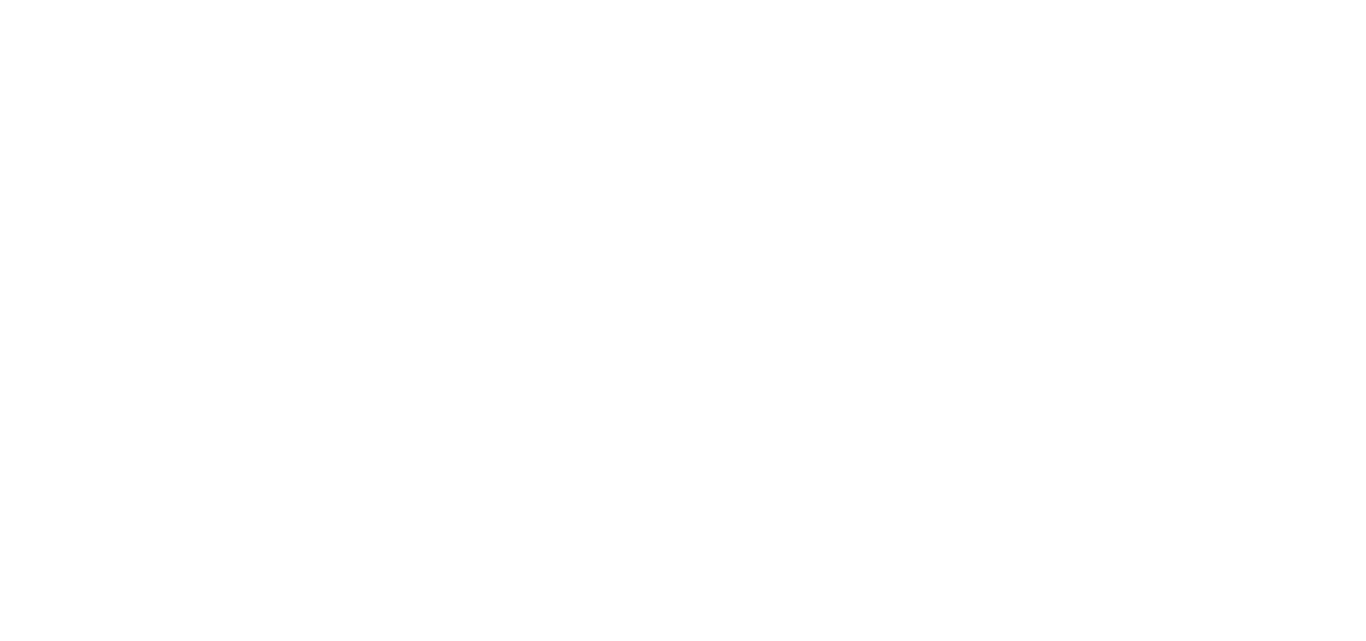 scroll, scrollTop: 0, scrollLeft: 0, axis: both 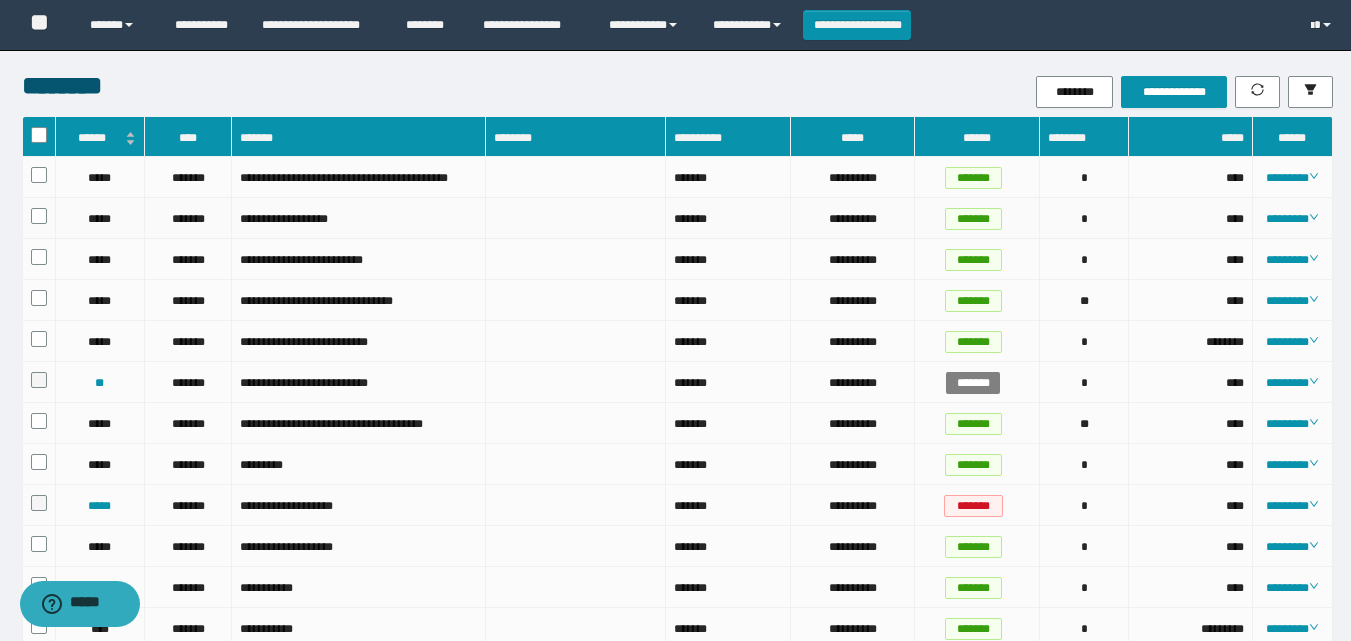 click on "****" at bounding box center (1191, 218) 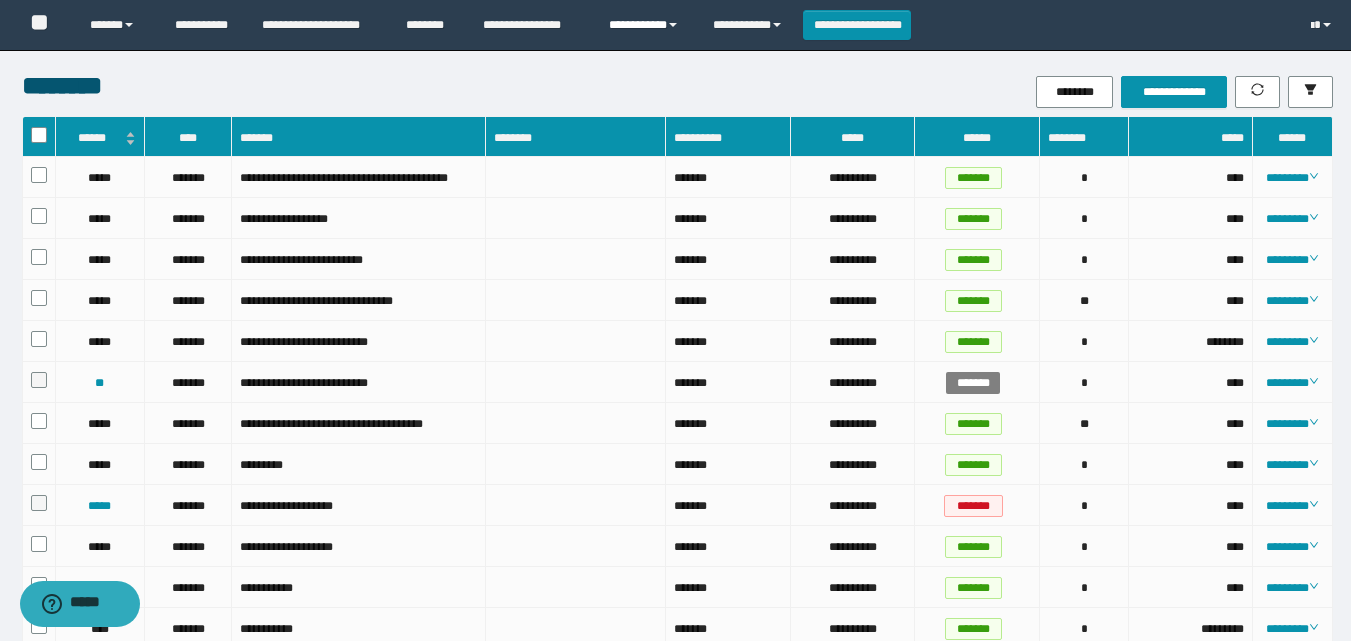 click on "**********" at bounding box center (646, 25) 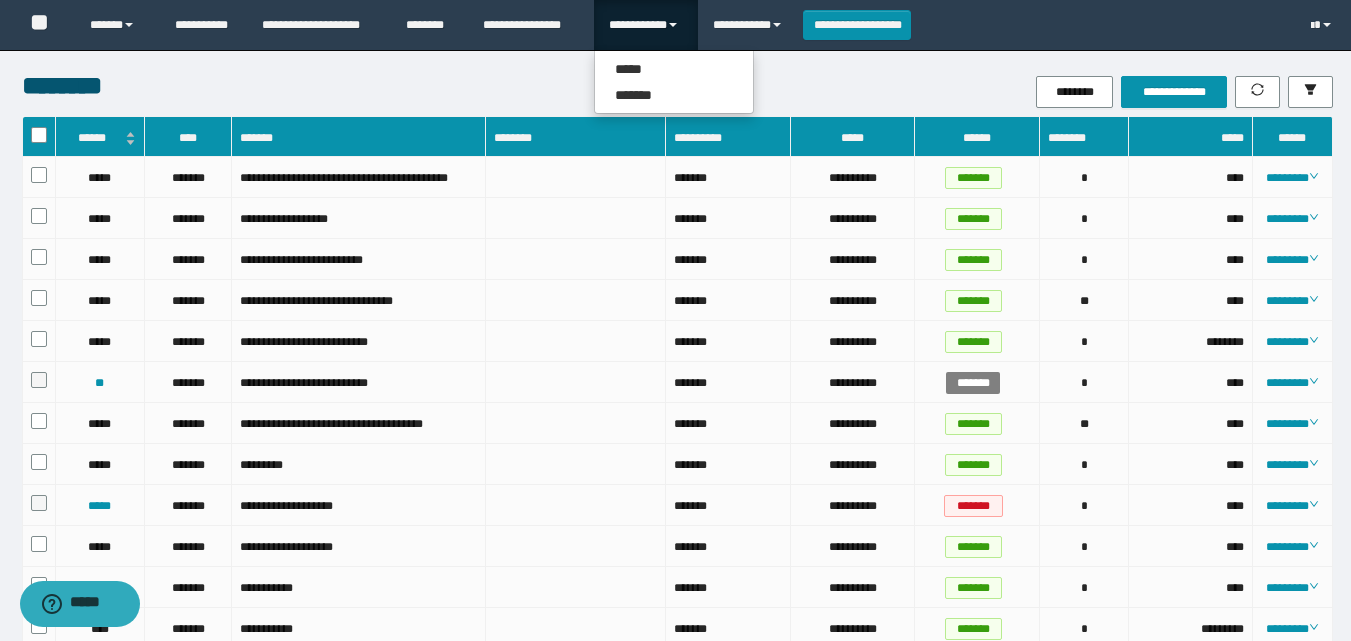 click on "********" at bounding box center (514, 85) 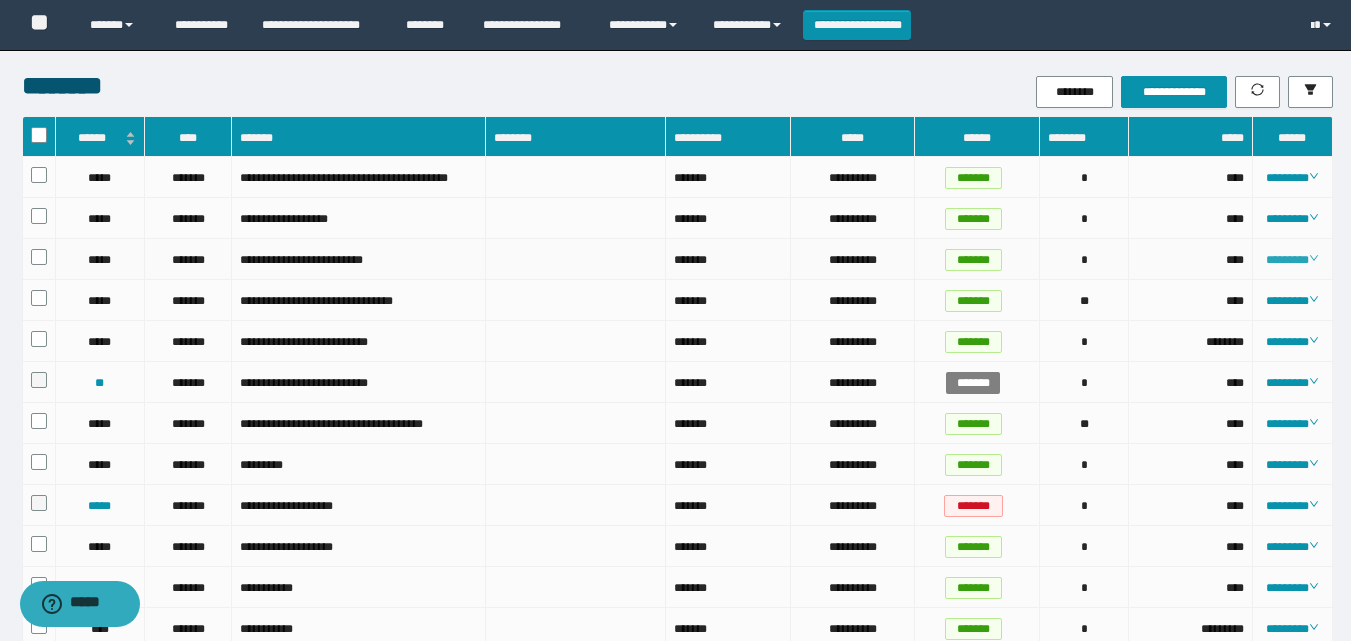 click on "********" at bounding box center [1292, 260] 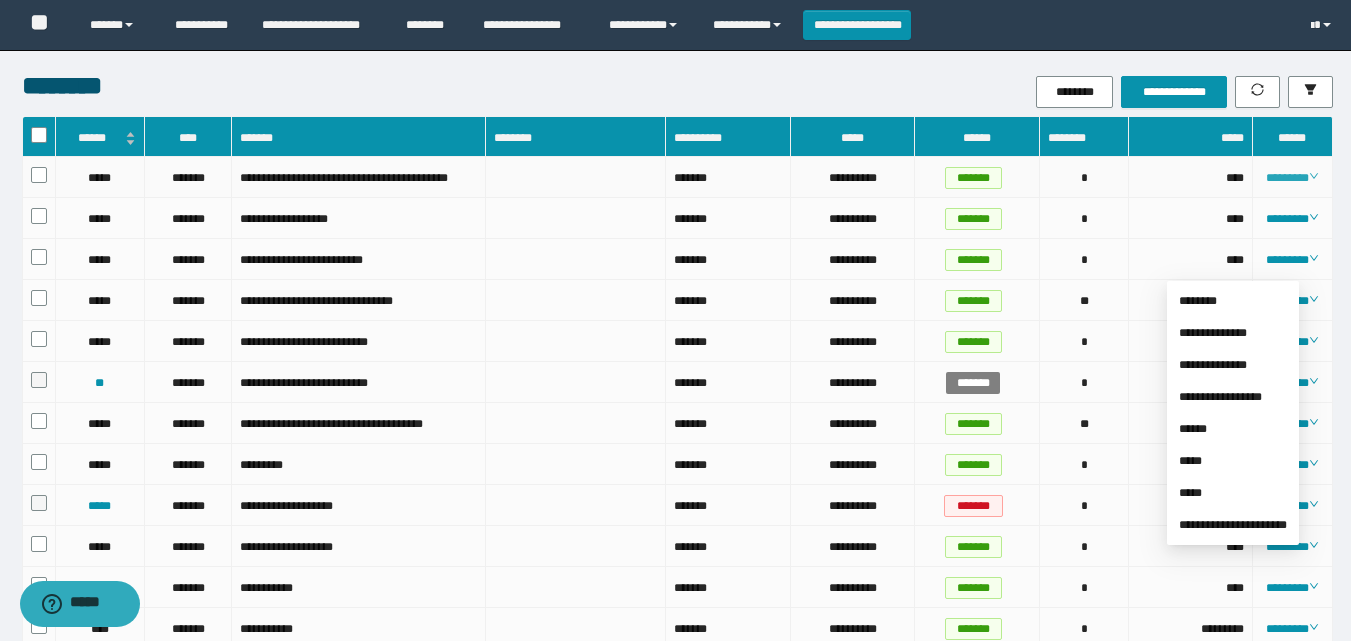 click on "********" at bounding box center (1292, 178) 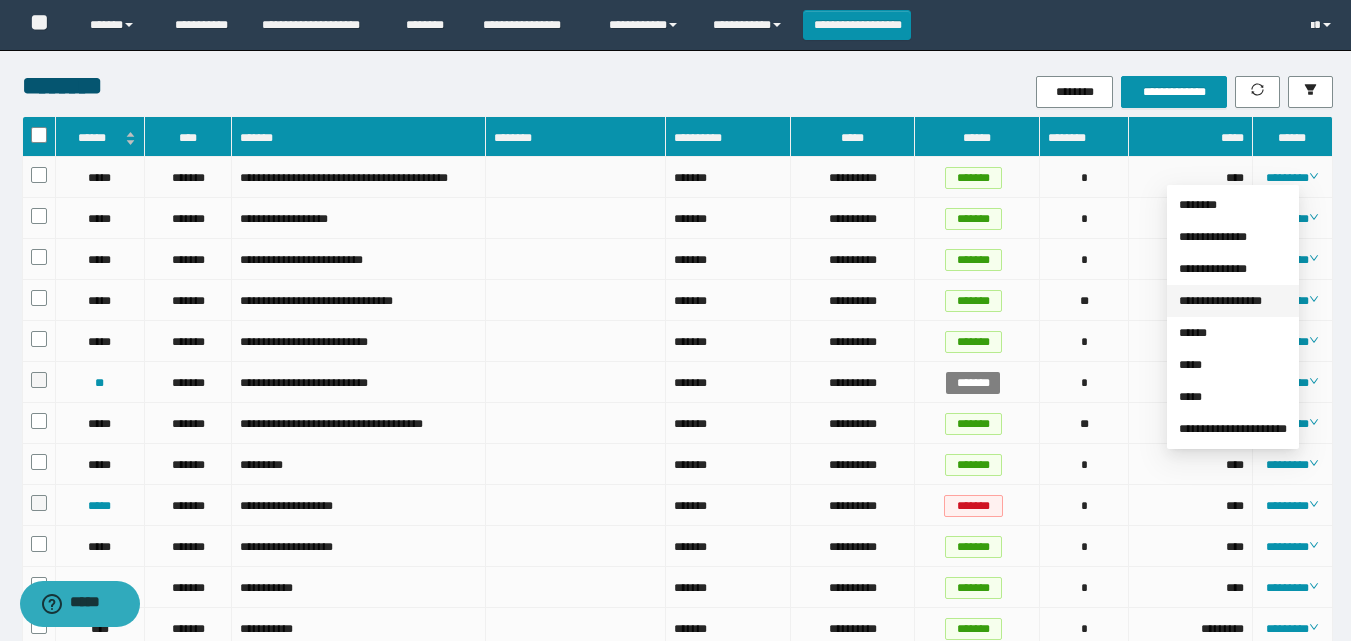 click on "**********" at bounding box center [1220, 301] 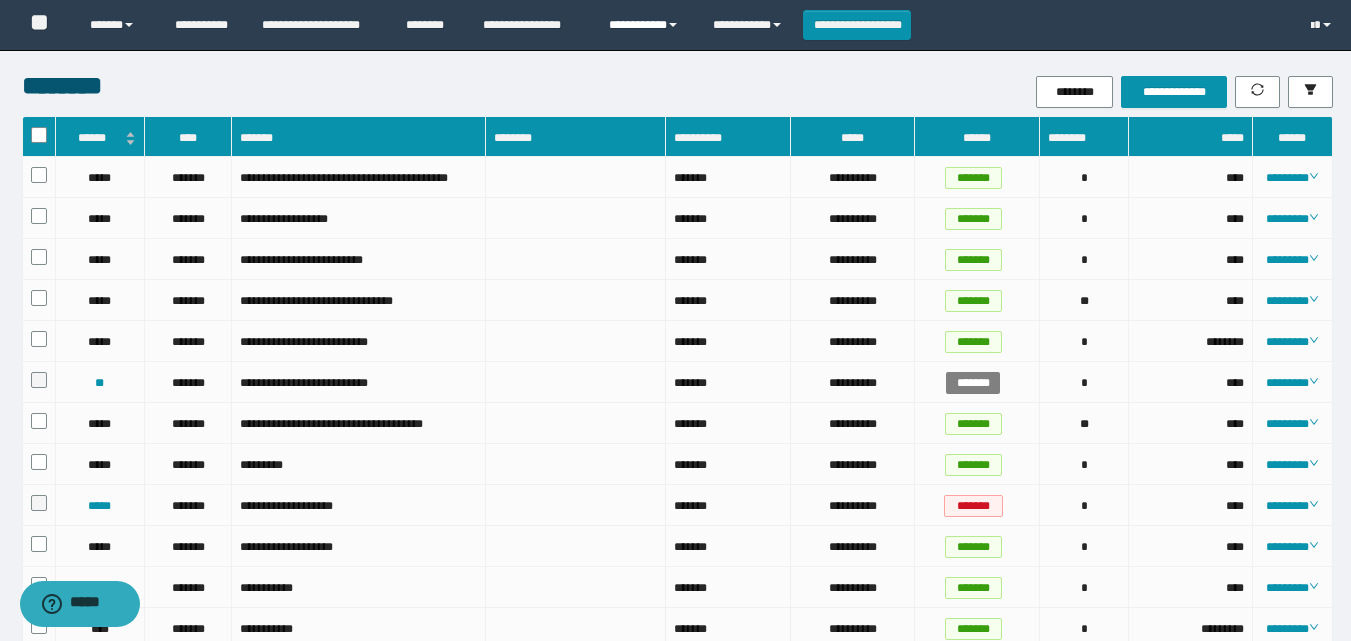 click on "**********" at bounding box center (646, 25) 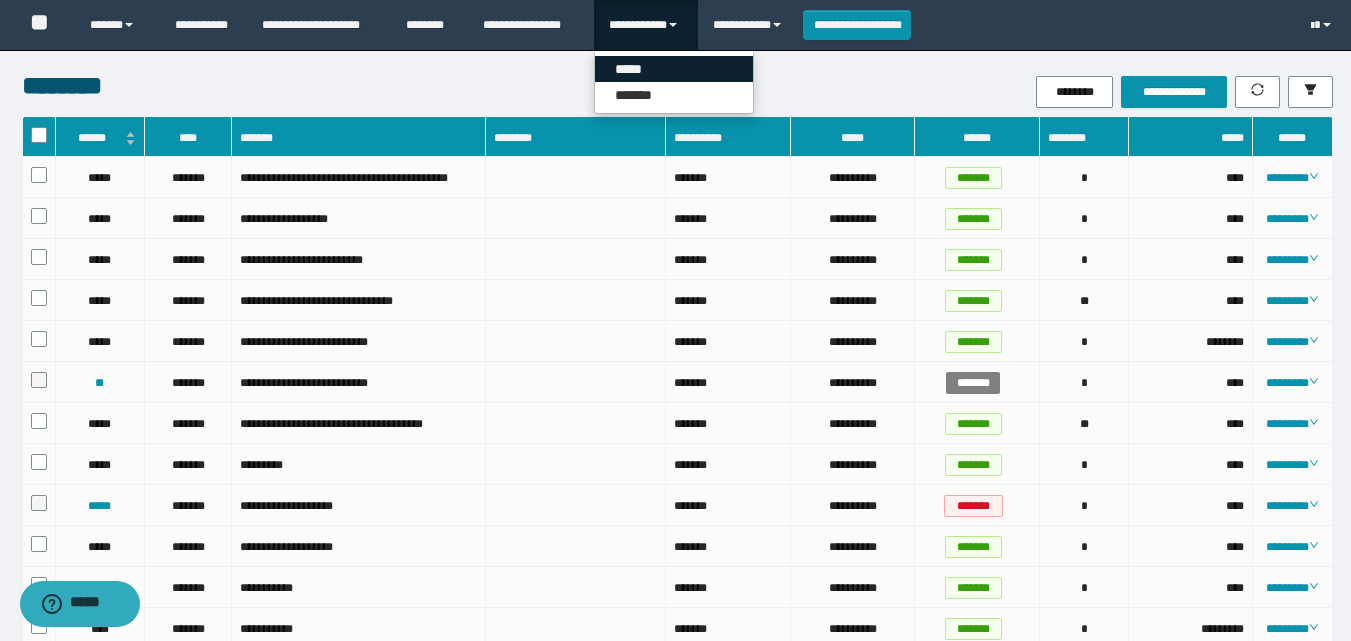click on "*****" at bounding box center (674, 69) 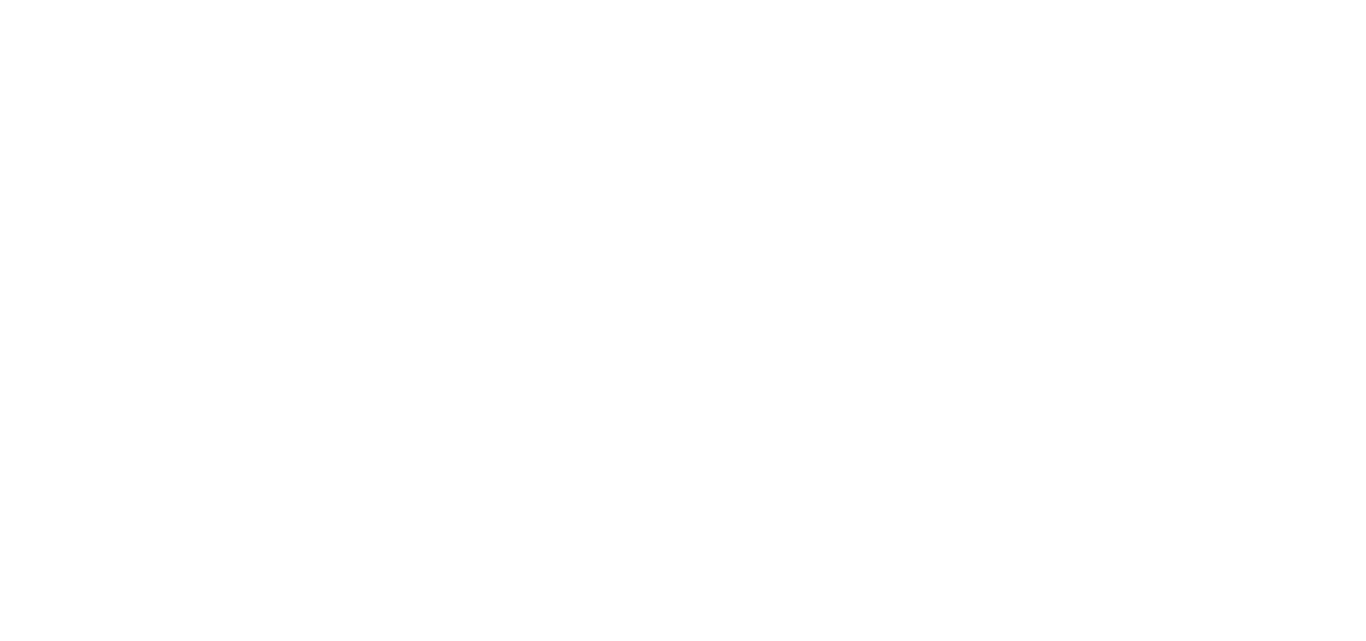scroll, scrollTop: 0, scrollLeft: 0, axis: both 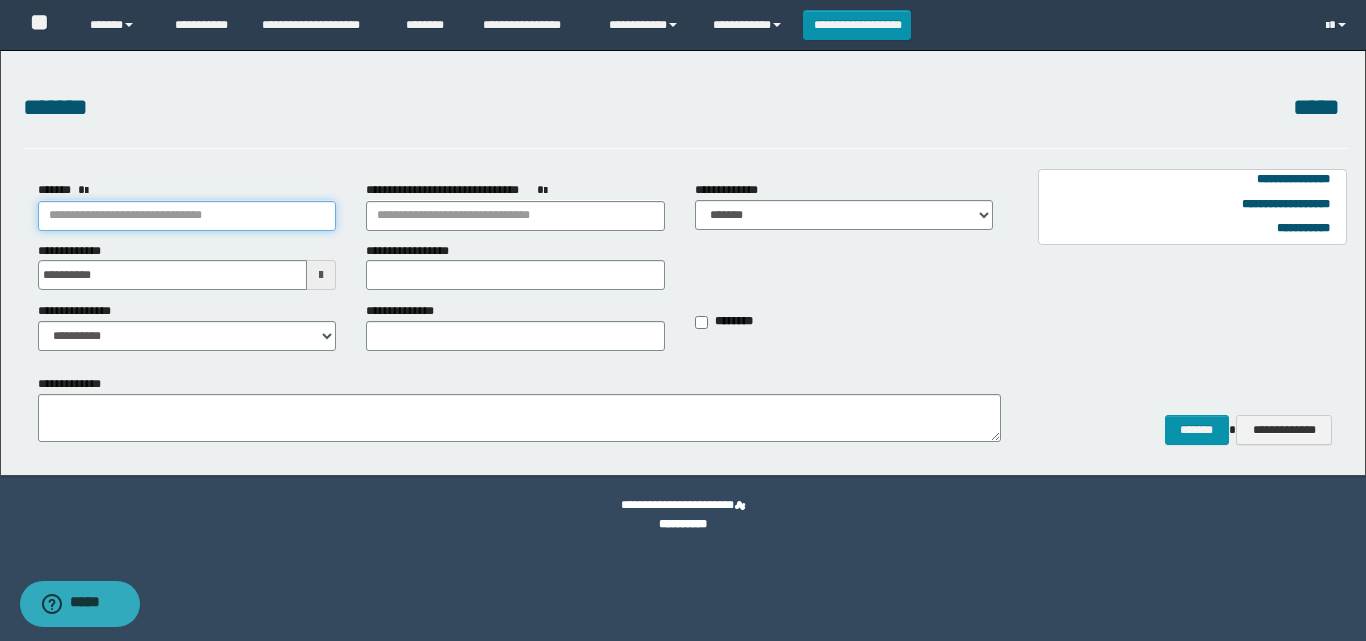 click on "*******" at bounding box center (187, 216) 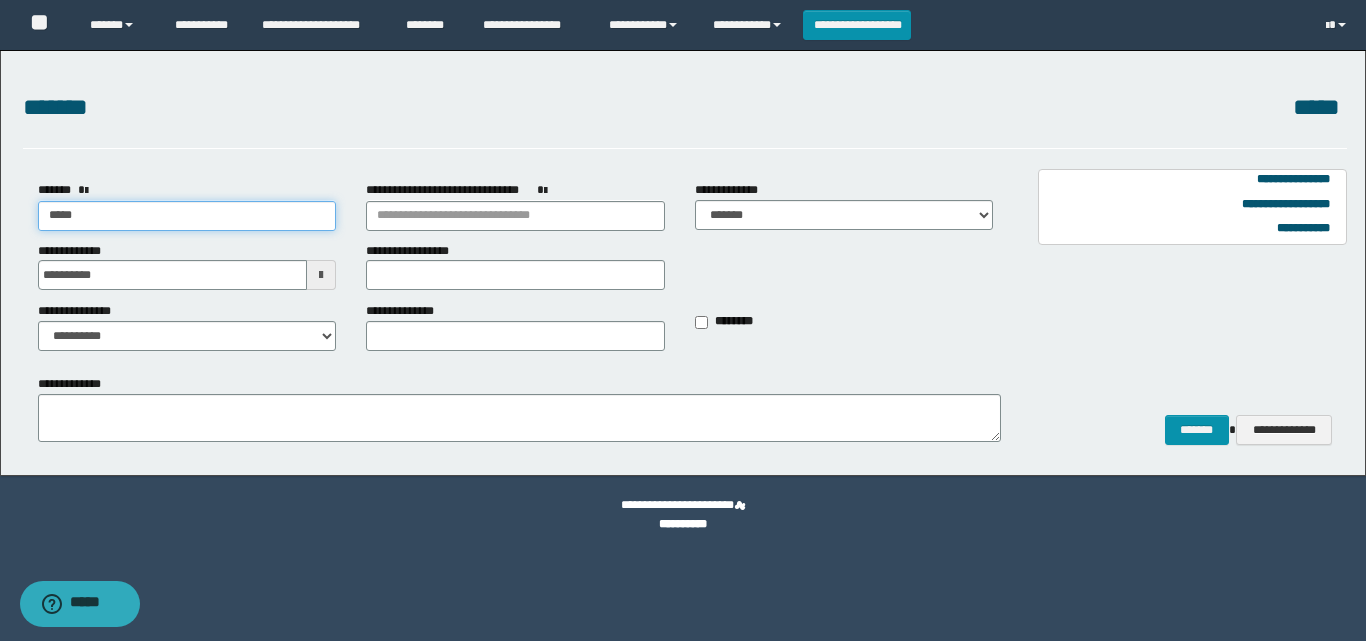 type on "******" 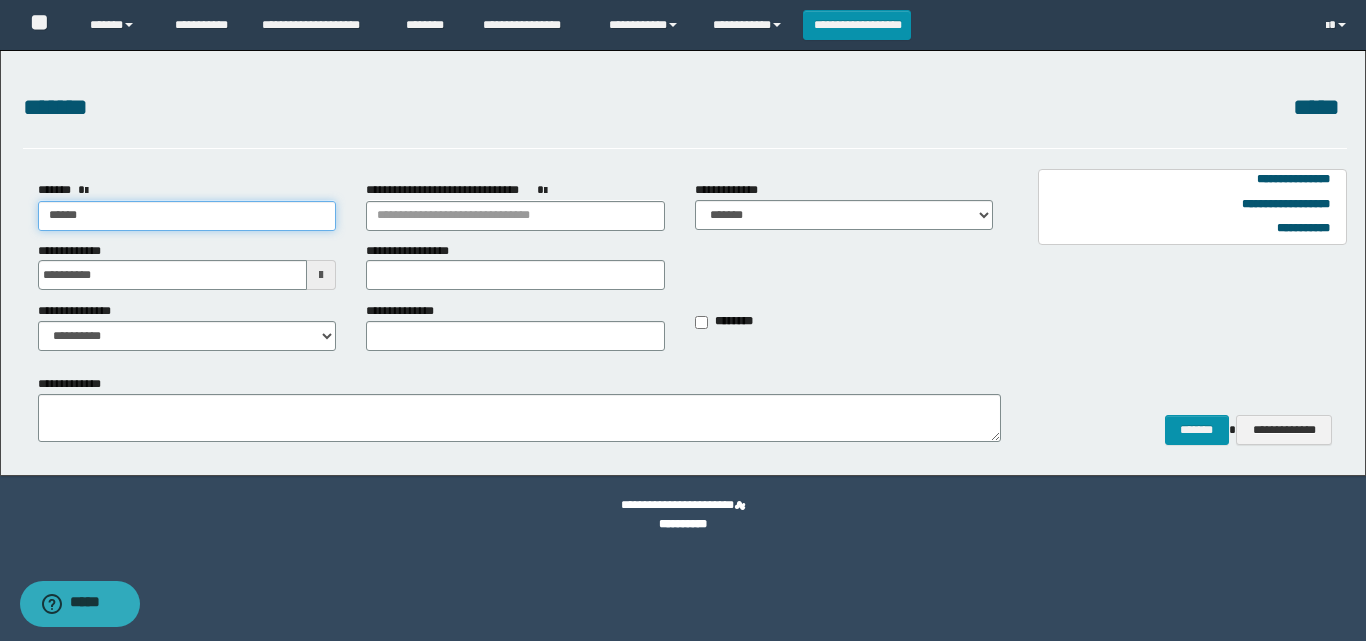 type on "******" 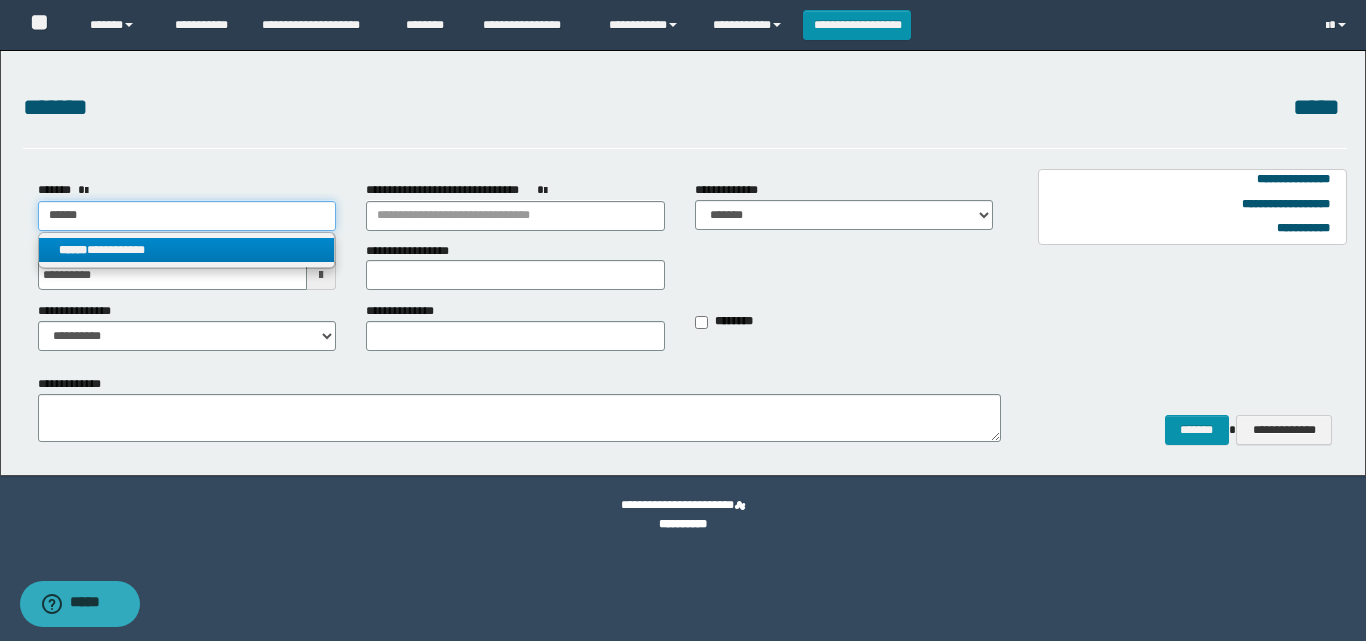type on "******" 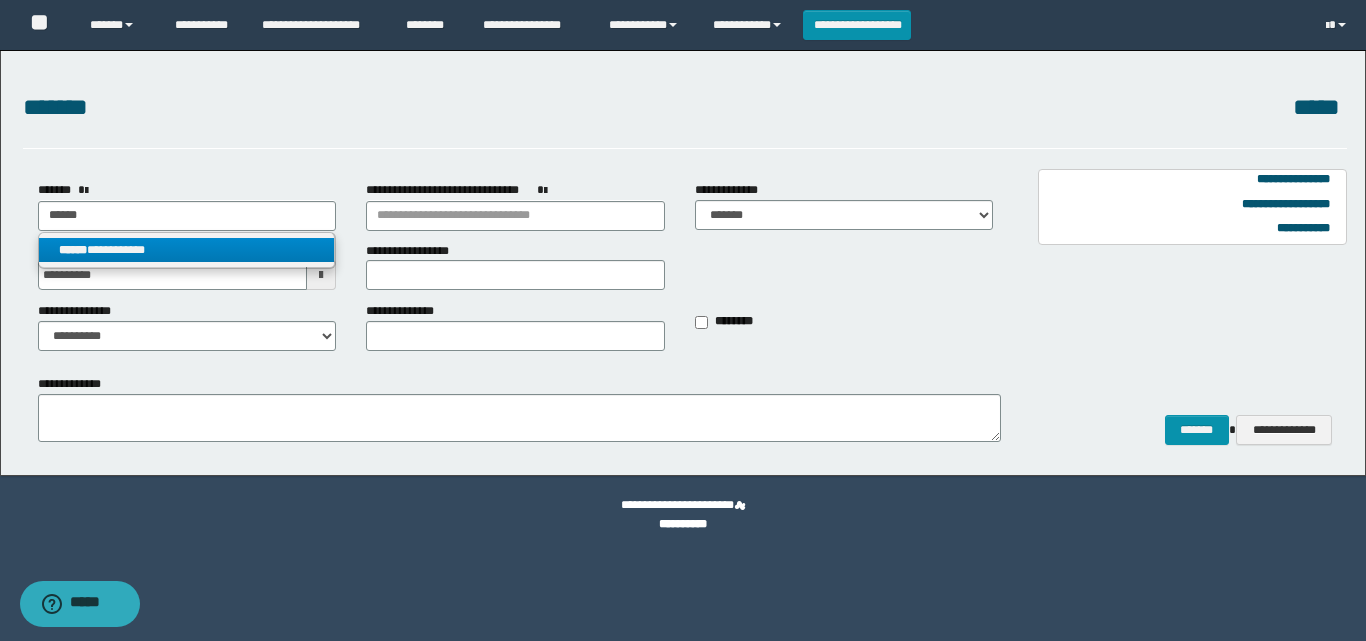 click on "**********" at bounding box center [187, 250] 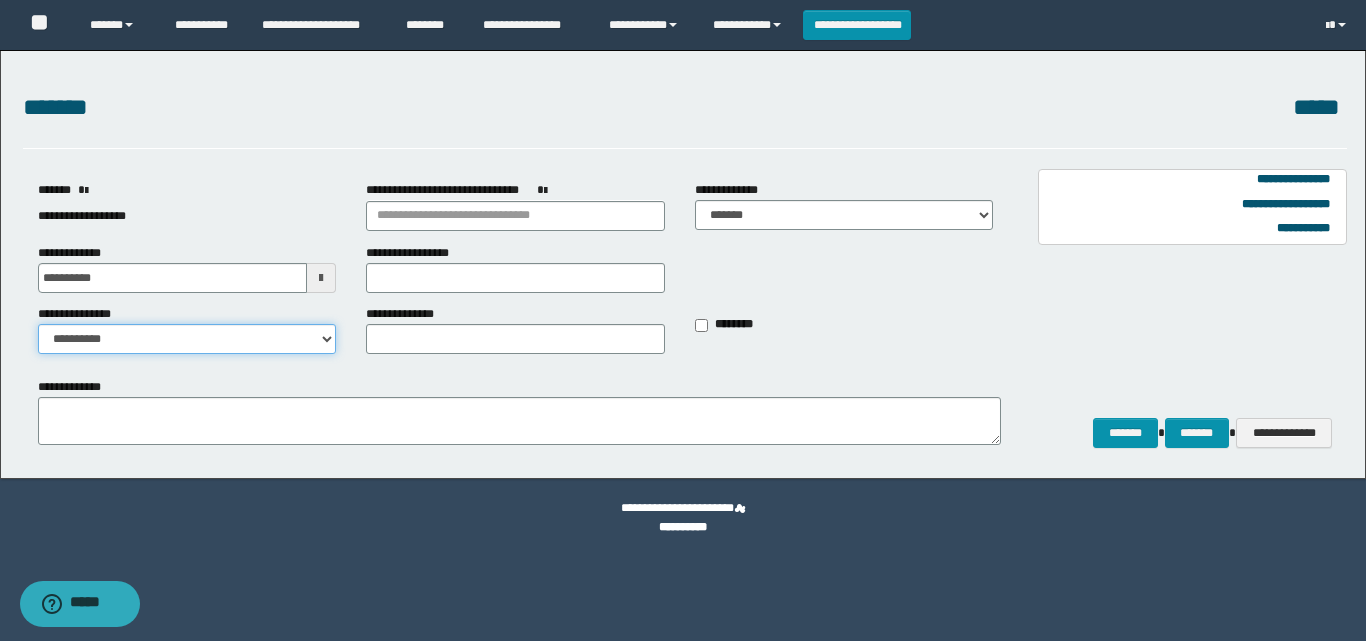 click on "**********" at bounding box center [187, 339] 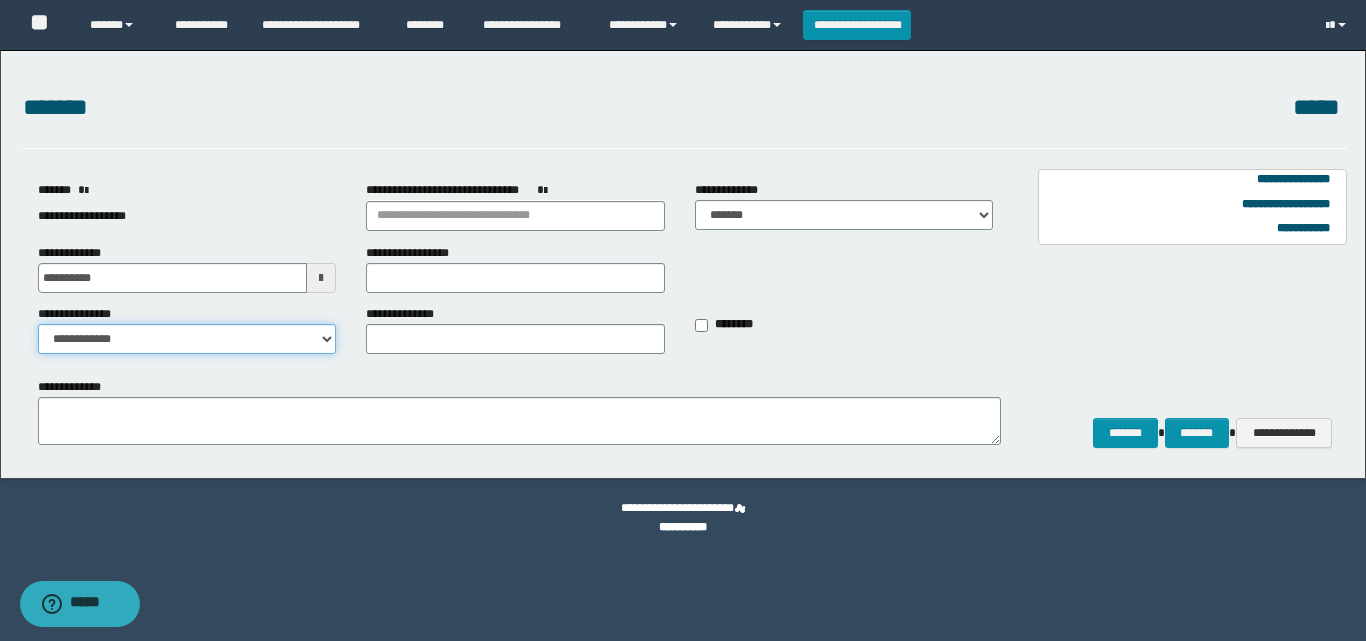 click on "**********" at bounding box center [187, 339] 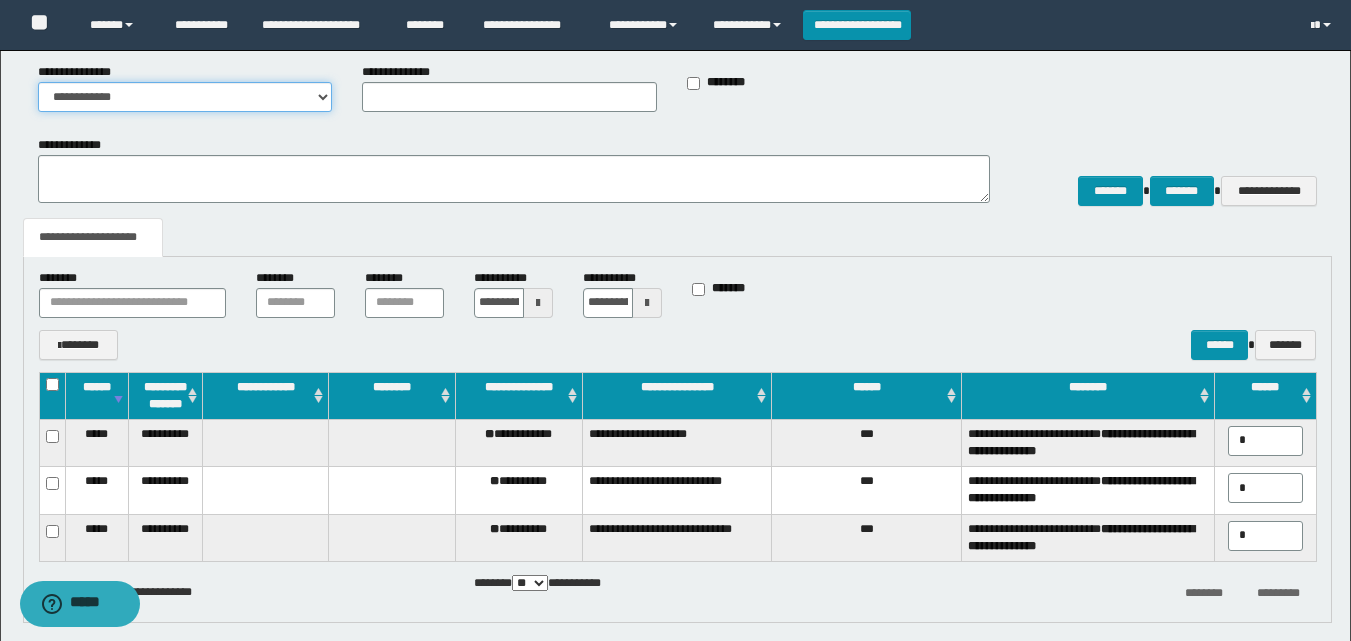 scroll, scrollTop: 320, scrollLeft: 0, axis: vertical 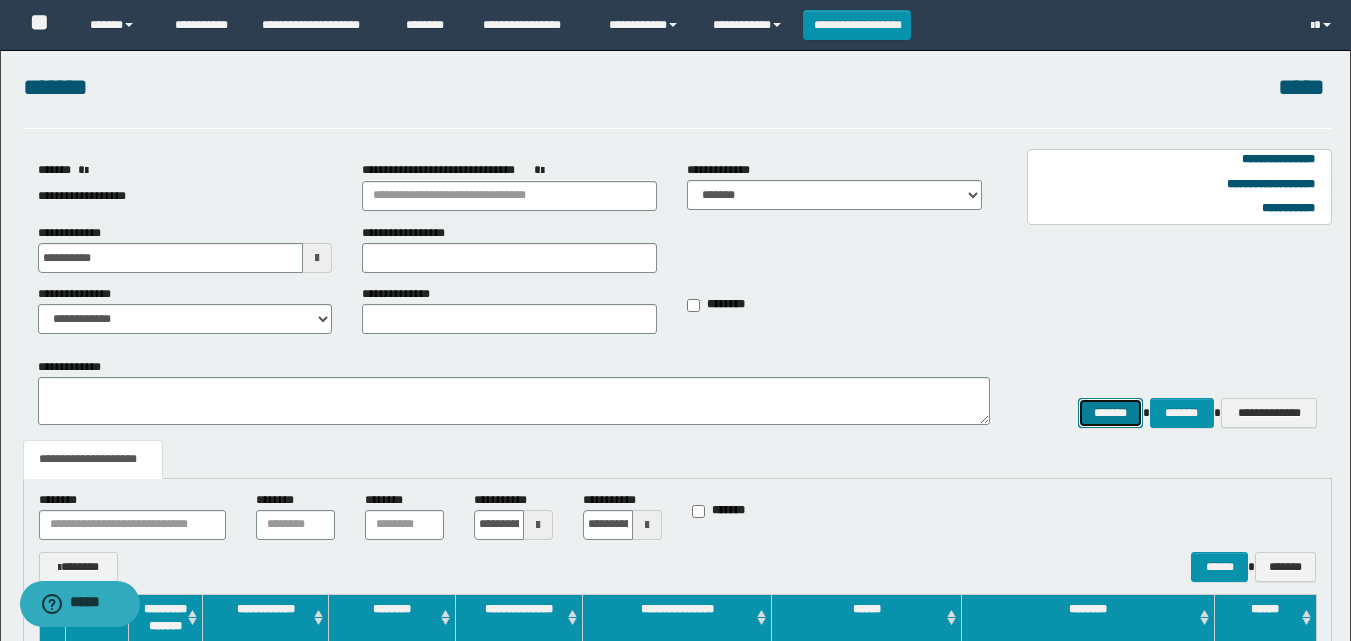 click on "*******" at bounding box center [1110, 413] 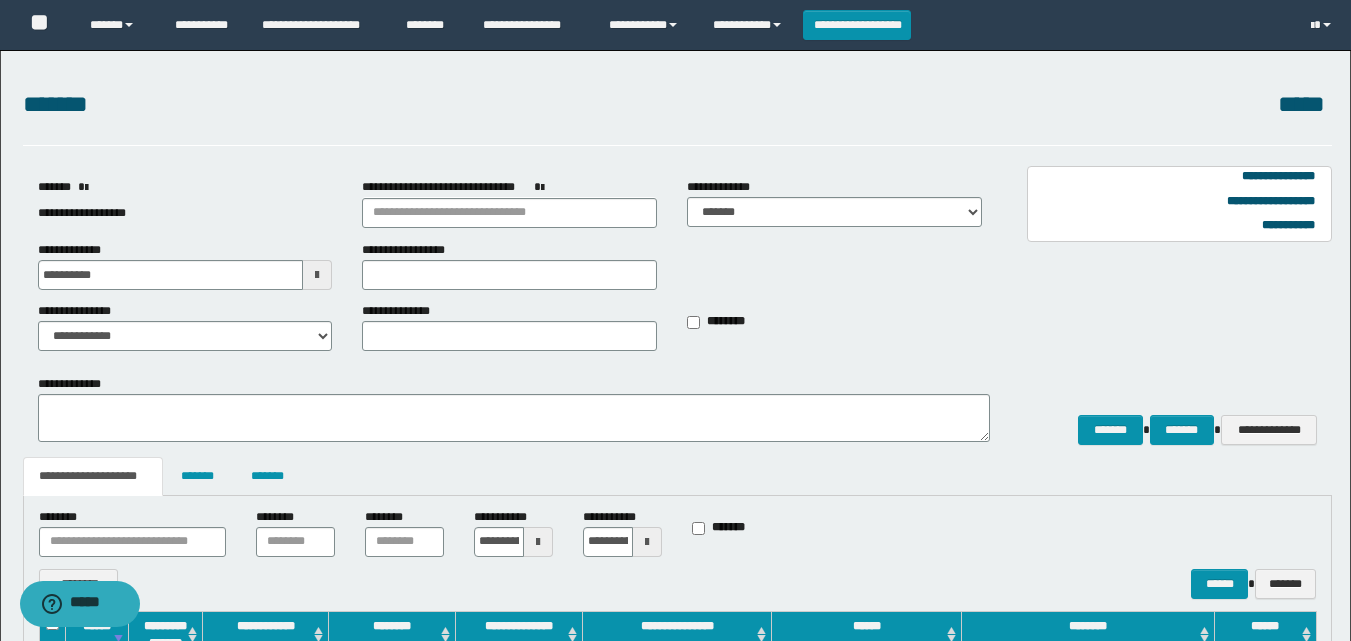 scroll, scrollTop: 0, scrollLeft: 0, axis: both 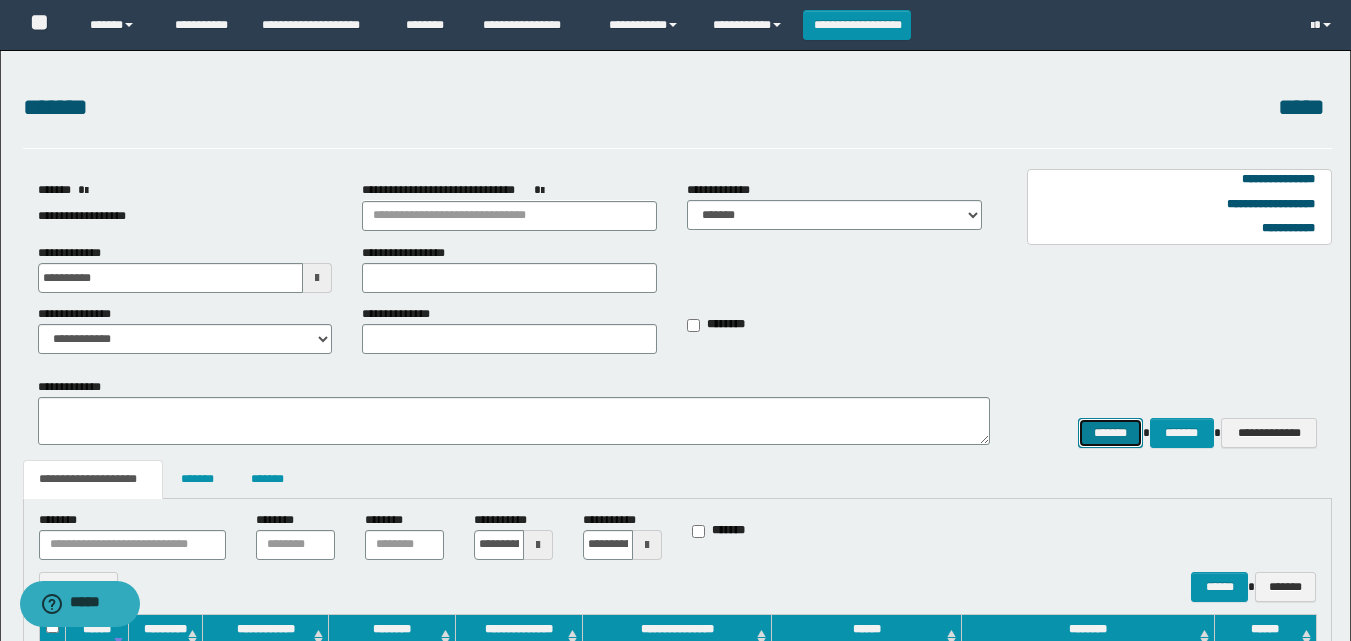 click on "*******" at bounding box center [1110, 433] 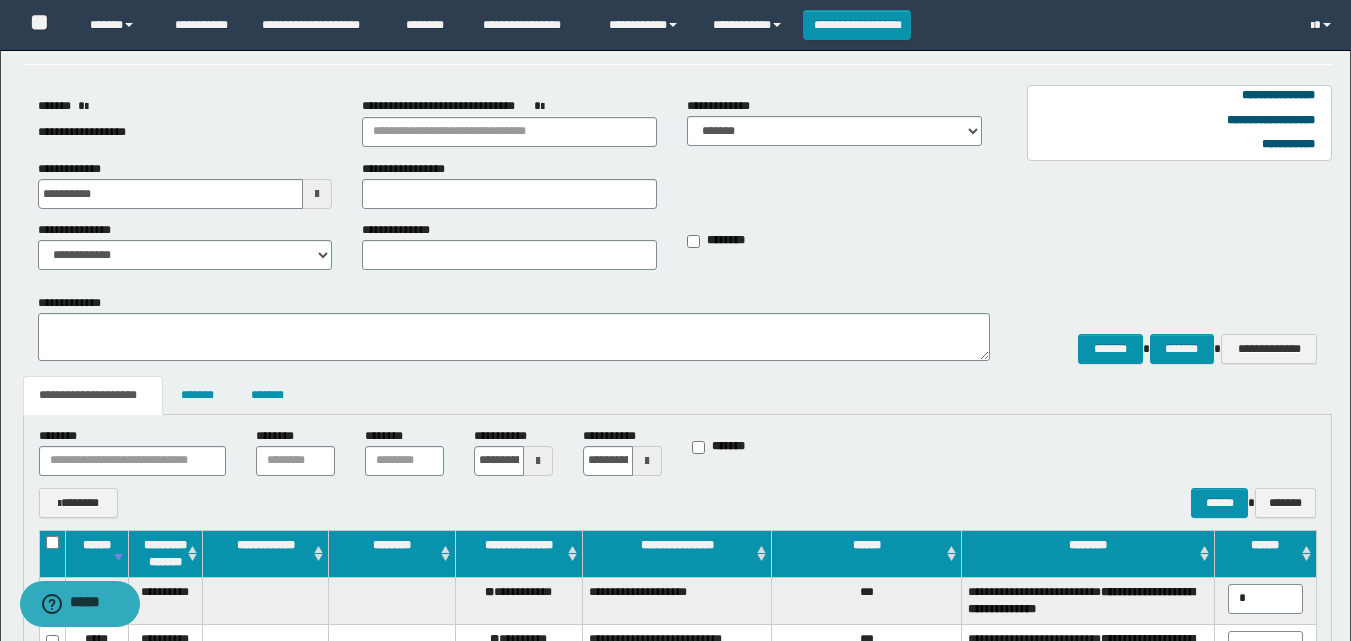 scroll, scrollTop: 0, scrollLeft: 0, axis: both 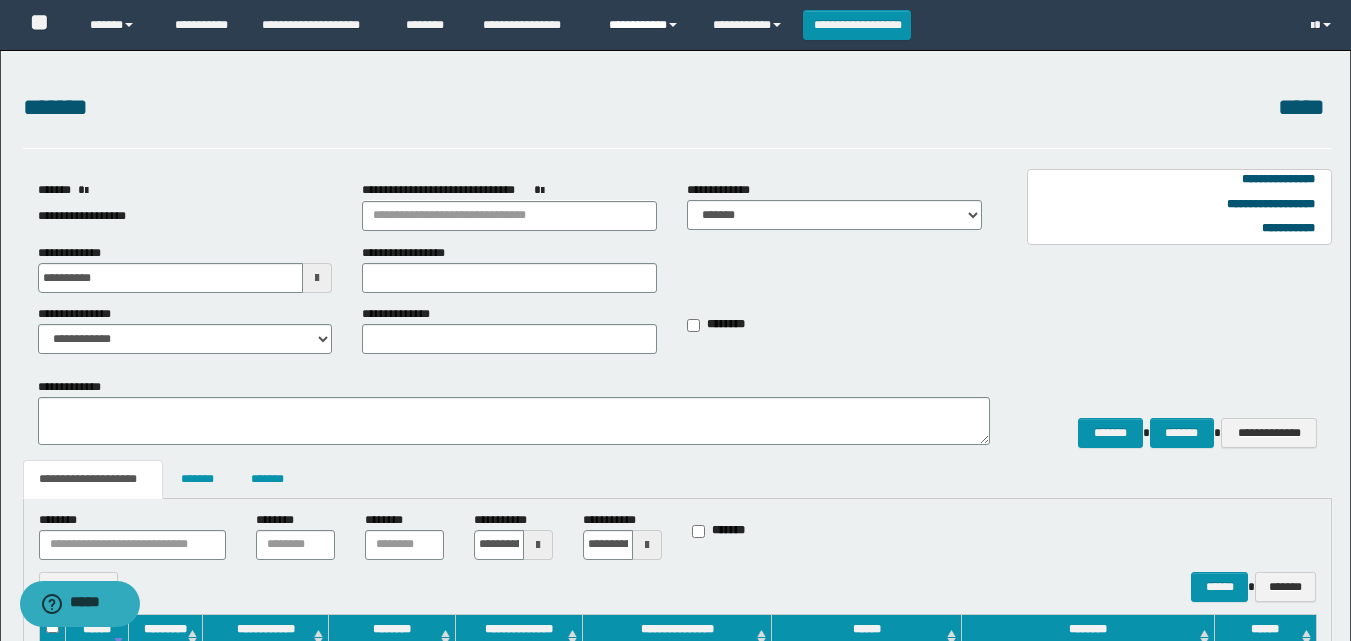 click on "**********" at bounding box center (646, 25) 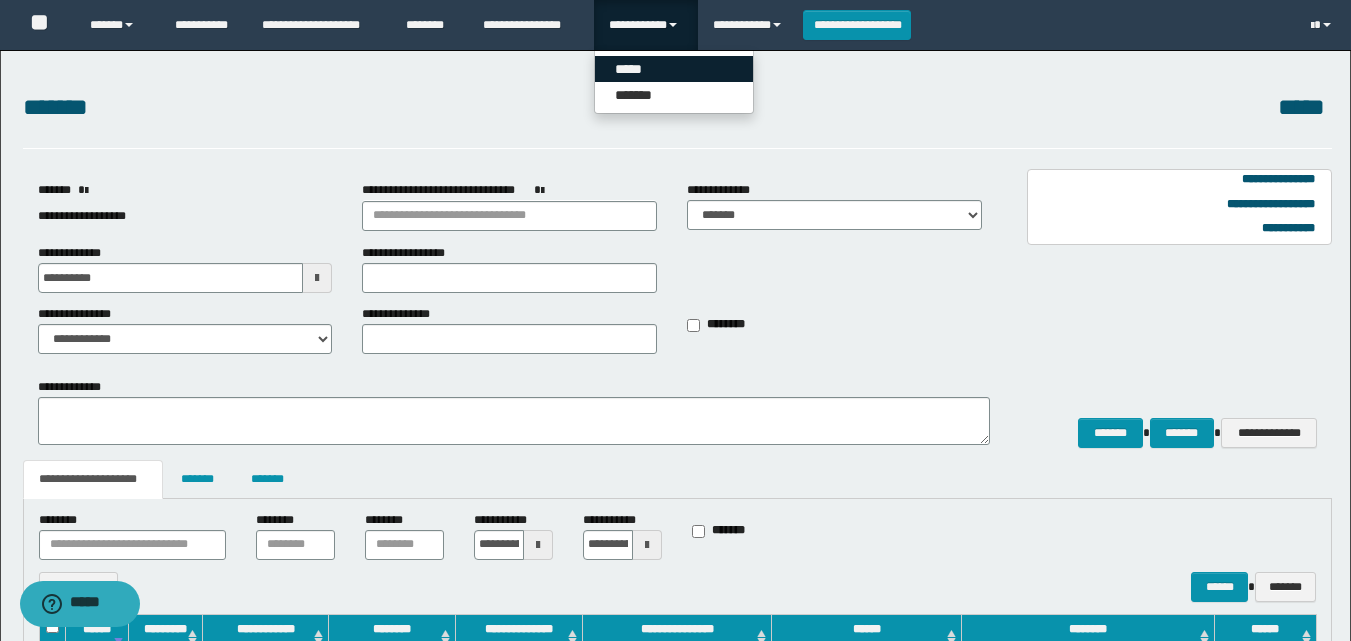 click on "*****" at bounding box center [674, 69] 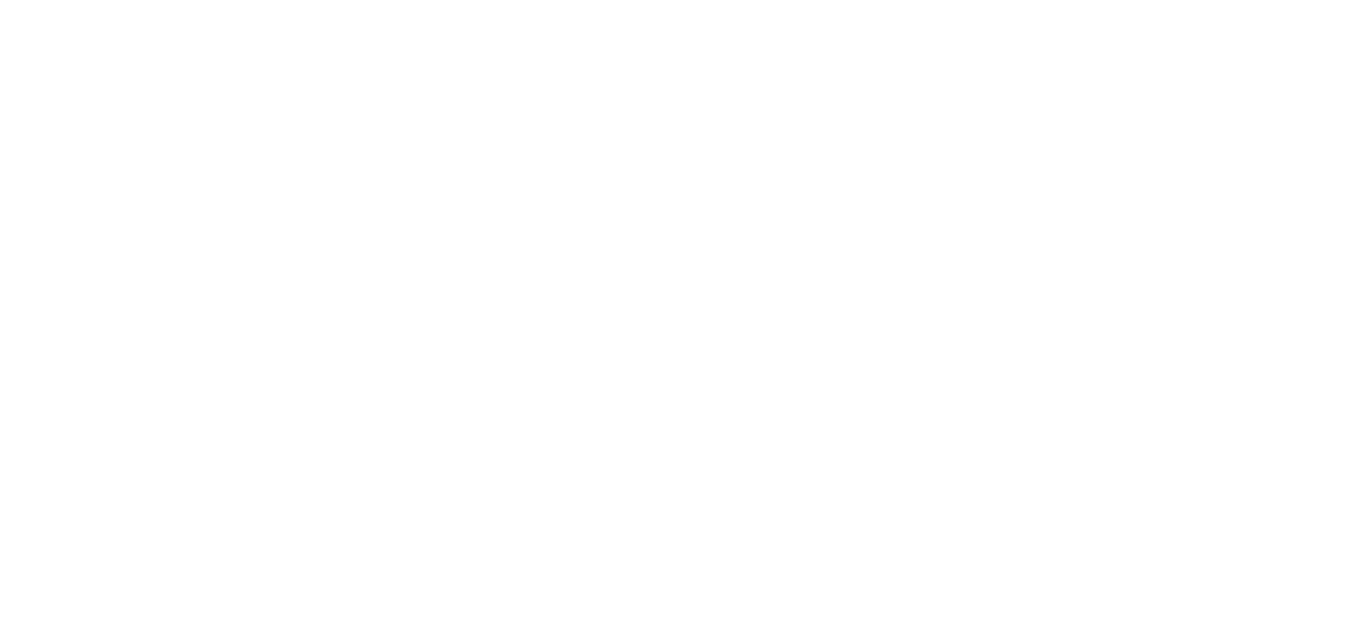 scroll, scrollTop: 0, scrollLeft: 0, axis: both 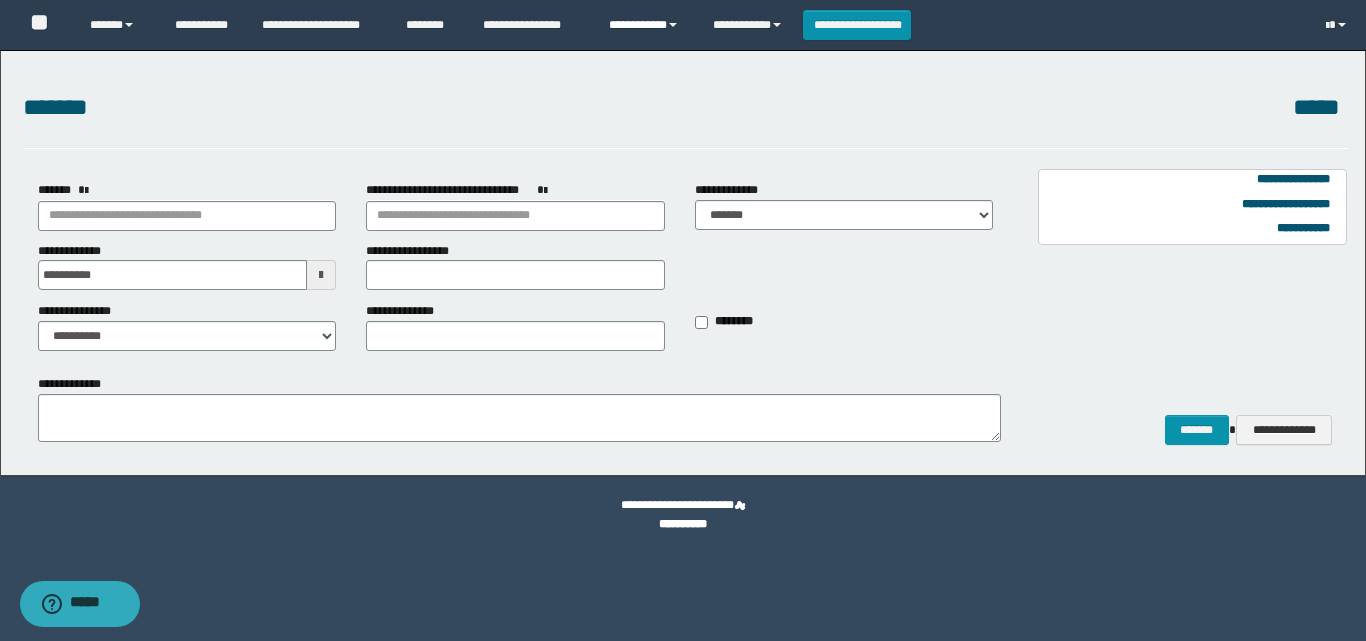 click on "**********" at bounding box center (646, 25) 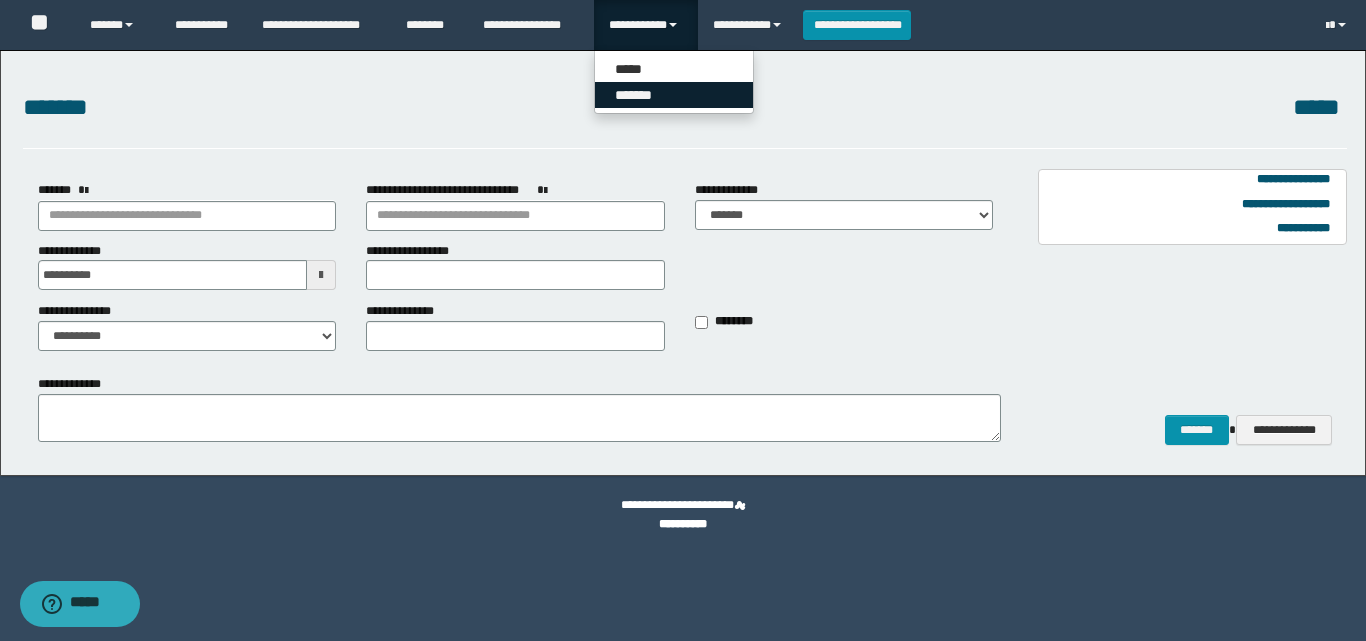click on "*******" at bounding box center [674, 95] 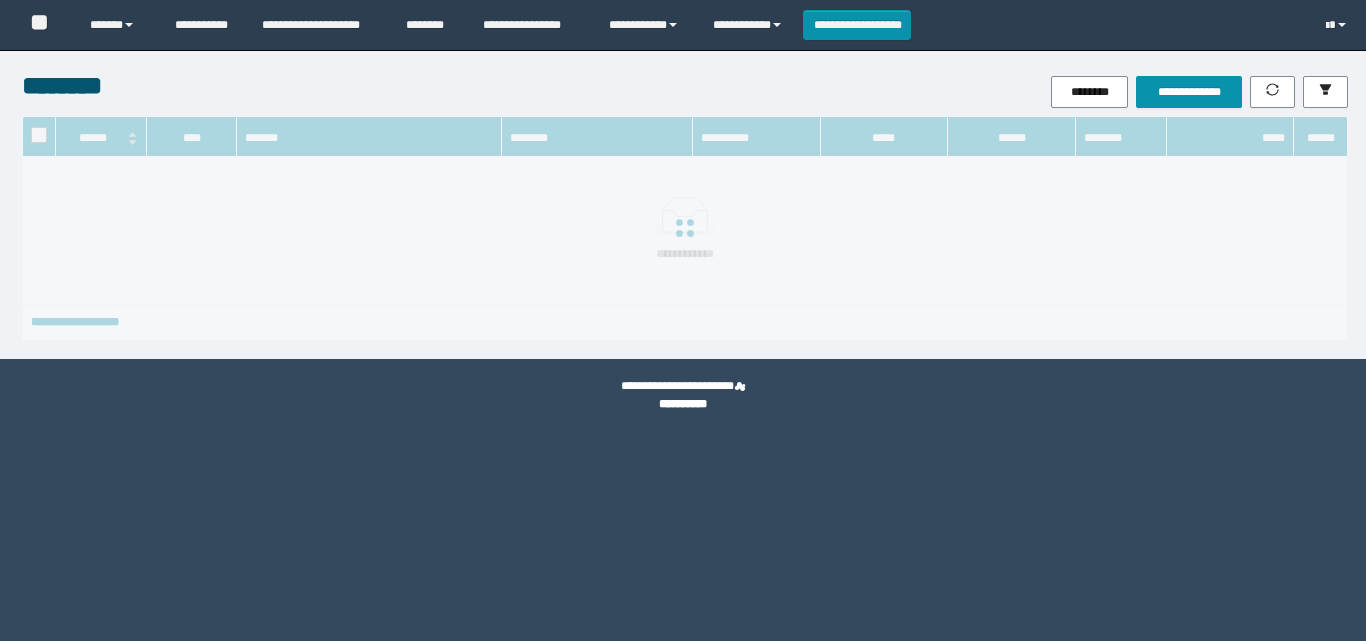 scroll, scrollTop: 0, scrollLeft: 0, axis: both 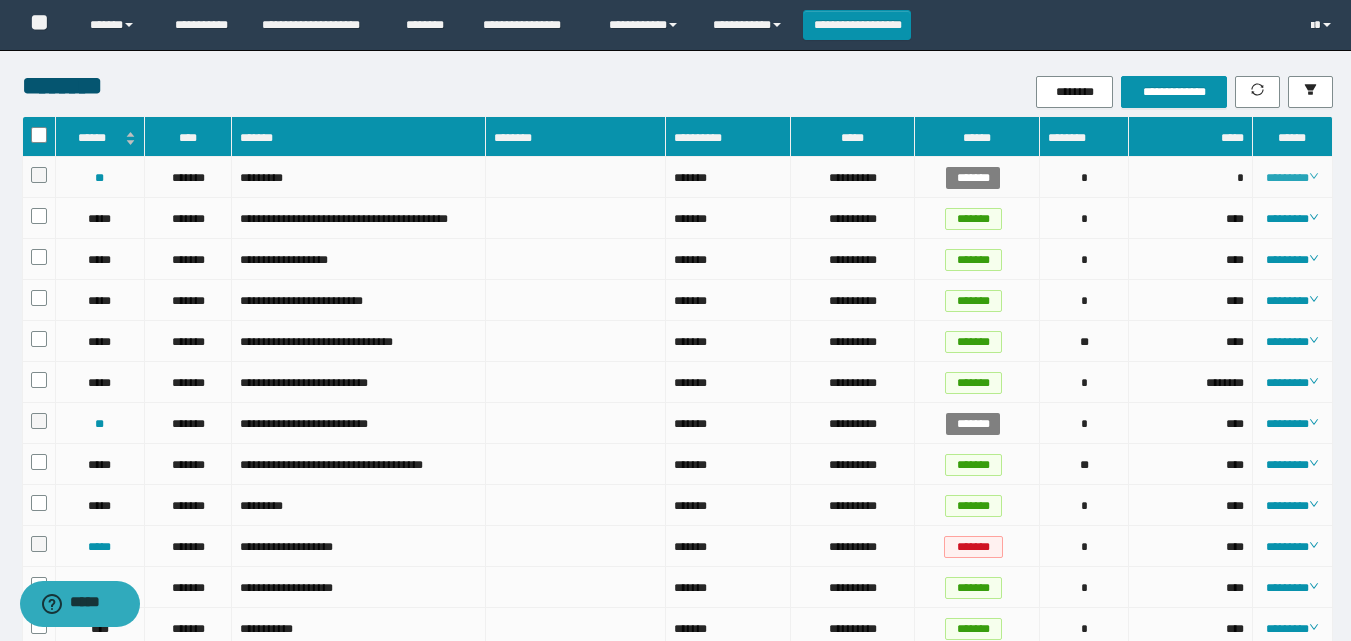 click on "********" at bounding box center [1292, 178] 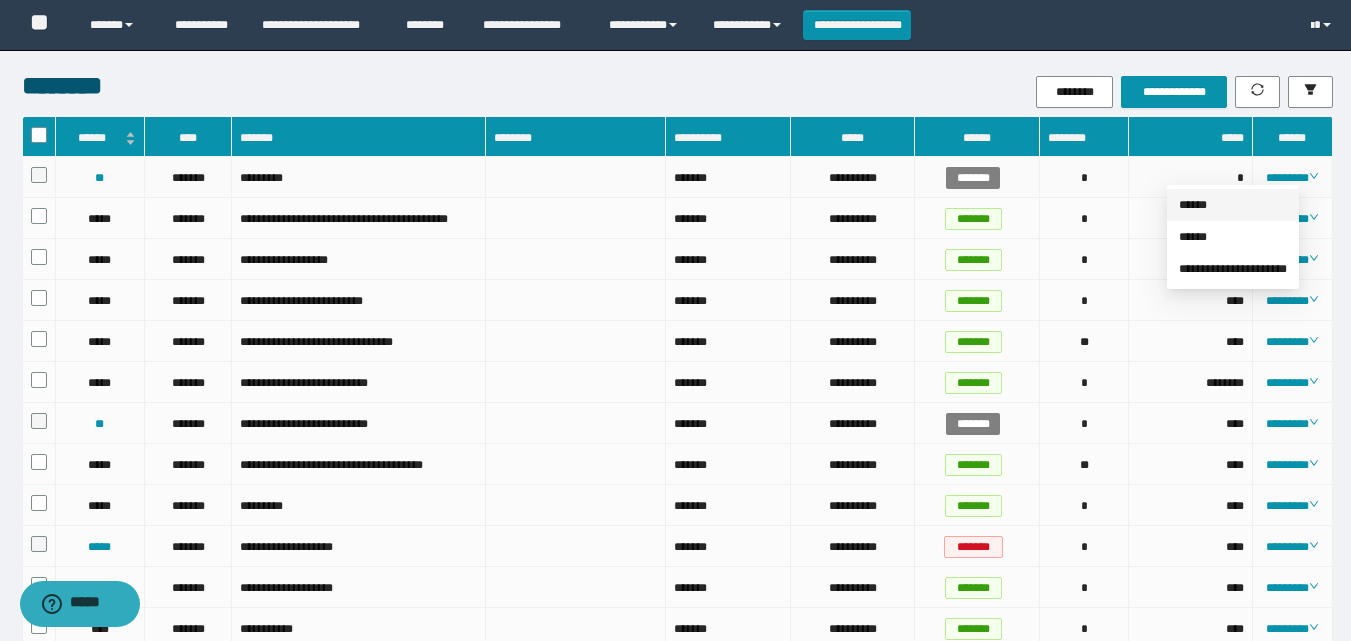 click on "******" at bounding box center [1193, 205] 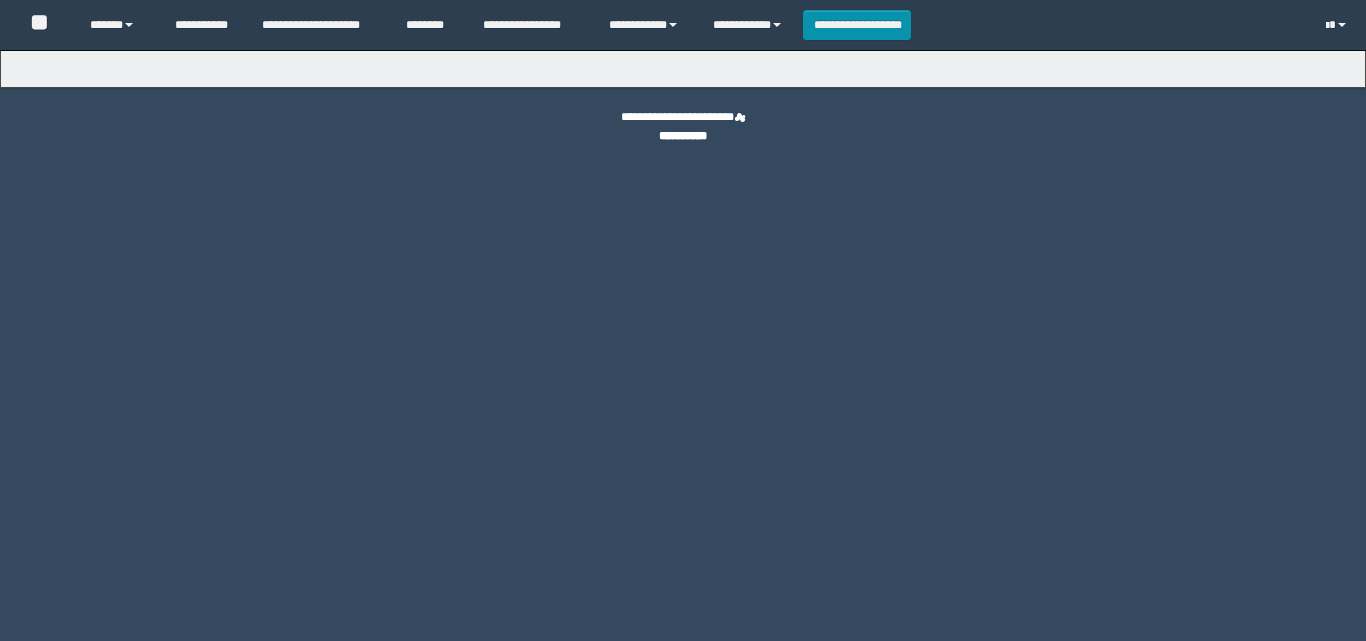 scroll, scrollTop: 0, scrollLeft: 0, axis: both 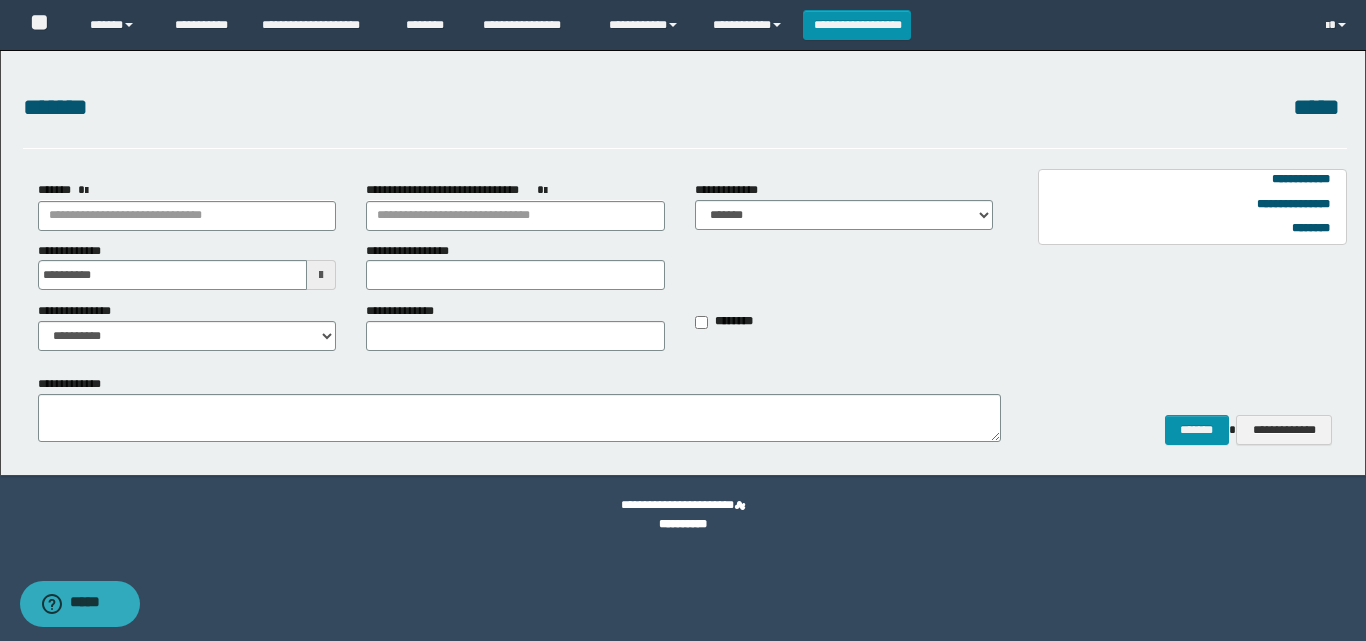 type on "*********" 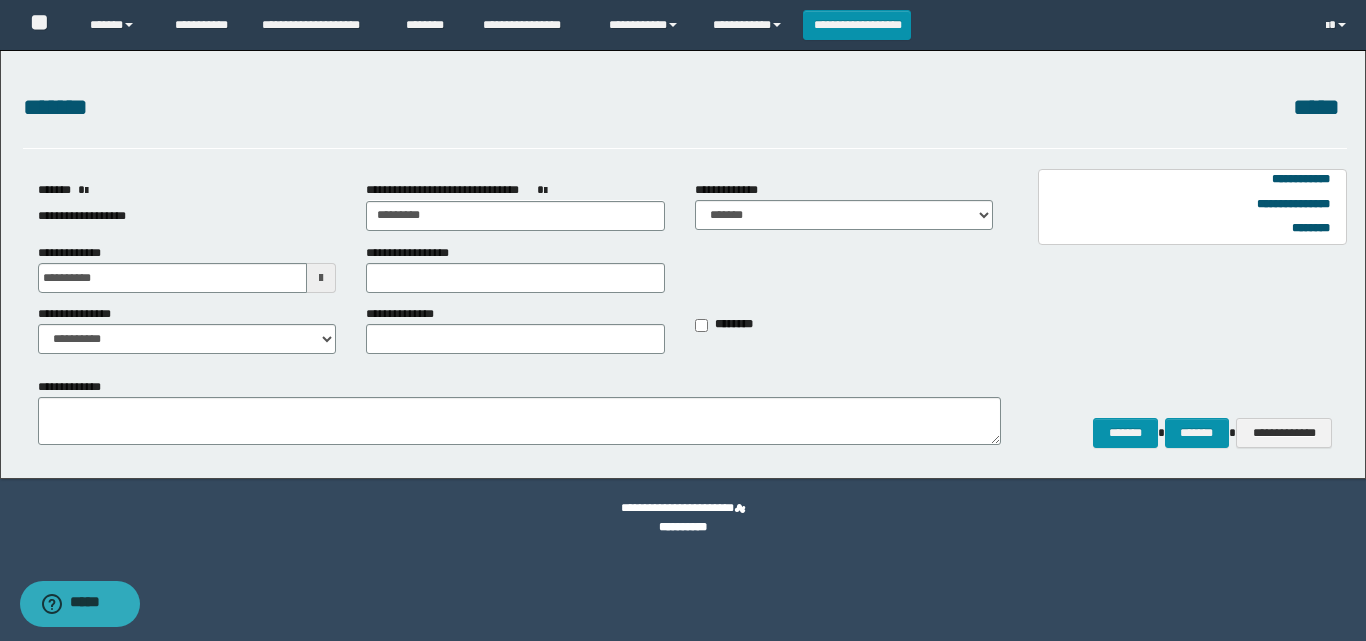 click on "**********" at bounding box center (187, 329) 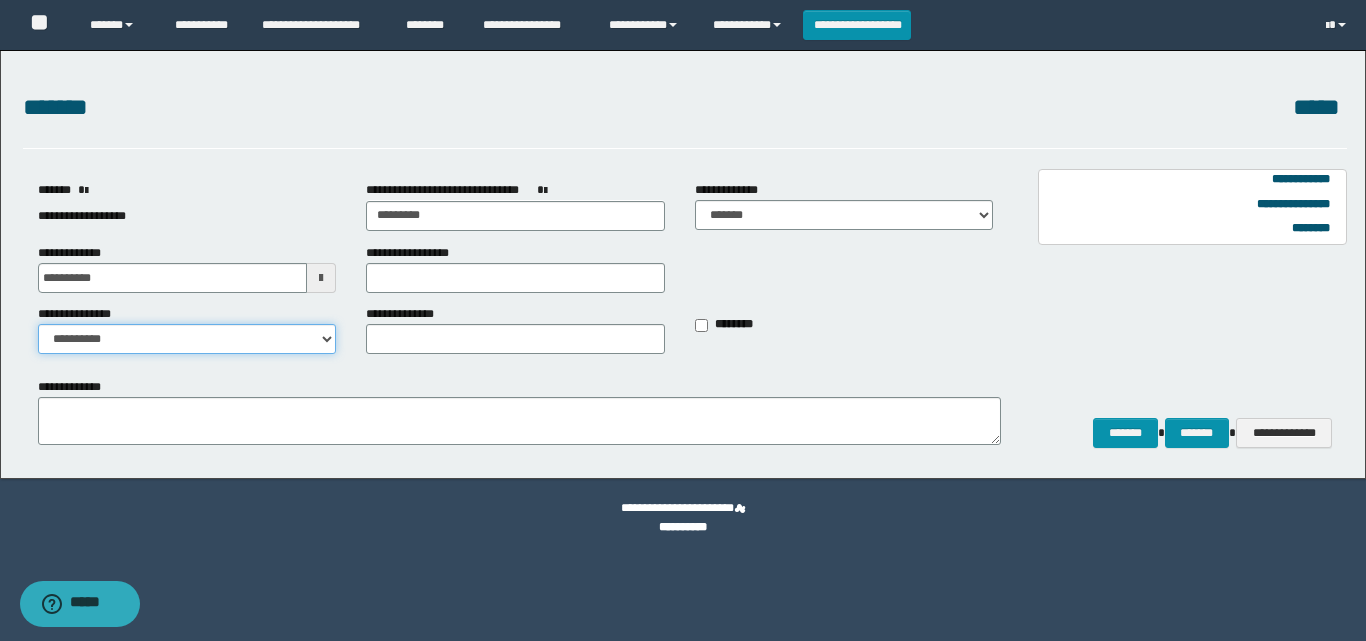 click on "**********" at bounding box center (187, 339) 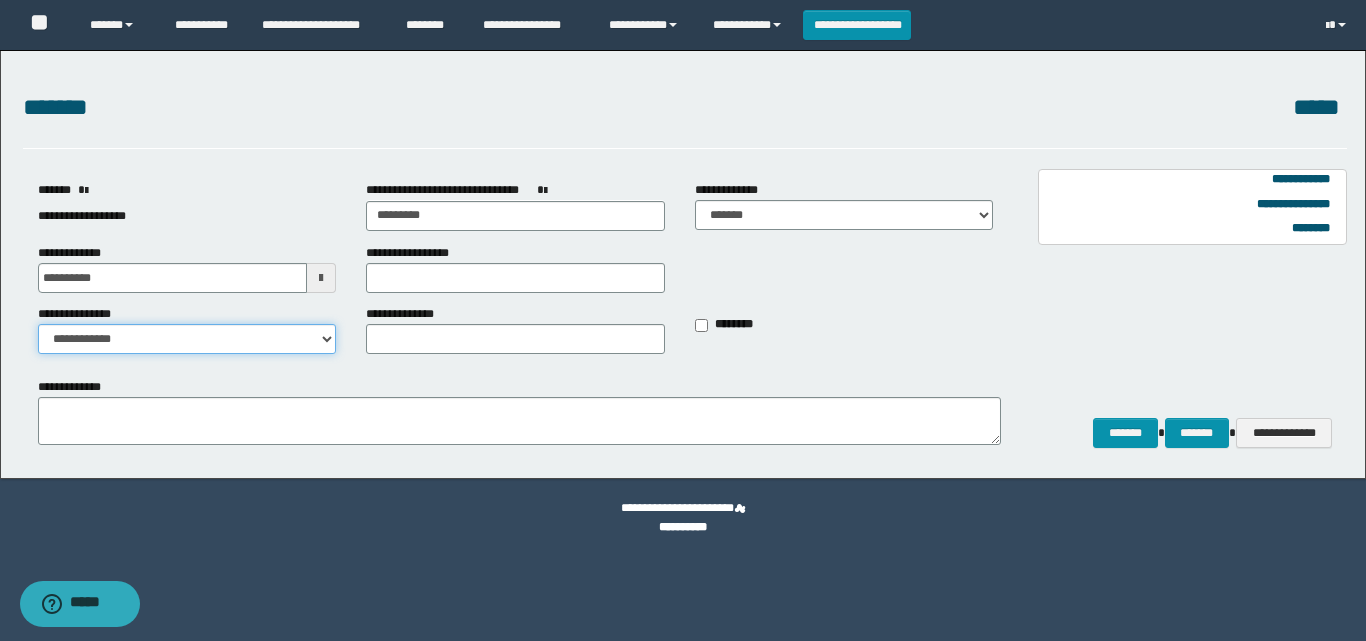 click on "**********" at bounding box center (187, 339) 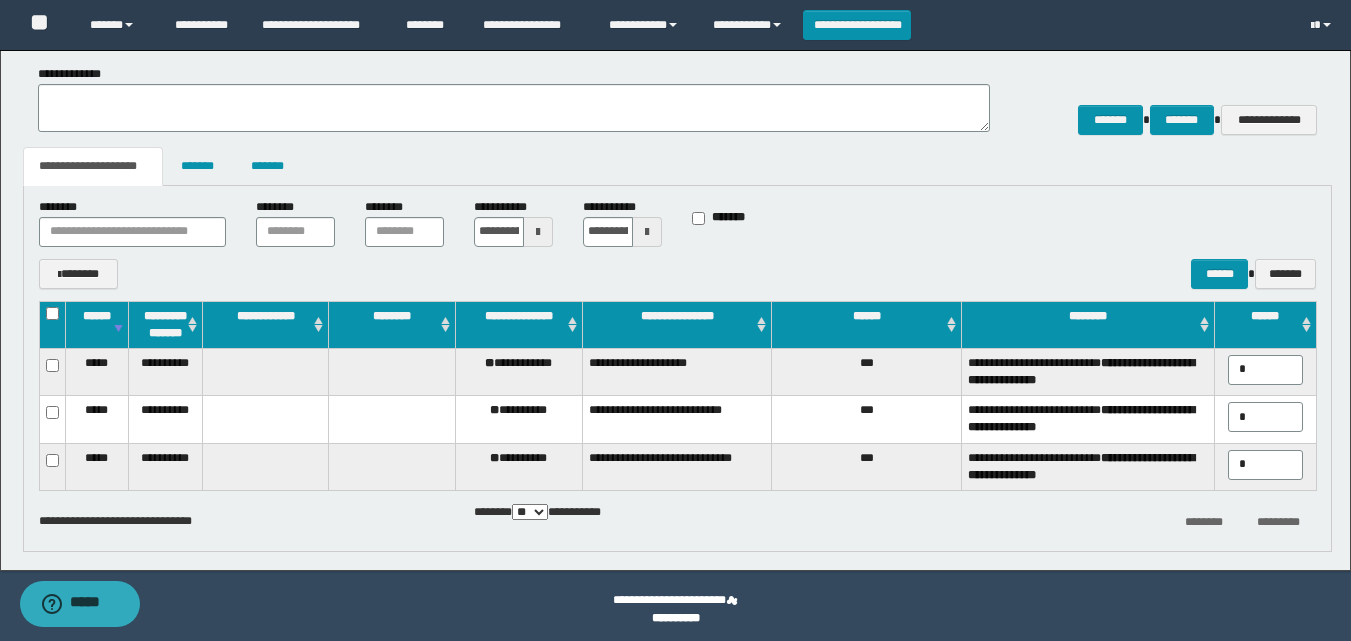 scroll, scrollTop: 320, scrollLeft: 0, axis: vertical 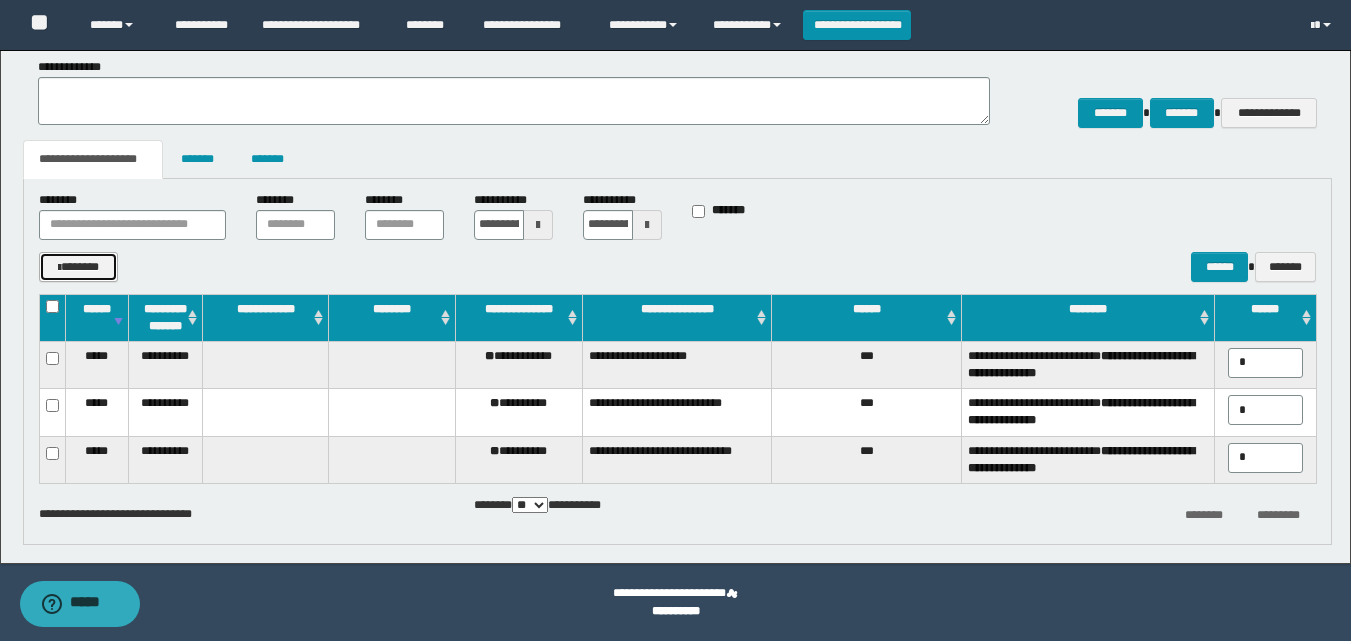 click on "*******" at bounding box center (79, 267) 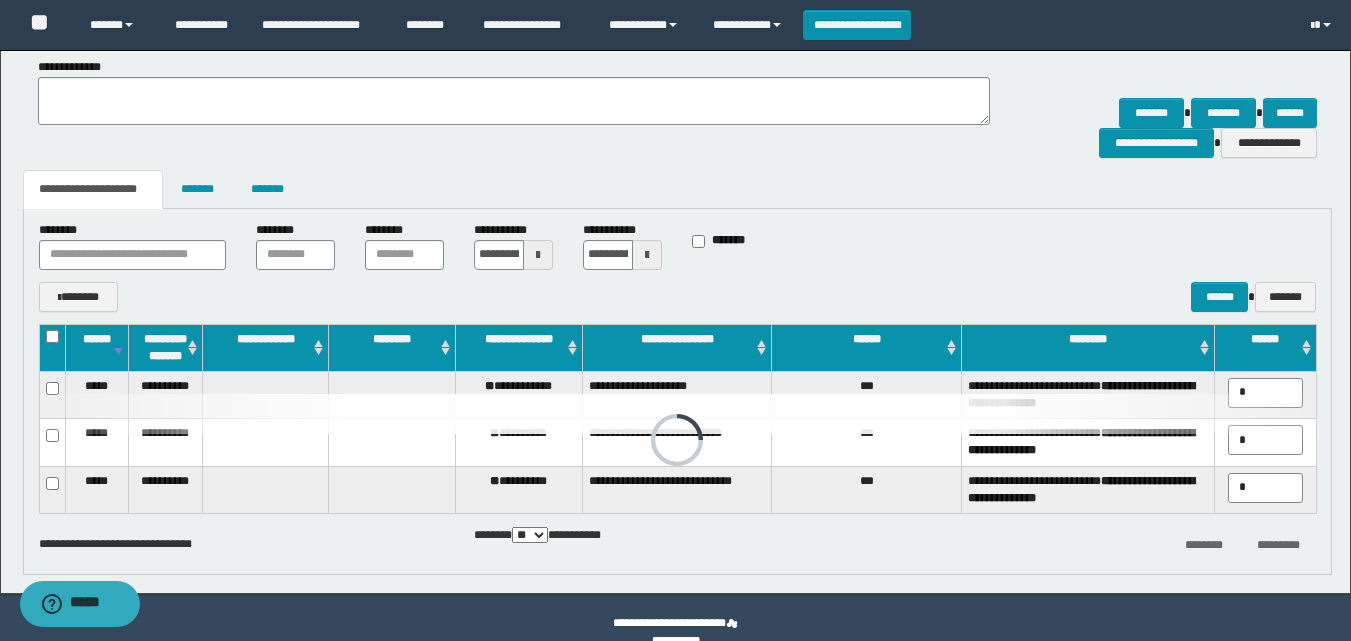 scroll, scrollTop: 239, scrollLeft: 0, axis: vertical 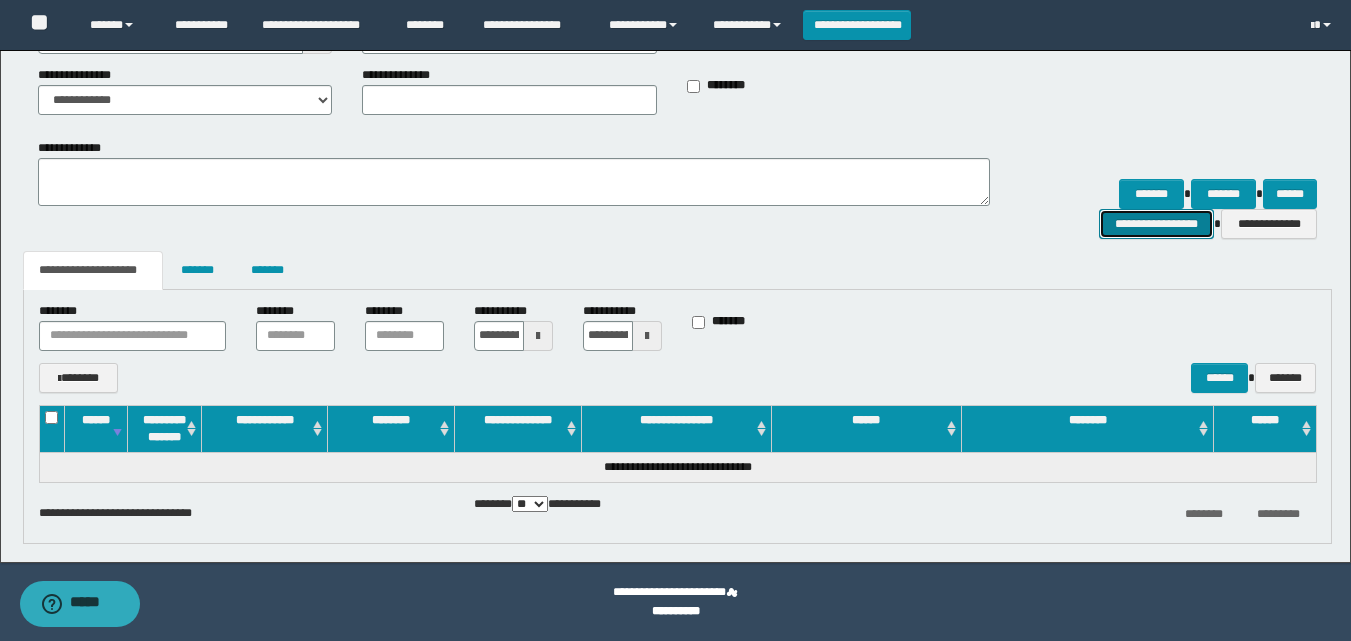 click on "**********" at bounding box center (1156, 224) 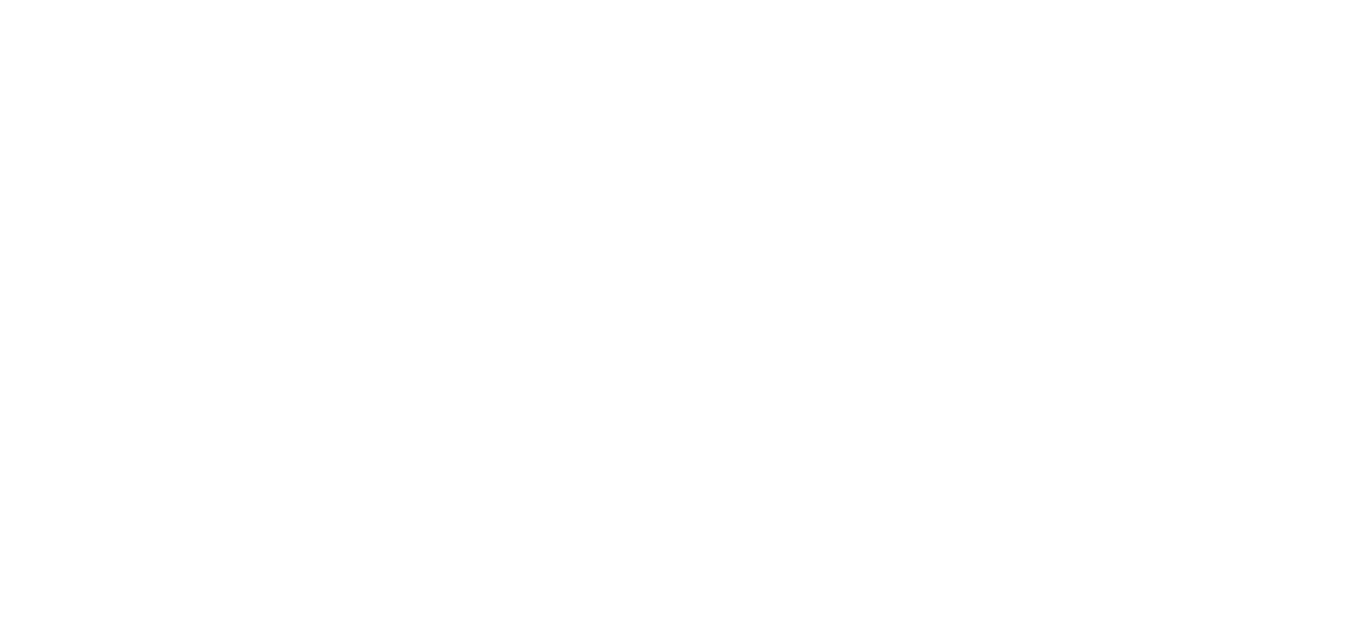 scroll, scrollTop: 0, scrollLeft: 0, axis: both 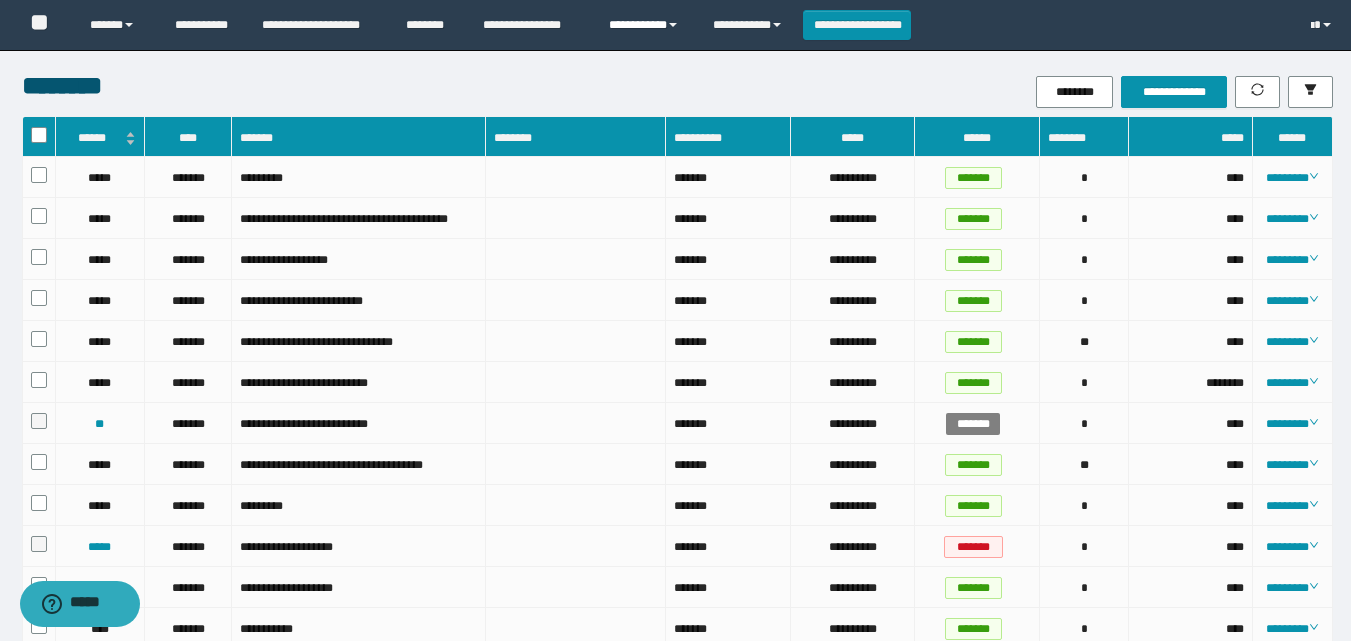 click on "**********" at bounding box center (646, 25) 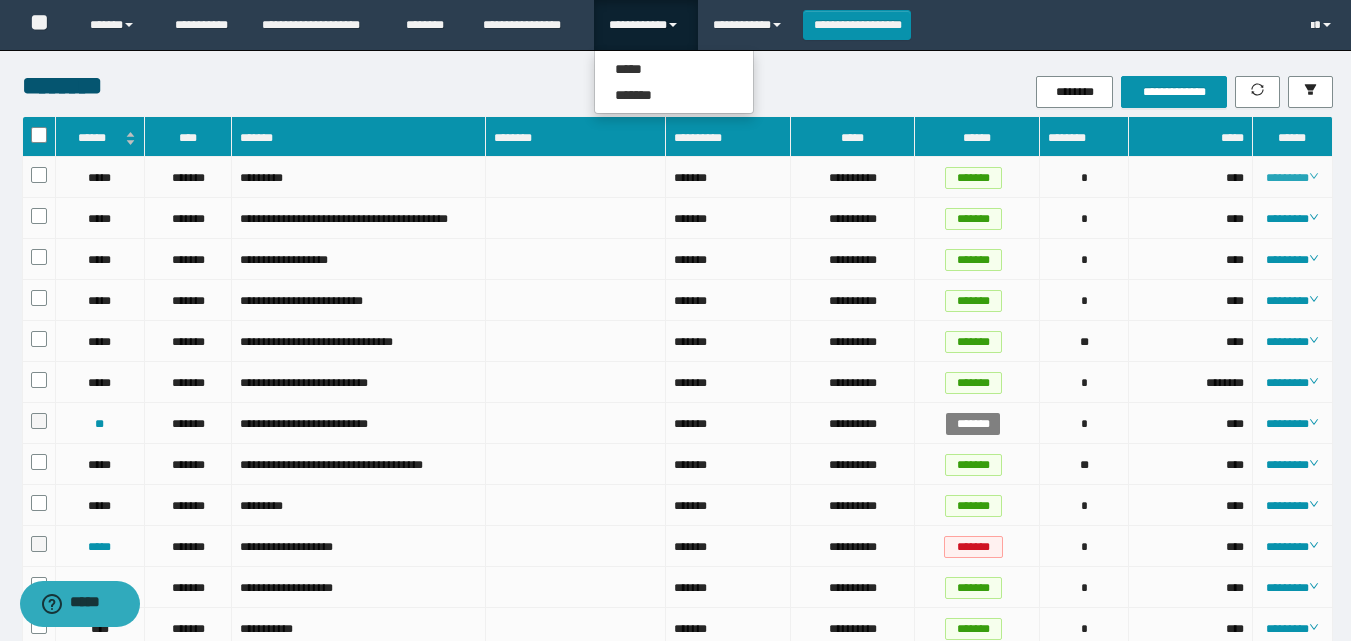click on "********" at bounding box center [1292, 178] 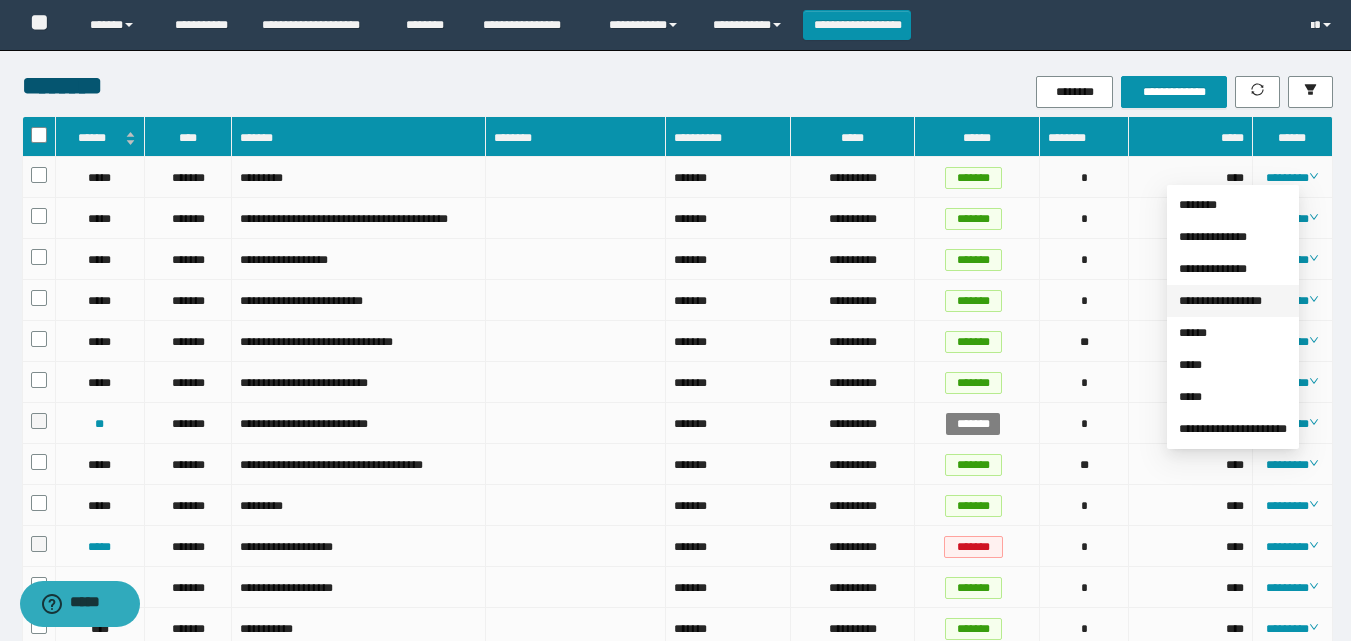 click on "**********" at bounding box center (1220, 301) 